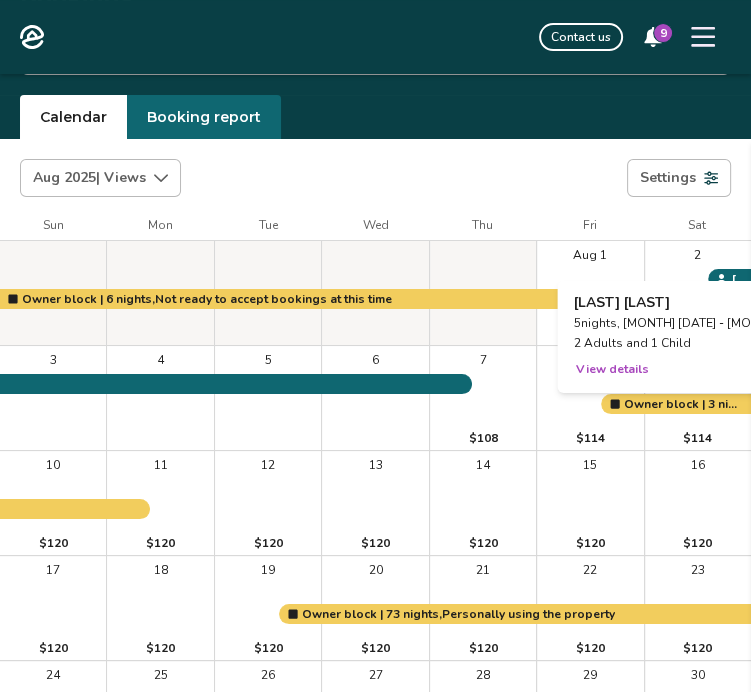 scroll, scrollTop: 0, scrollLeft: 0, axis: both 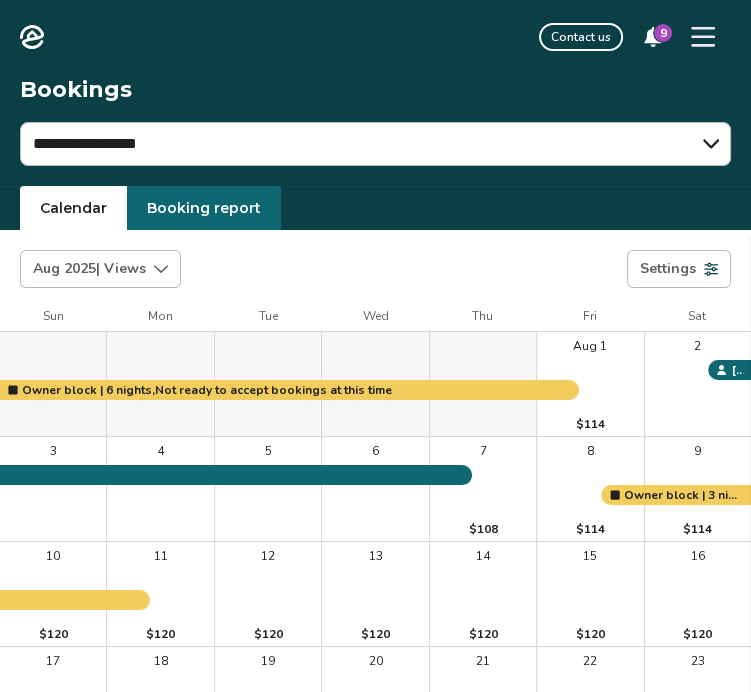 click 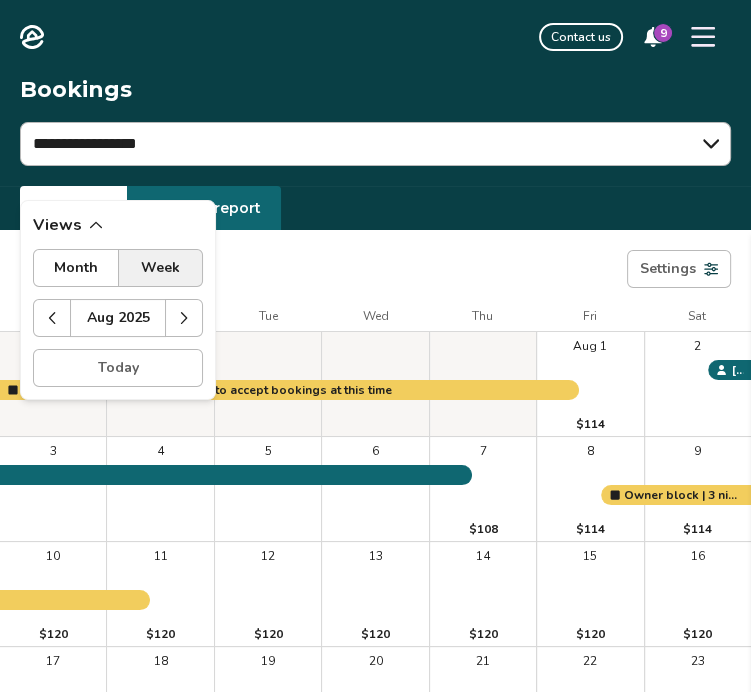 click 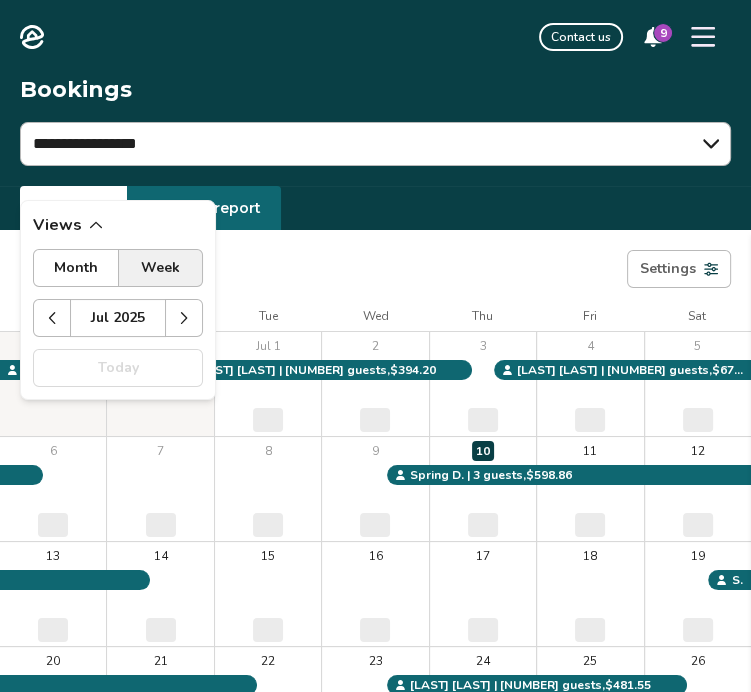 click 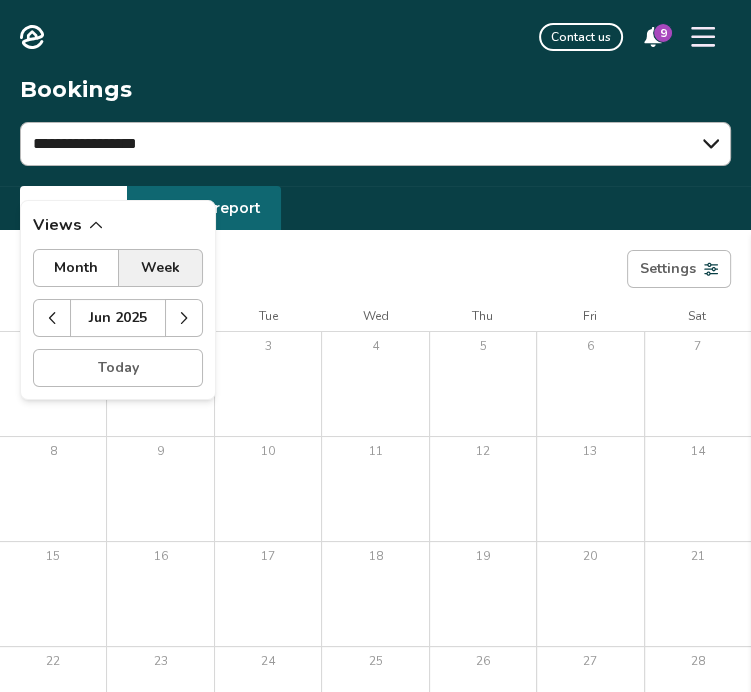 click 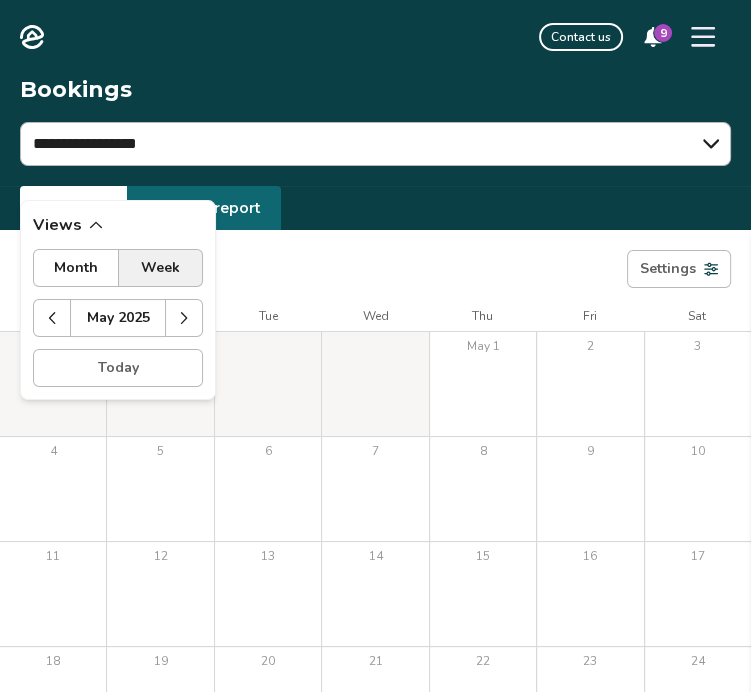 click 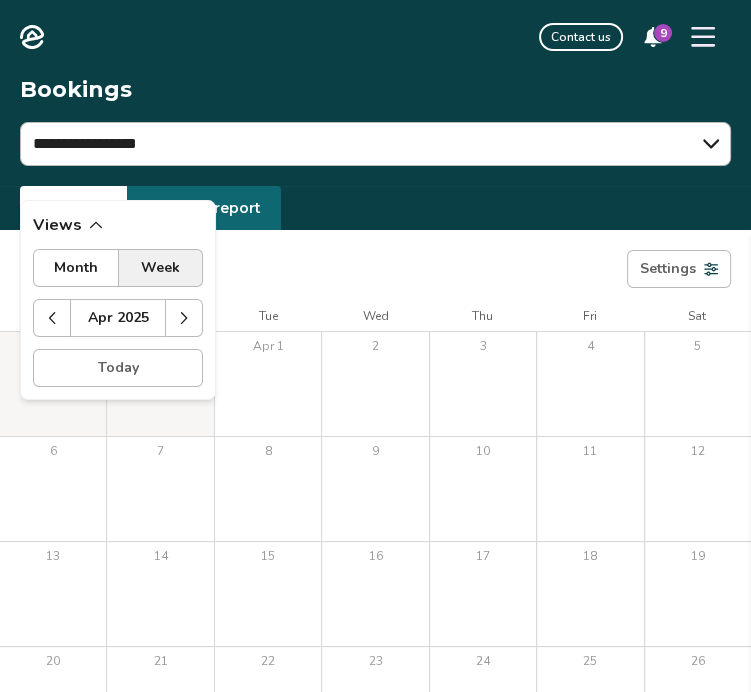 click 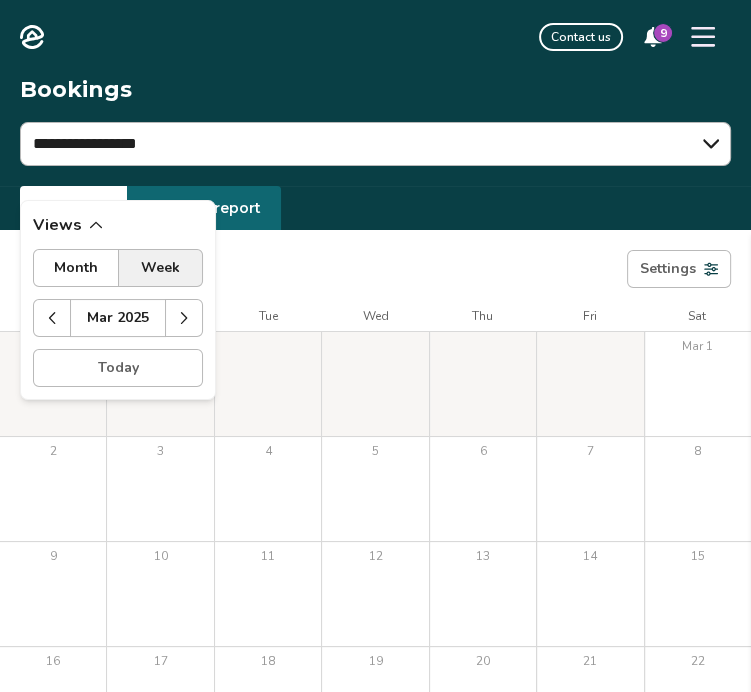 click 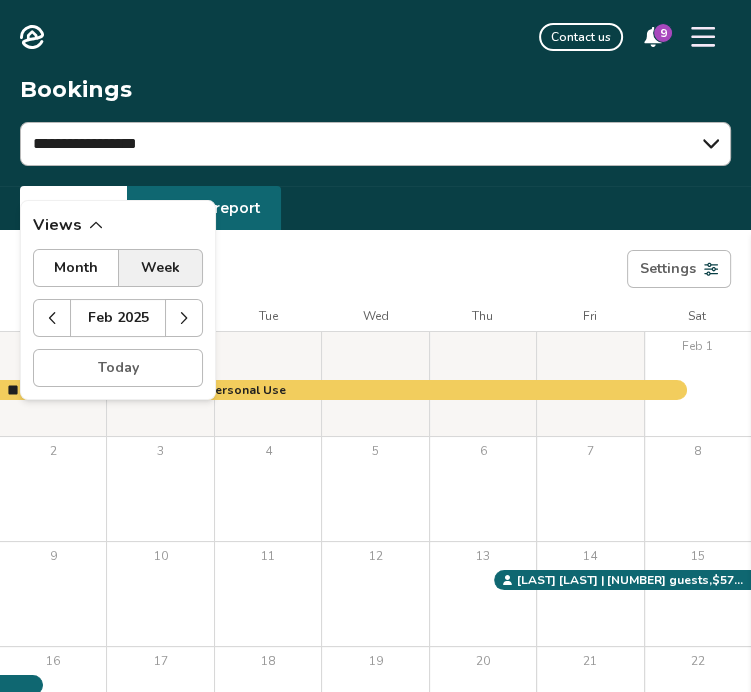 click 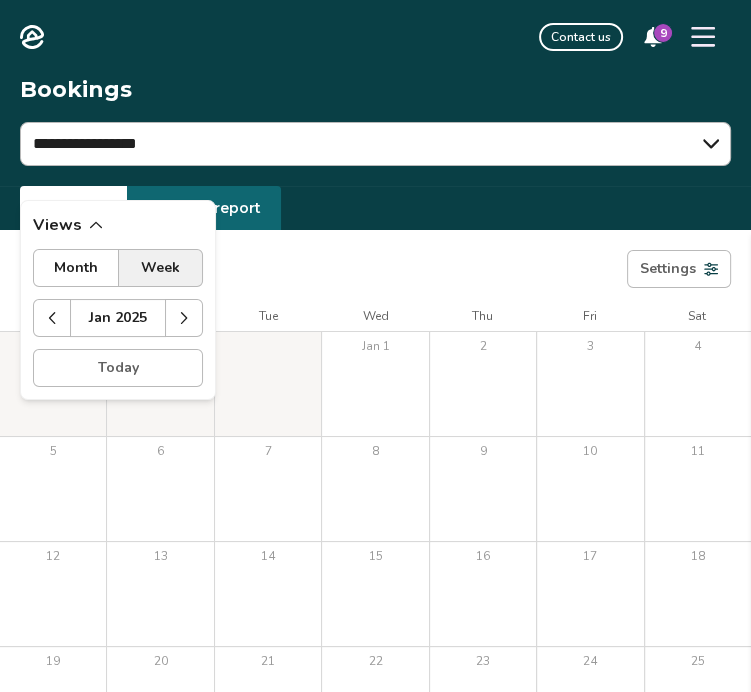 click 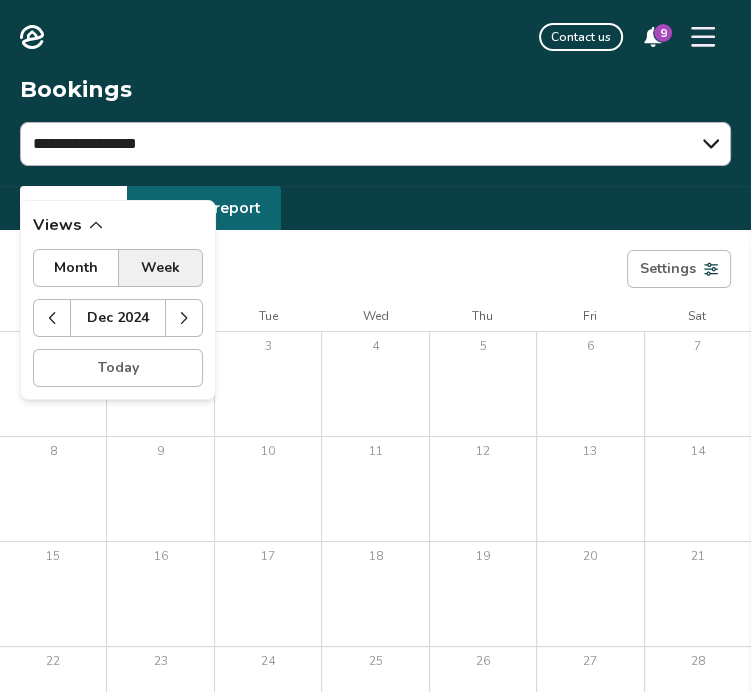 click 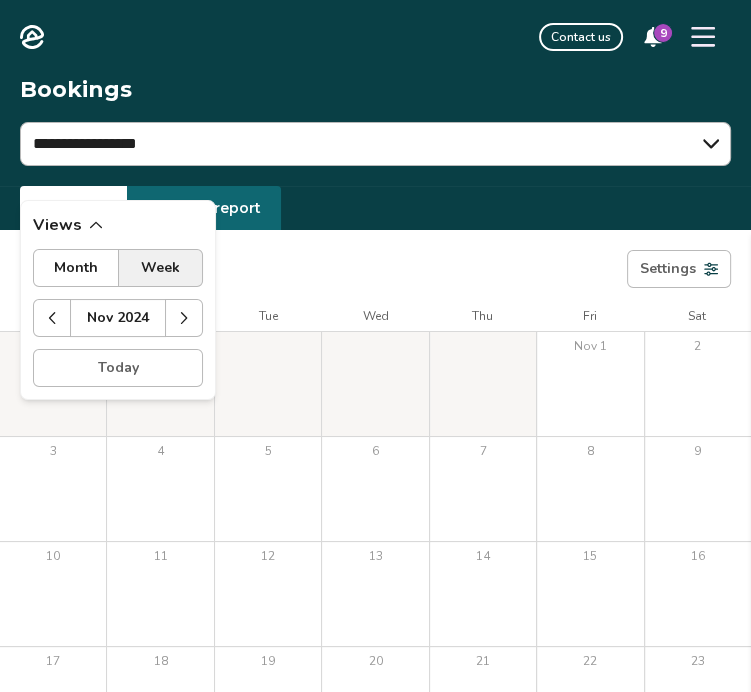 click 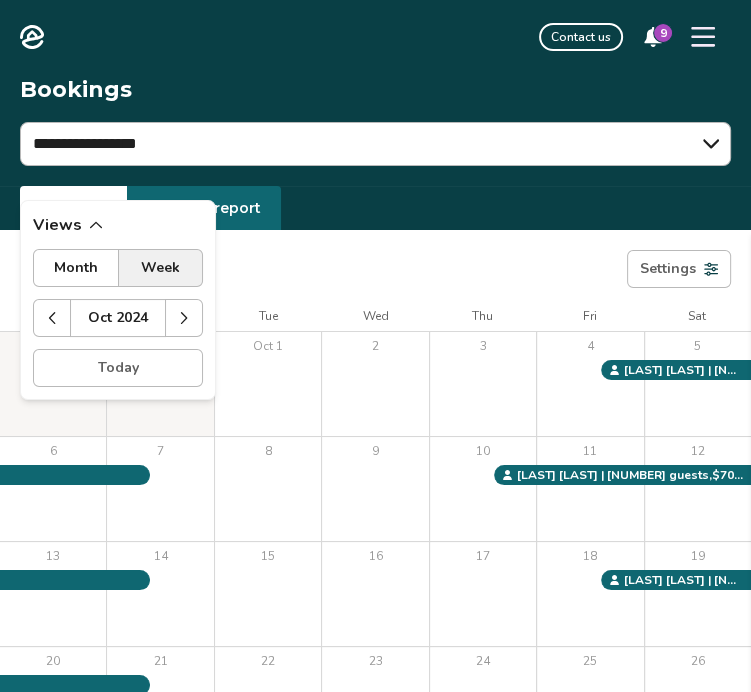 scroll, scrollTop: 5, scrollLeft: 0, axis: vertical 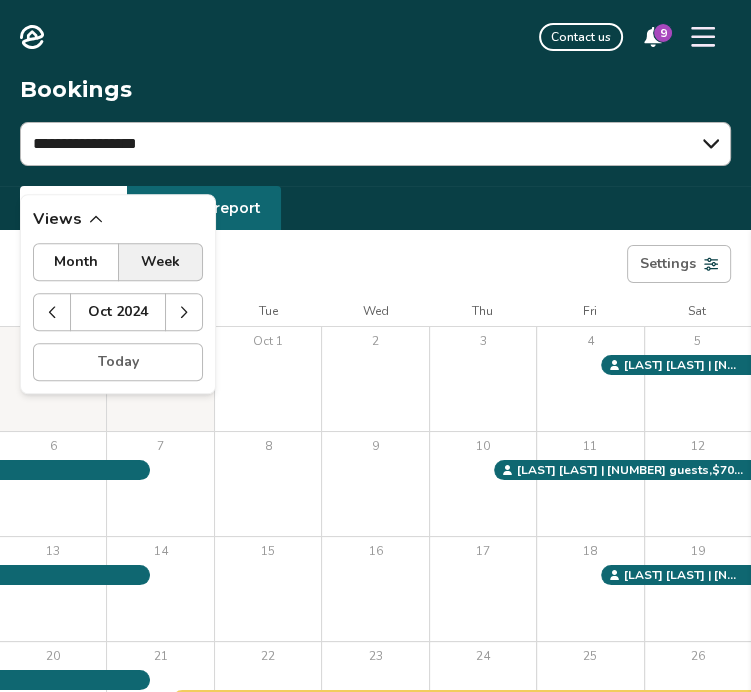 click 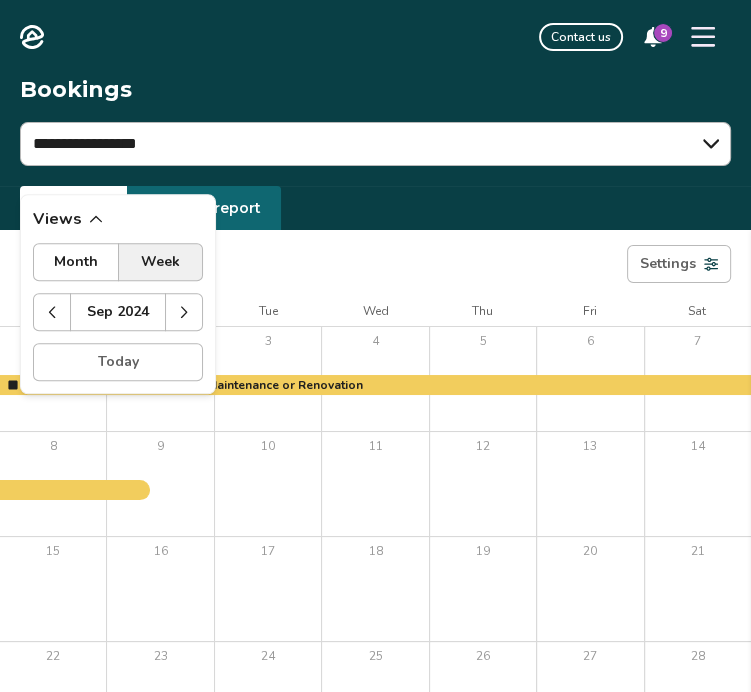 scroll, scrollTop: 2, scrollLeft: 0, axis: vertical 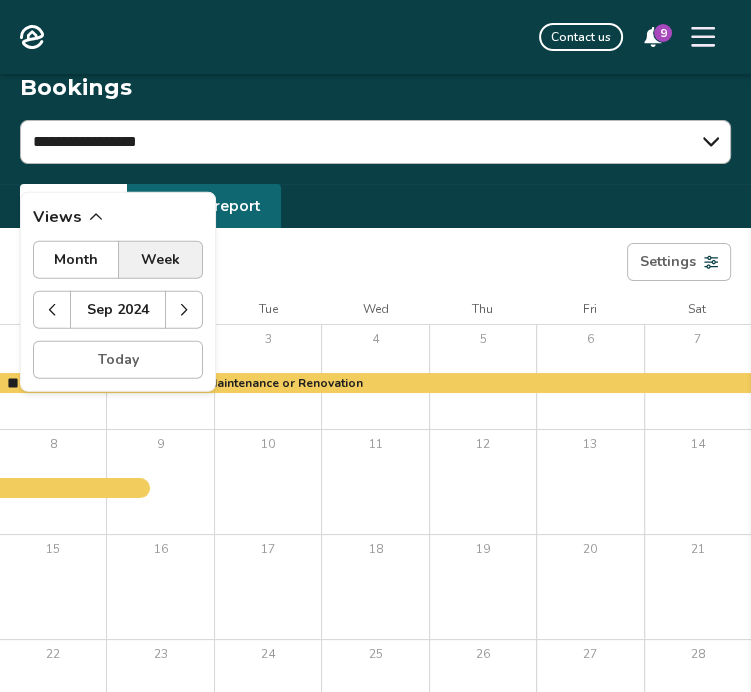 click 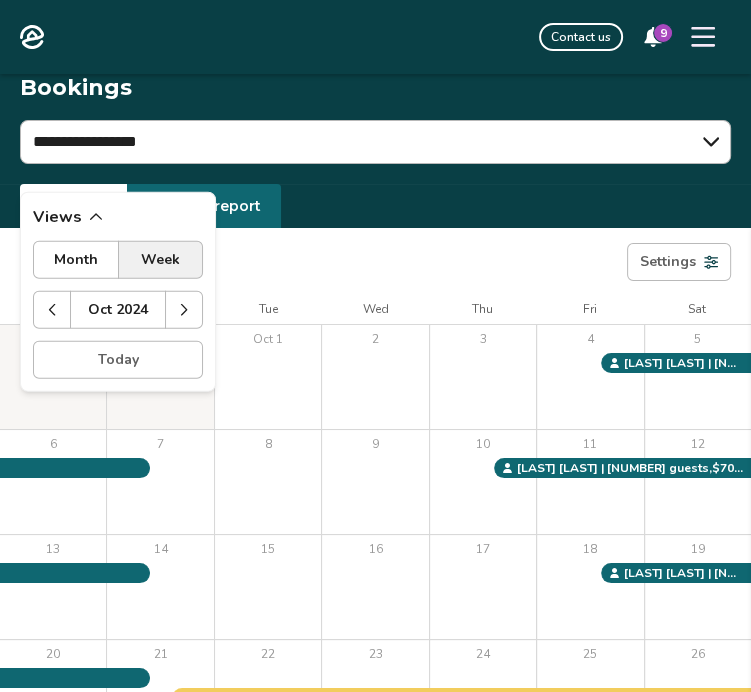 click on "Booking report" at bounding box center [204, 206] 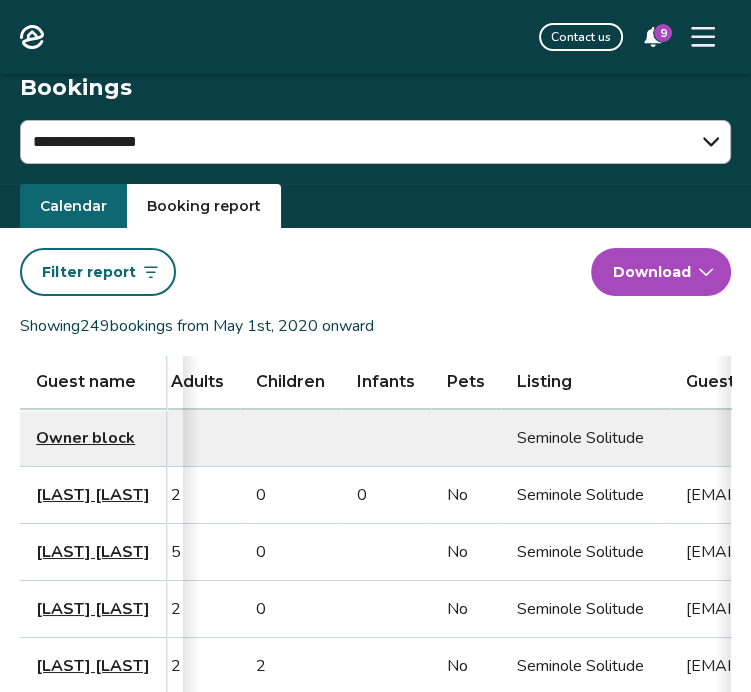 scroll, scrollTop: 0, scrollLeft: 919, axis: horizontal 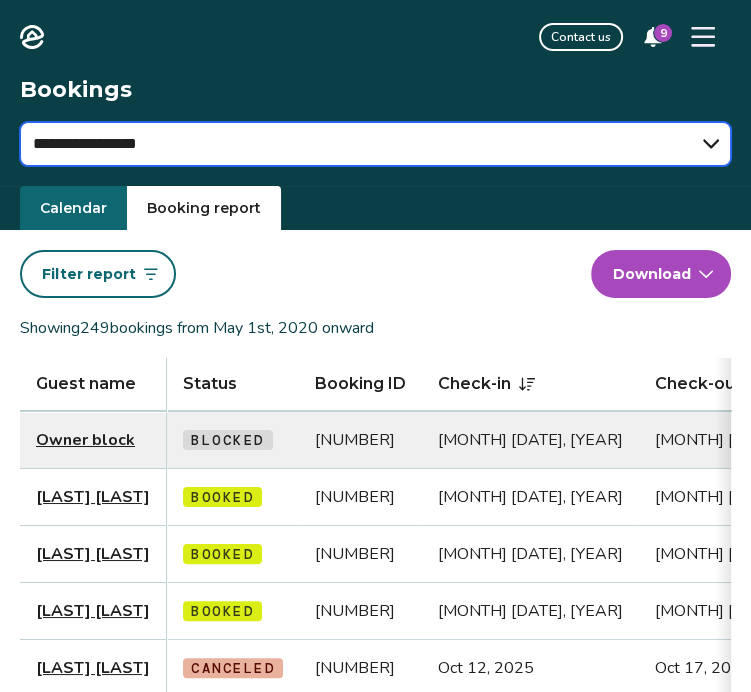 click on "**********" at bounding box center [375, 144] 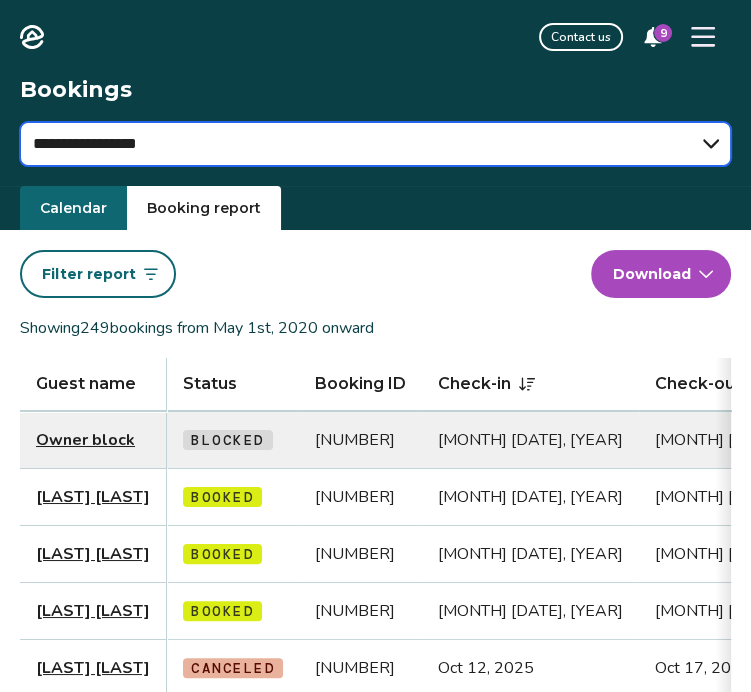 click on "**********" at bounding box center (375, 144) 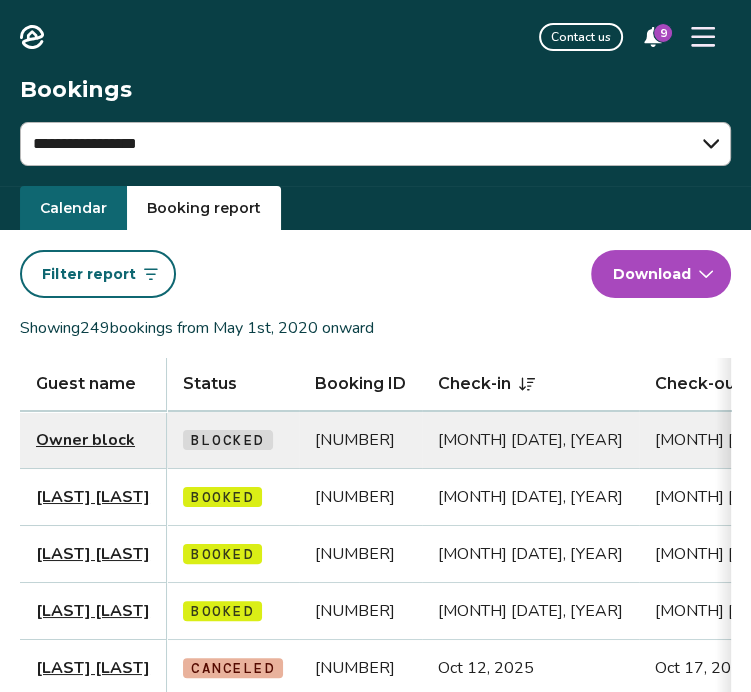 click on "**********" at bounding box center [375, 130] 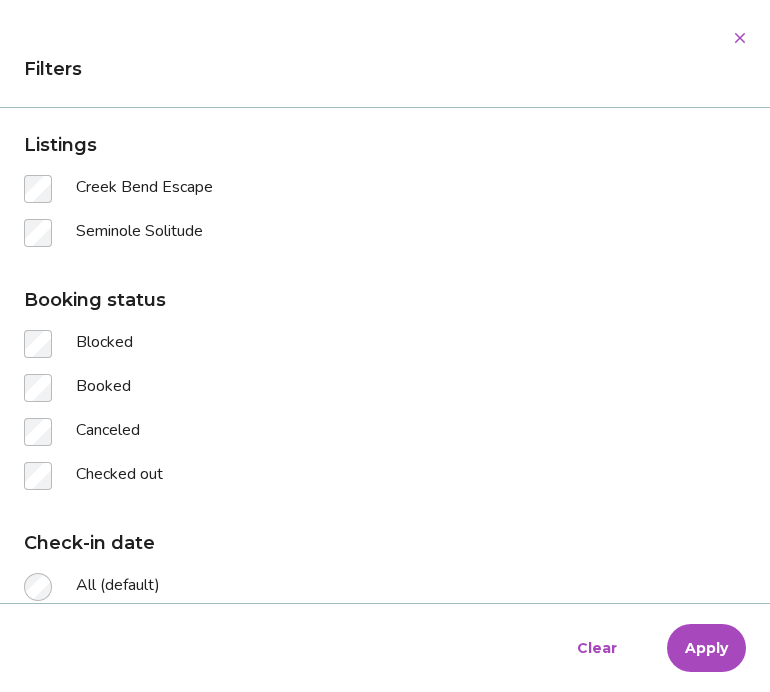 click on "Apply" at bounding box center (706, 648) 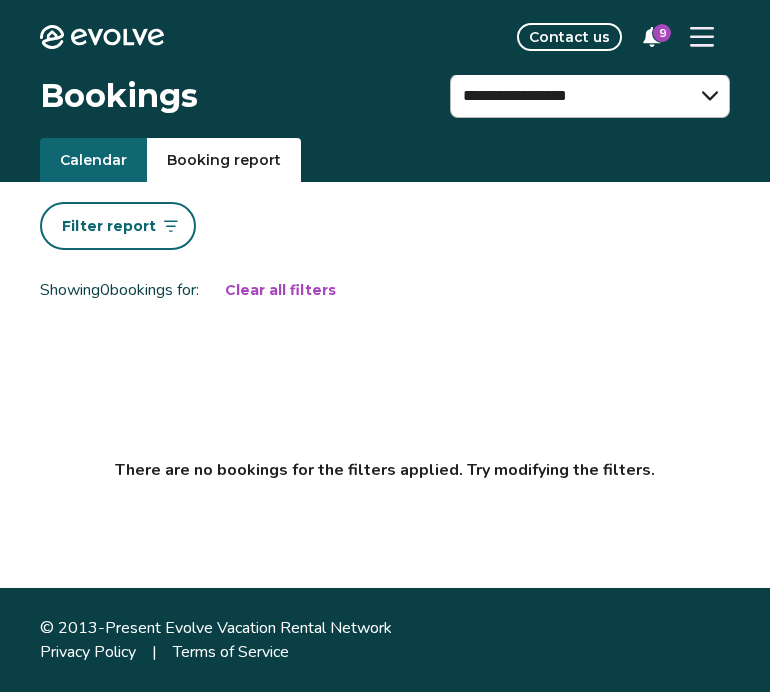 click on "Filter   report" at bounding box center [118, 226] 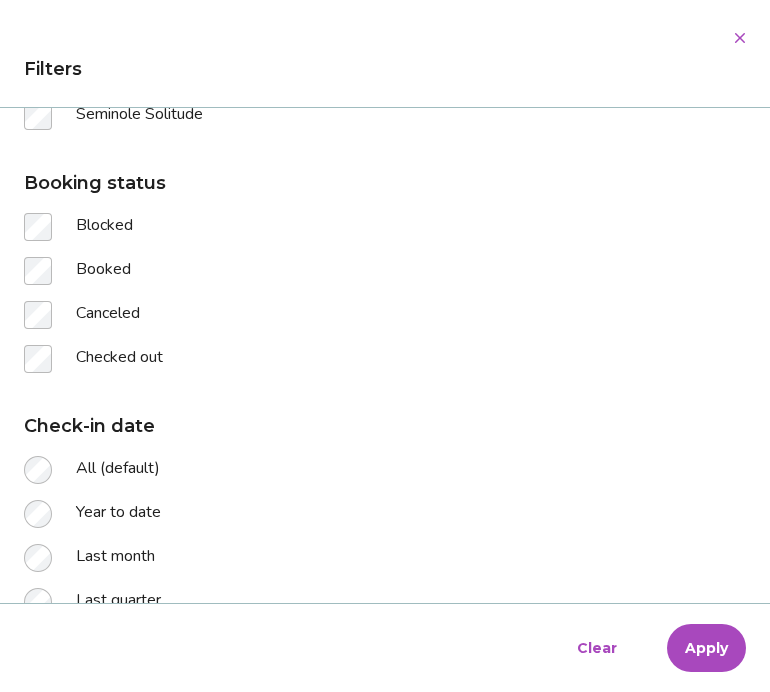 scroll, scrollTop: 280, scrollLeft: 0, axis: vertical 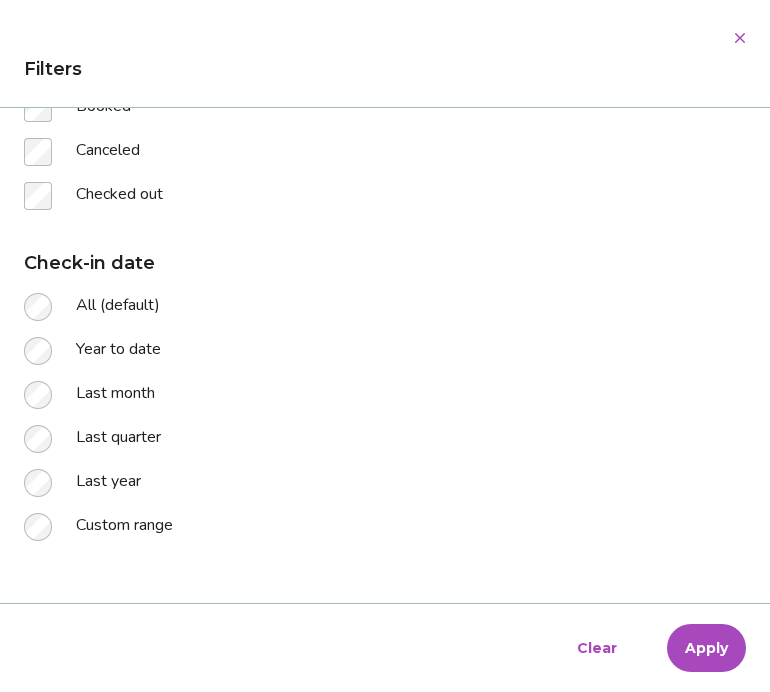select on "*" 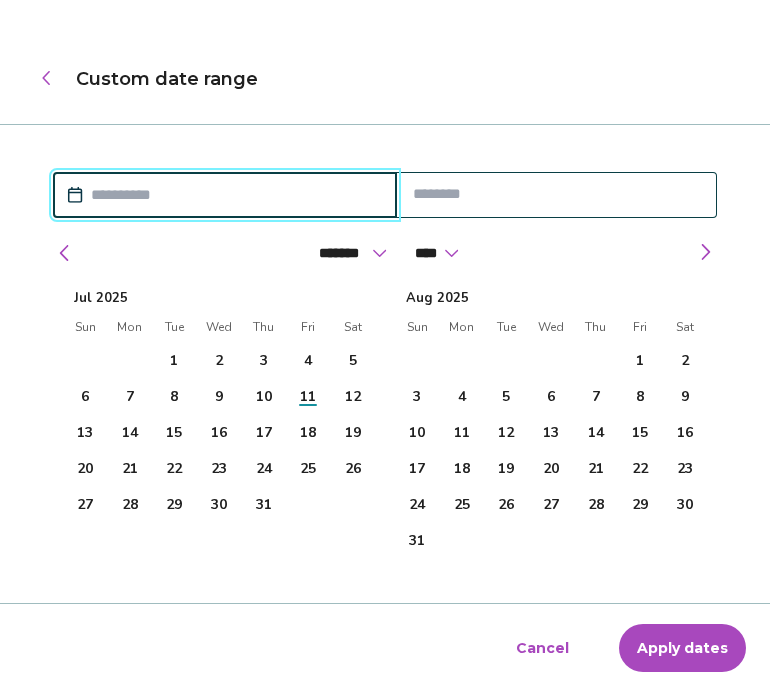 scroll, scrollTop: 45, scrollLeft: 0, axis: vertical 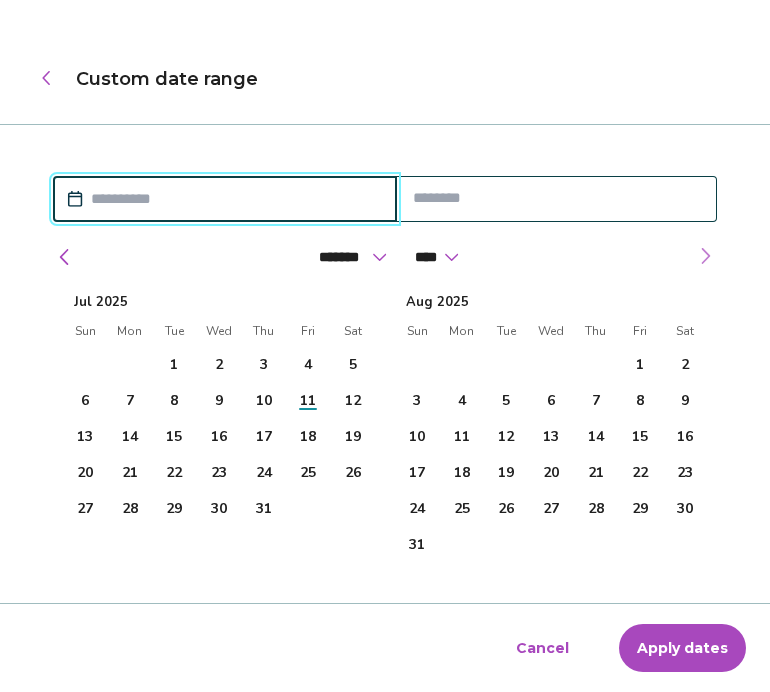 click at bounding box center (705, 256) 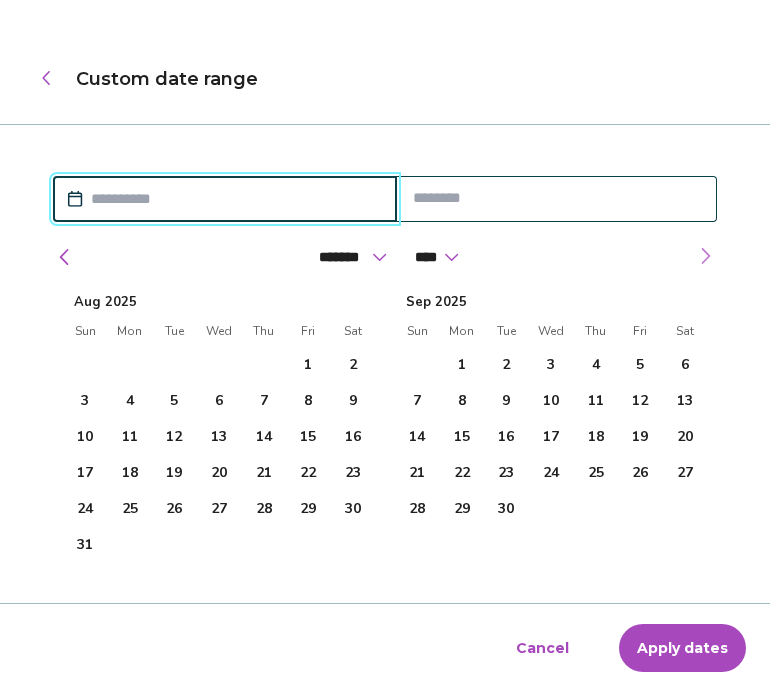 click at bounding box center (705, 256) 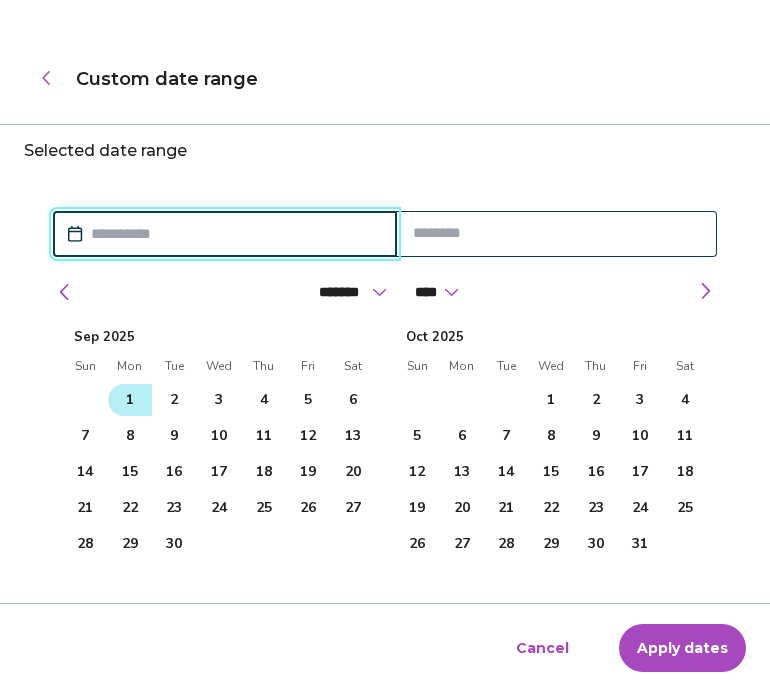 click on "1" at bounding box center [130, 400] 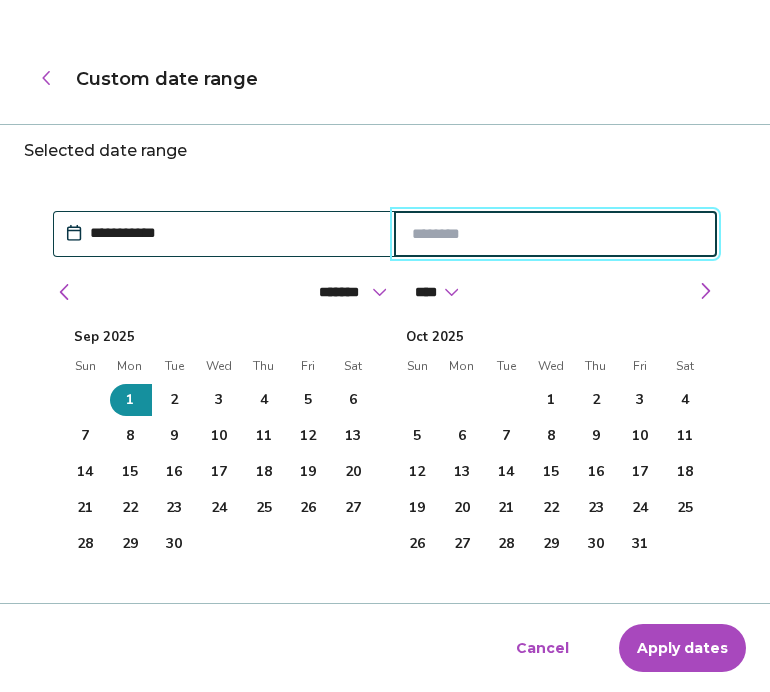type on "**********" 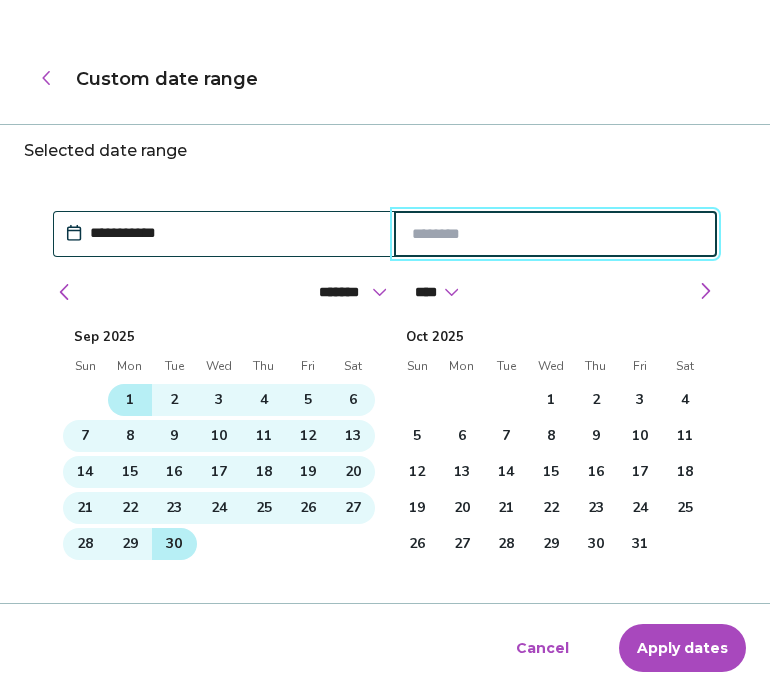 click on "30" at bounding box center (174, 544) 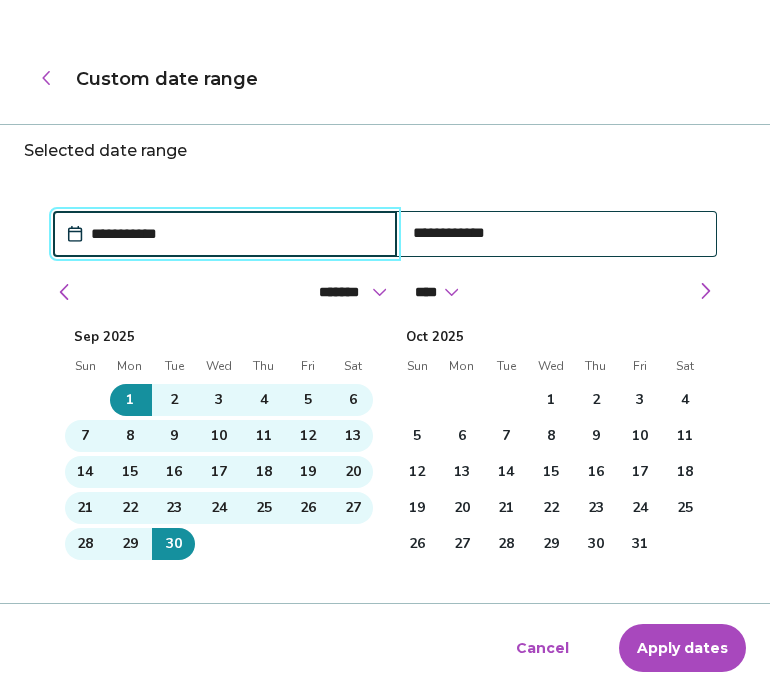 click on "Apply dates" at bounding box center (682, 648) 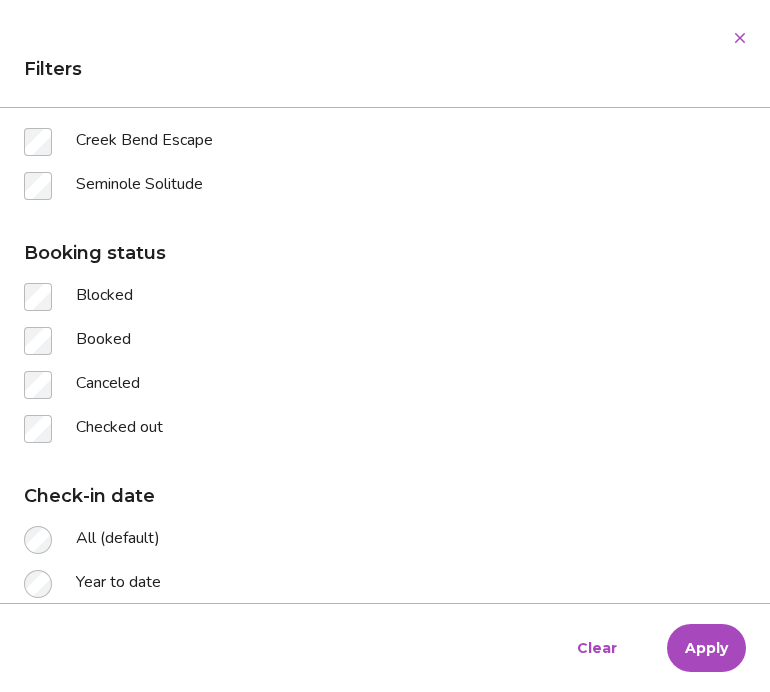 scroll, scrollTop: 0, scrollLeft: 0, axis: both 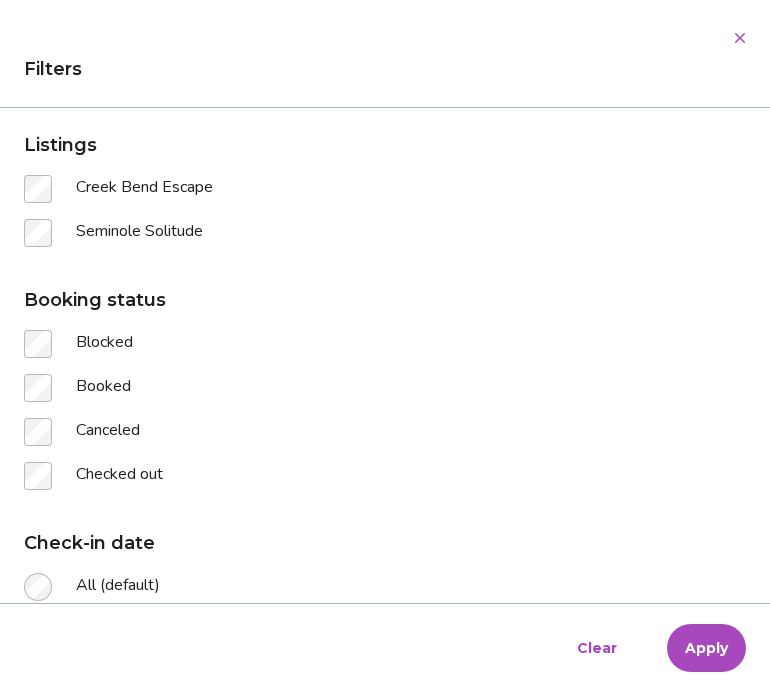 click on "Apply" at bounding box center [706, 648] 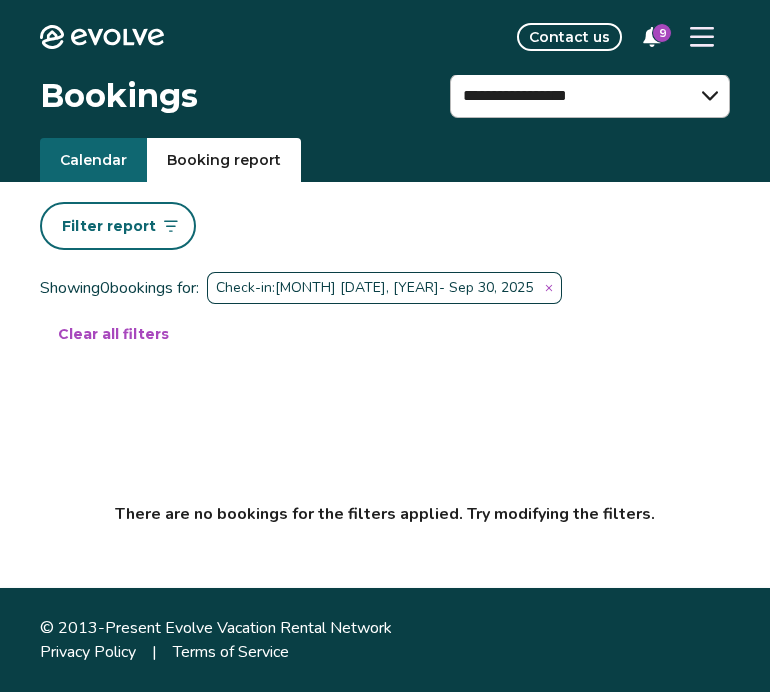 click 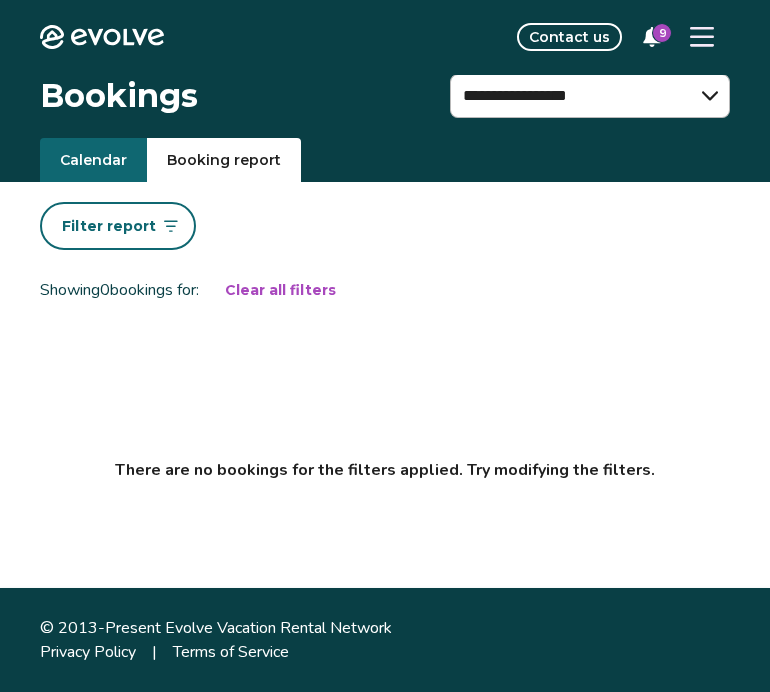click on "Clear all filters" at bounding box center (280, 290) 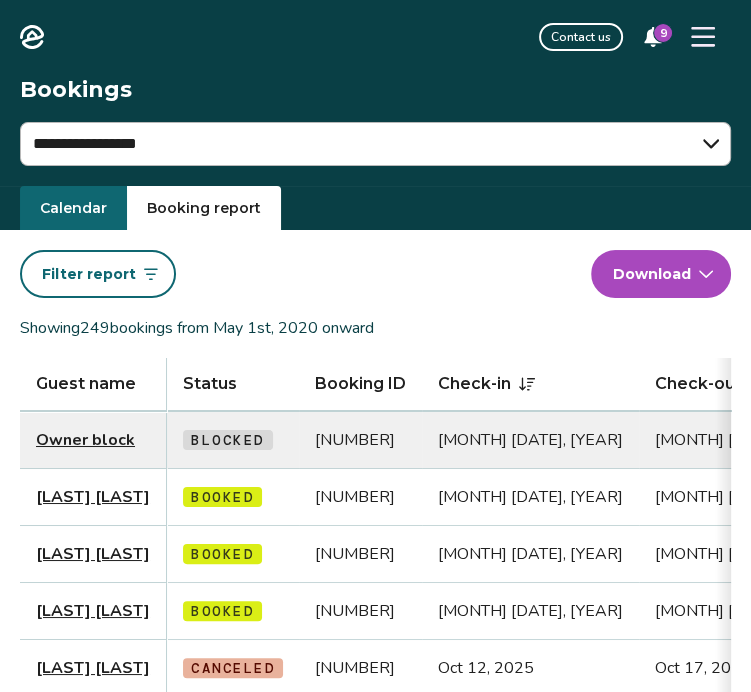 click on "Showing  249  bookings    from May 1st, 2020 onward" at bounding box center [201, 328] 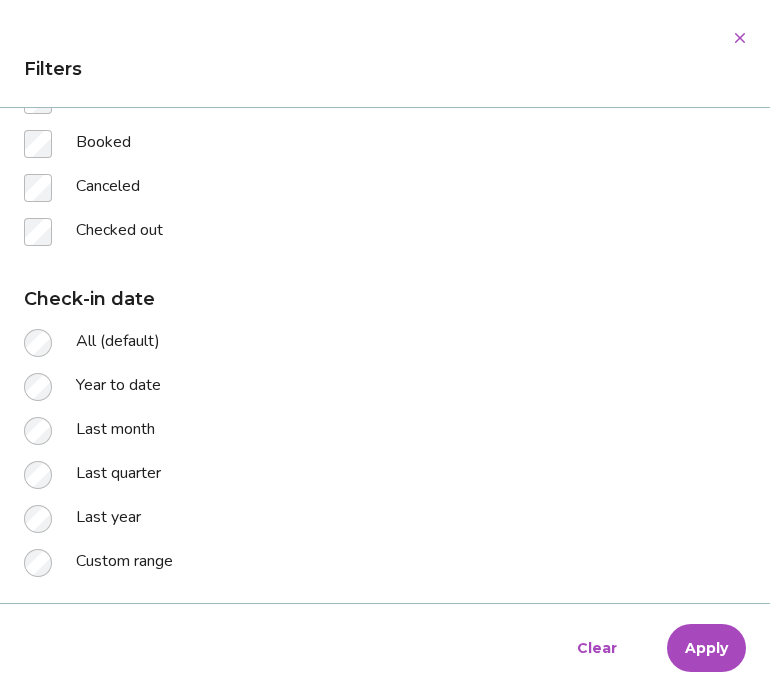 scroll, scrollTop: 280, scrollLeft: 0, axis: vertical 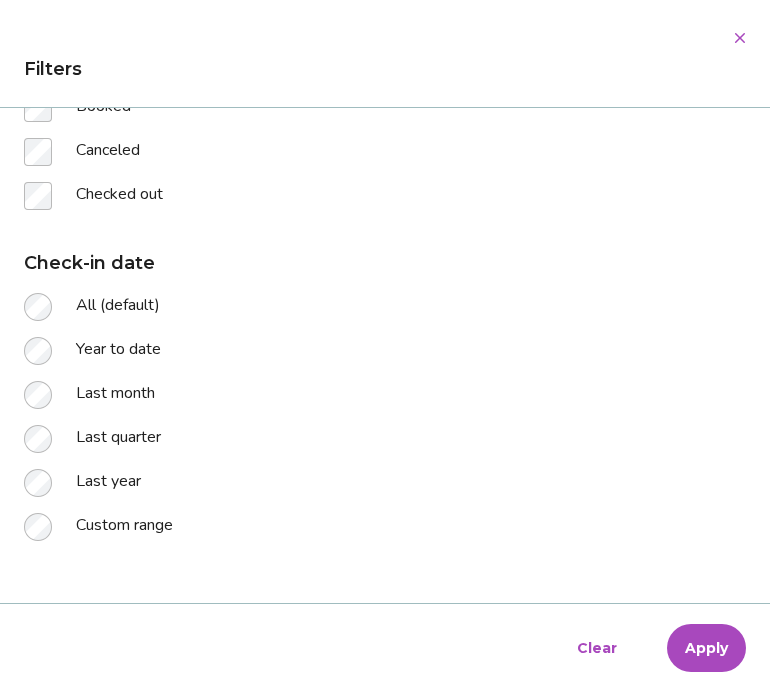 click at bounding box center [50, 527] 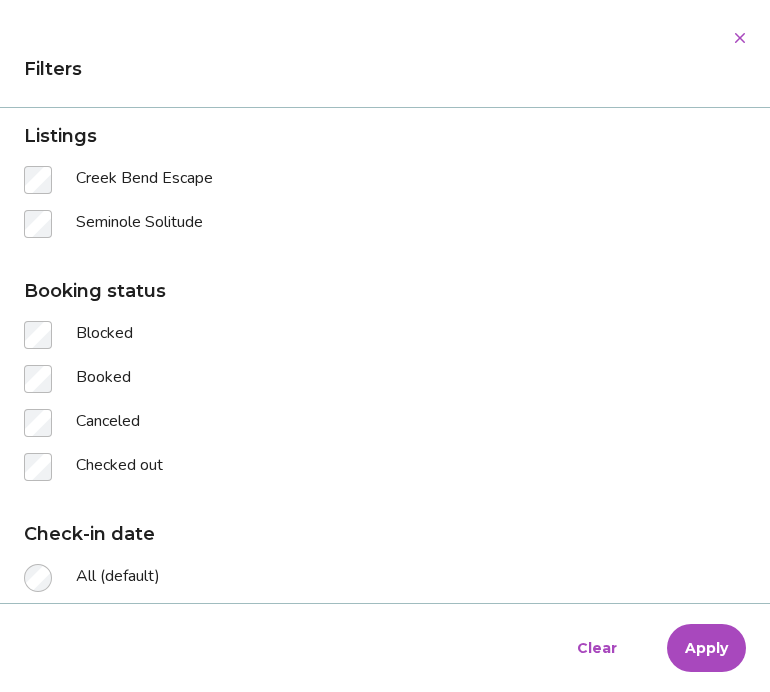 select on "*" 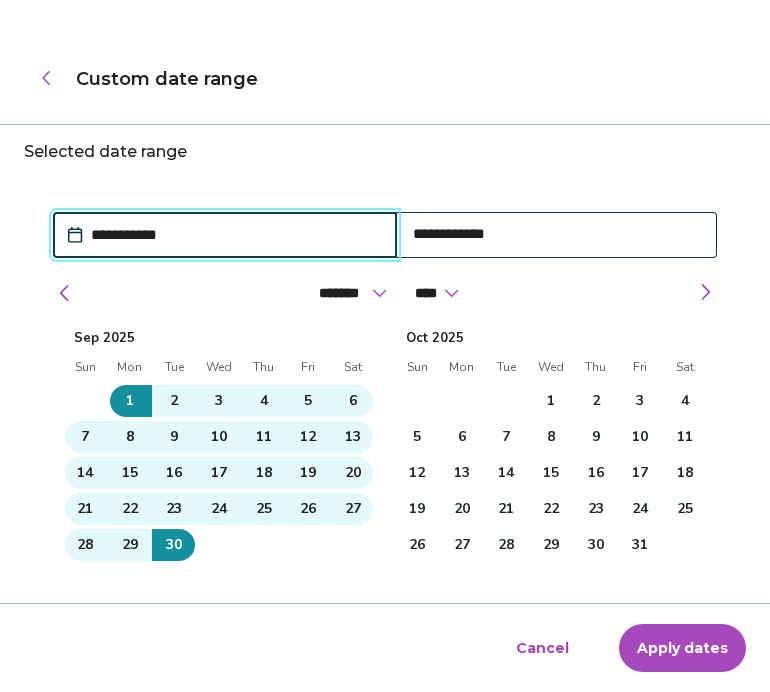 click on "1" at bounding box center [551, 401] 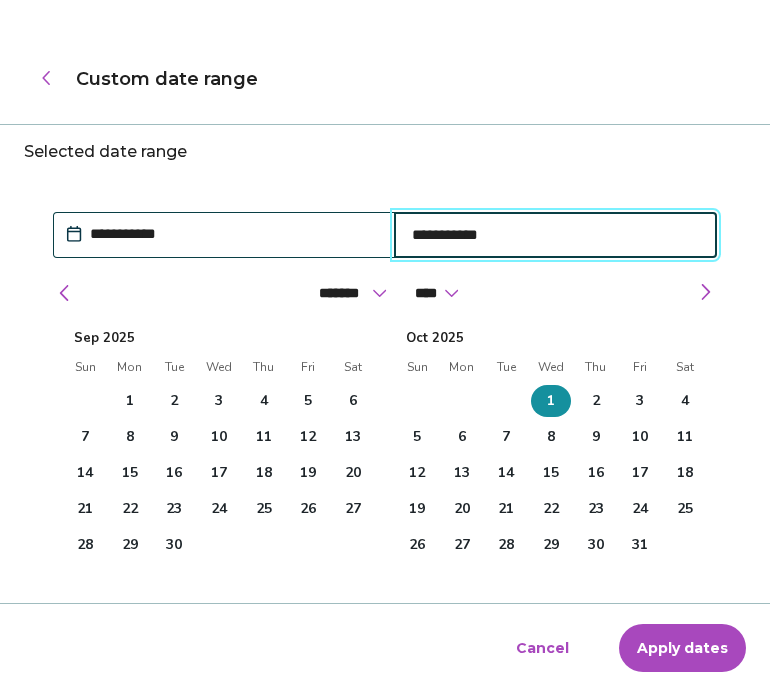click on "31" at bounding box center [640, 545] 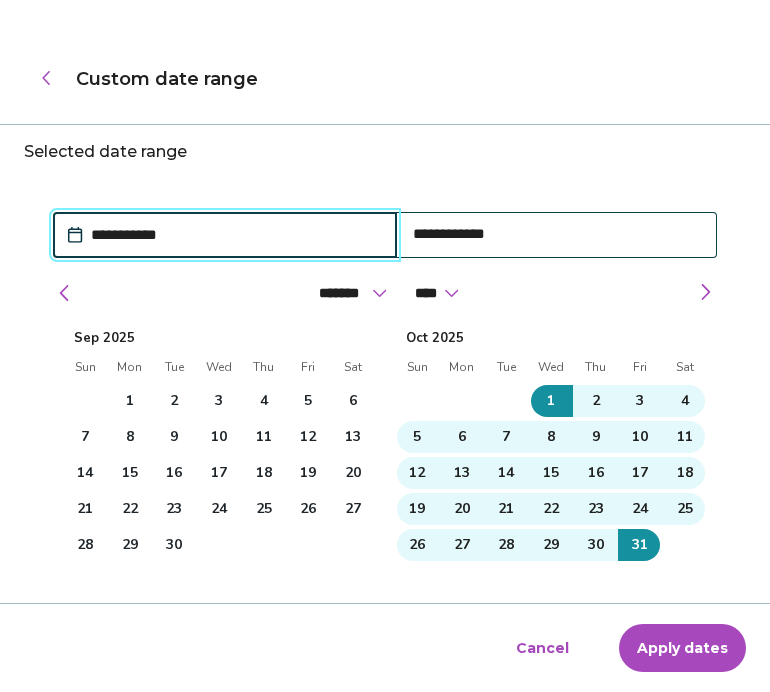 click on "**********" at bounding box center [235, 235] 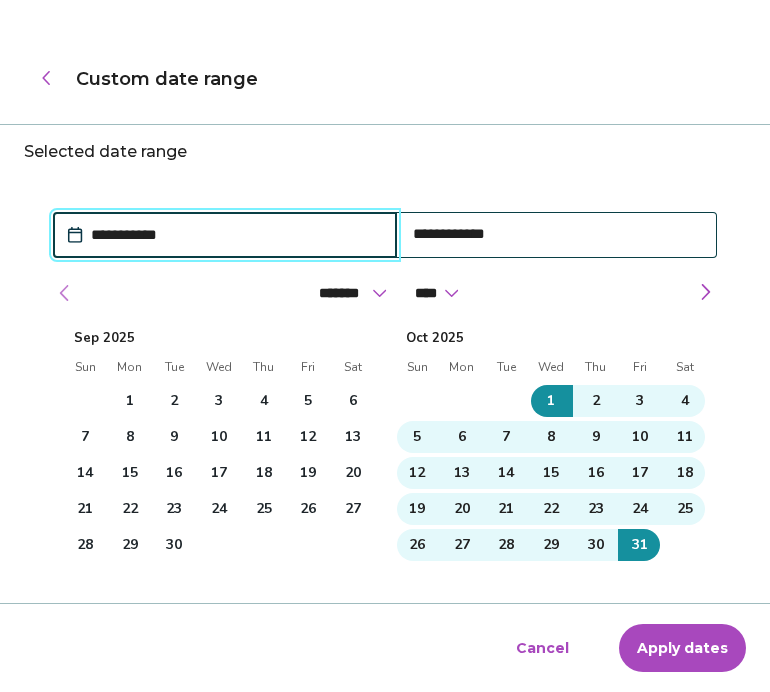 click at bounding box center [65, 293] 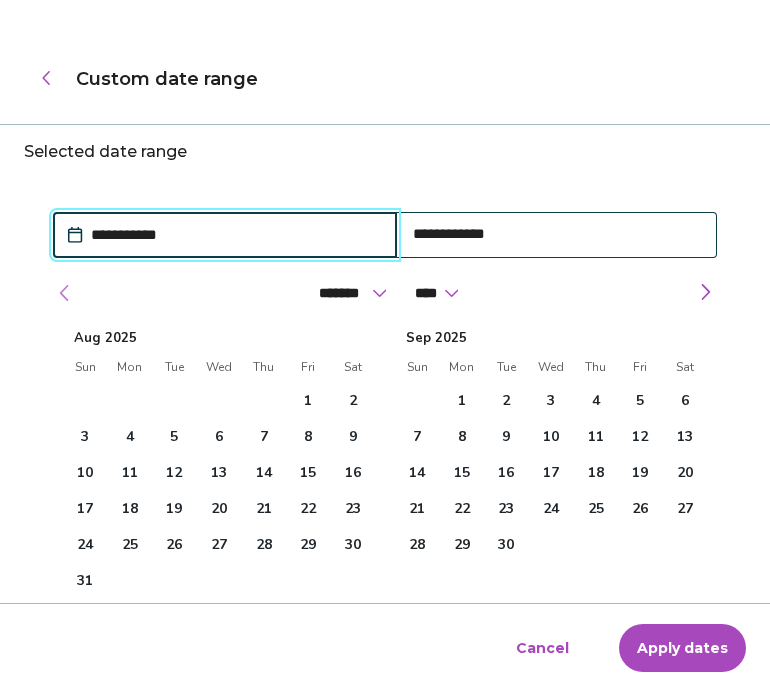 click at bounding box center [65, 293] 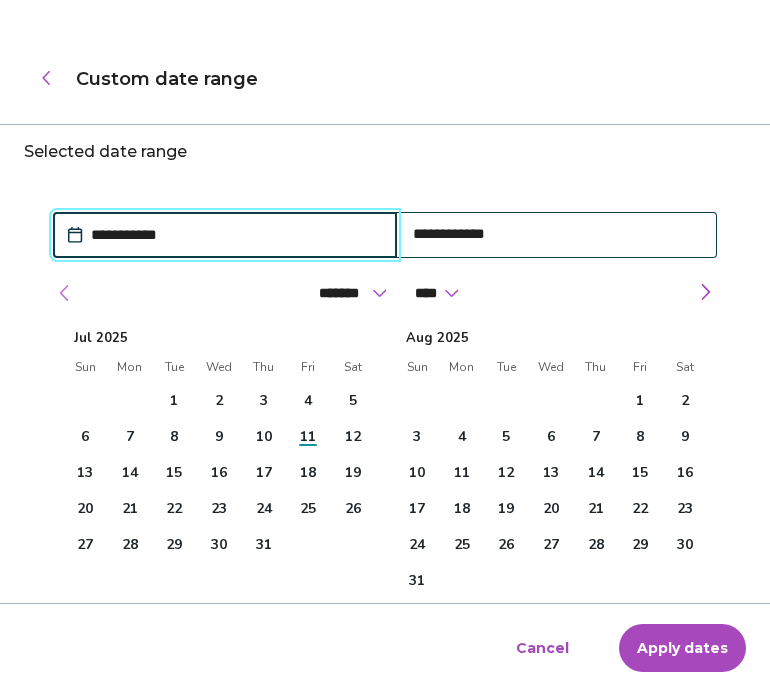 click at bounding box center [65, 293] 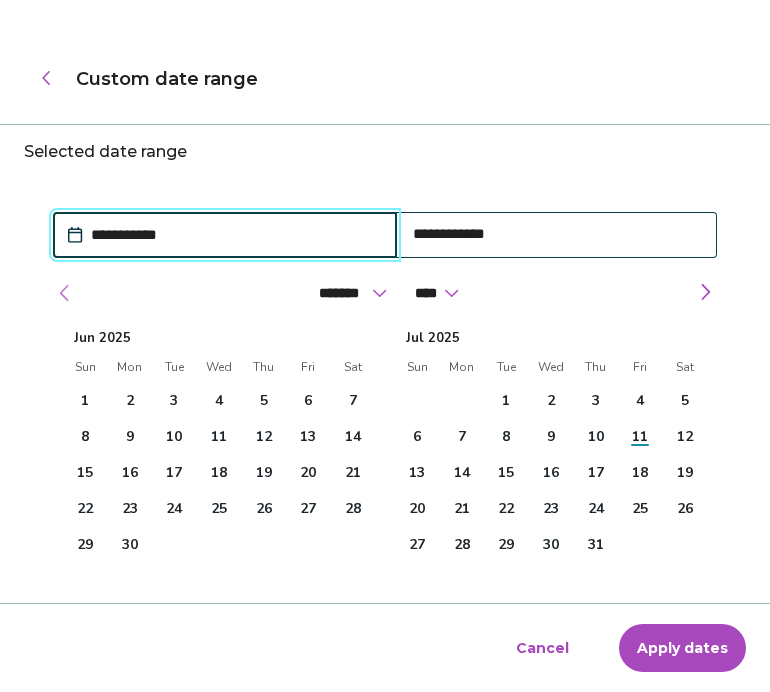 click at bounding box center [65, 293] 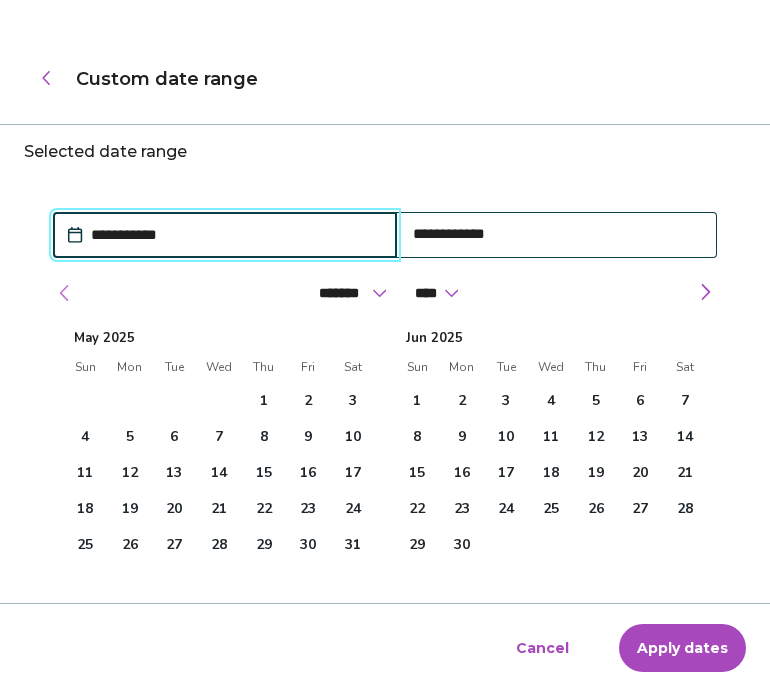 click at bounding box center (65, 293) 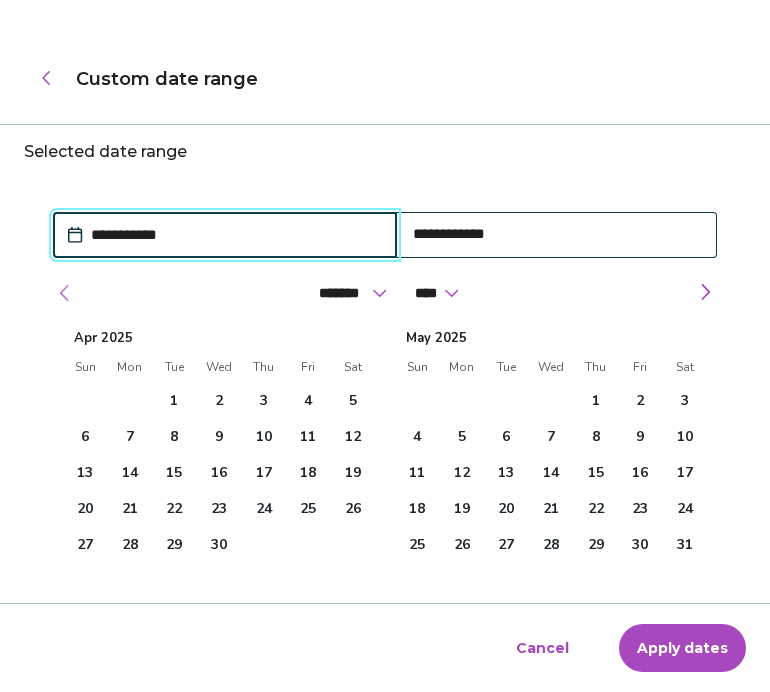 click at bounding box center (65, 293) 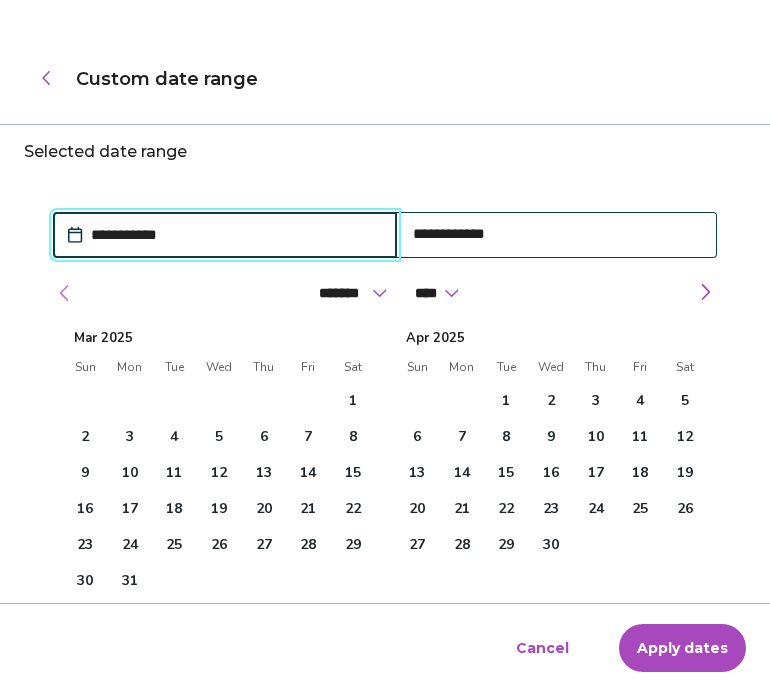 click at bounding box center (65, 293) 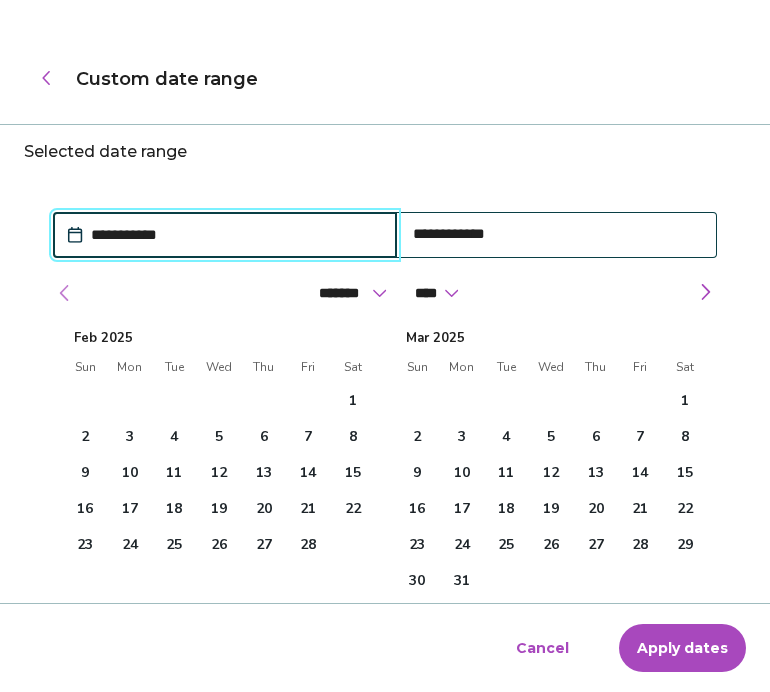 click at bounding box center [65, 293] 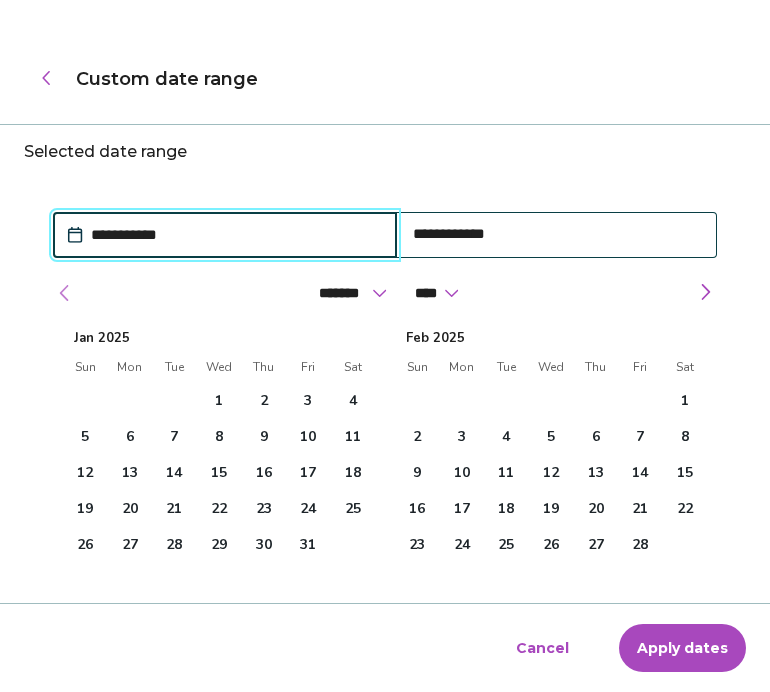 click at bounding box center [65, 293] 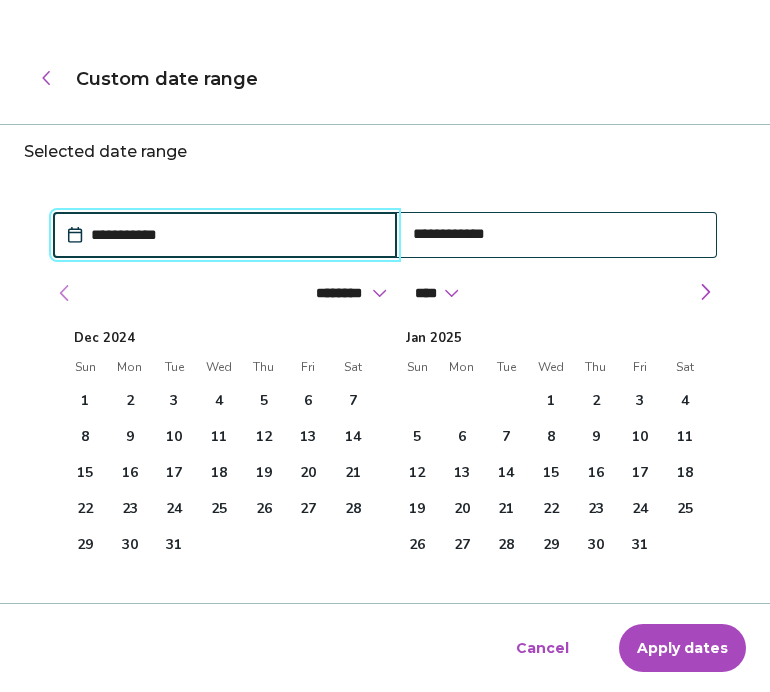 click at bounding box center (65, 293) 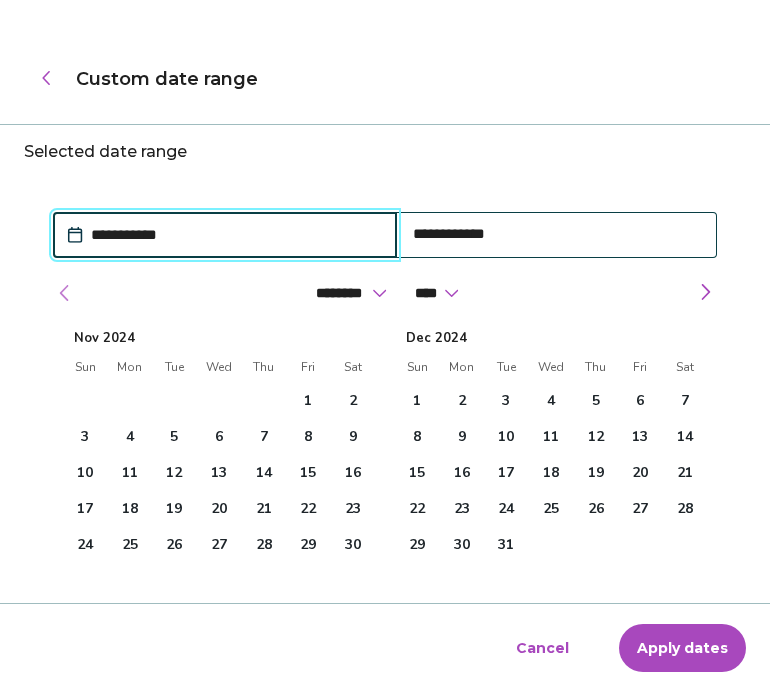 click at bounding box center (65, 293) 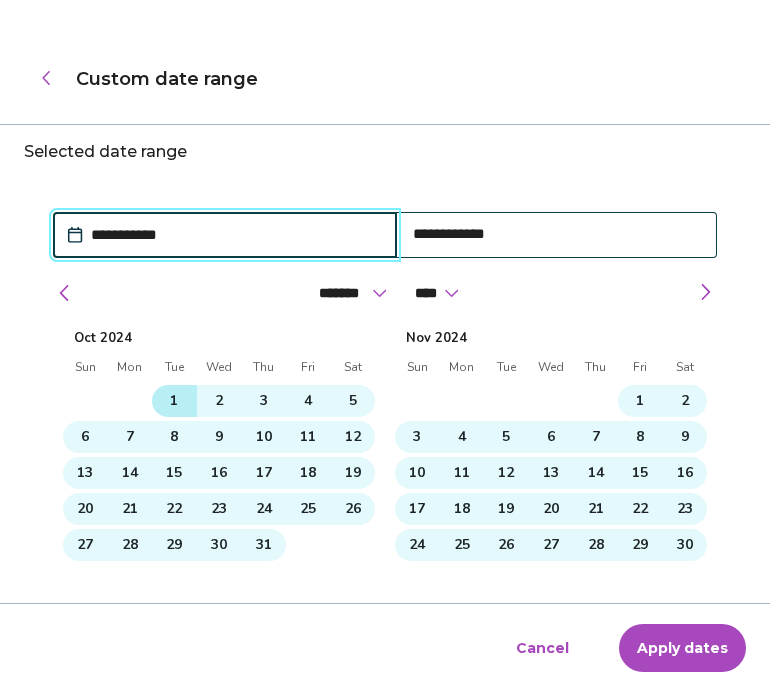 click on "1" at bounding box center [174, 401] 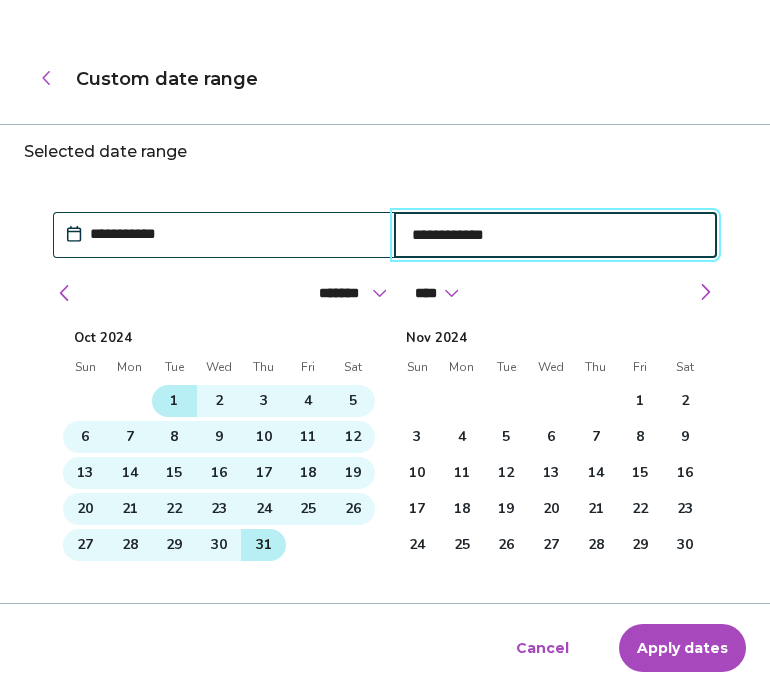 click on "31" at bounding box center (264, 545) 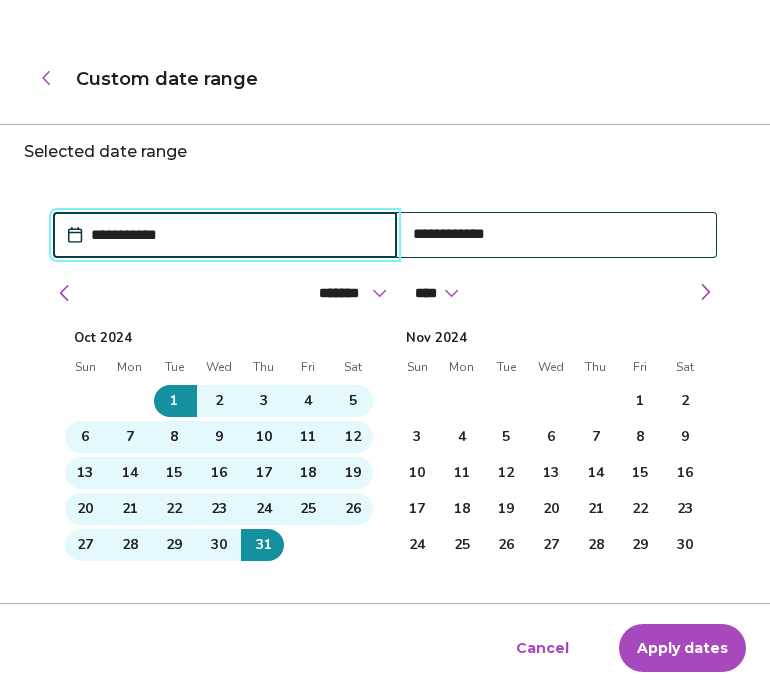 click on "Apply dates" at bounding box center [682, 648] 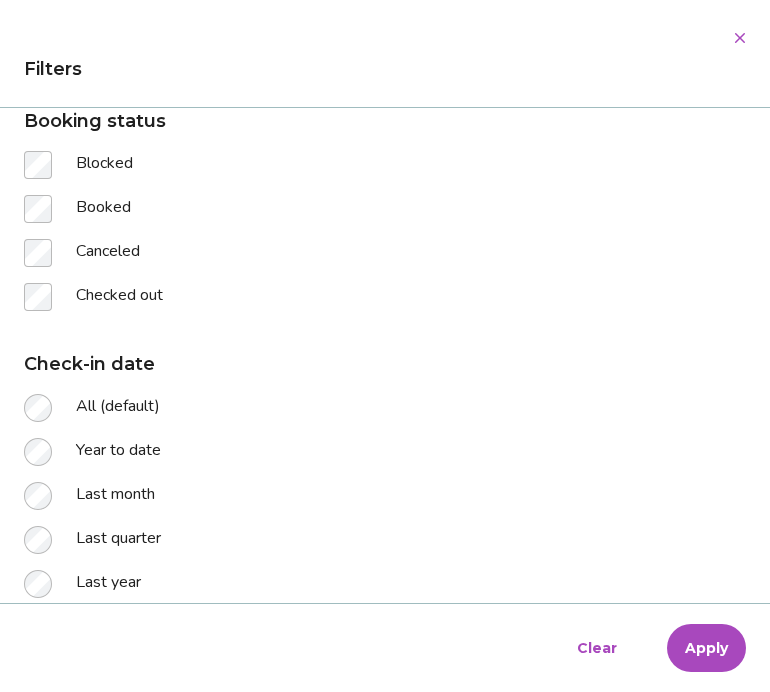 scroll, scrollTop: 327, scrollLeft: 0, axis: vertical 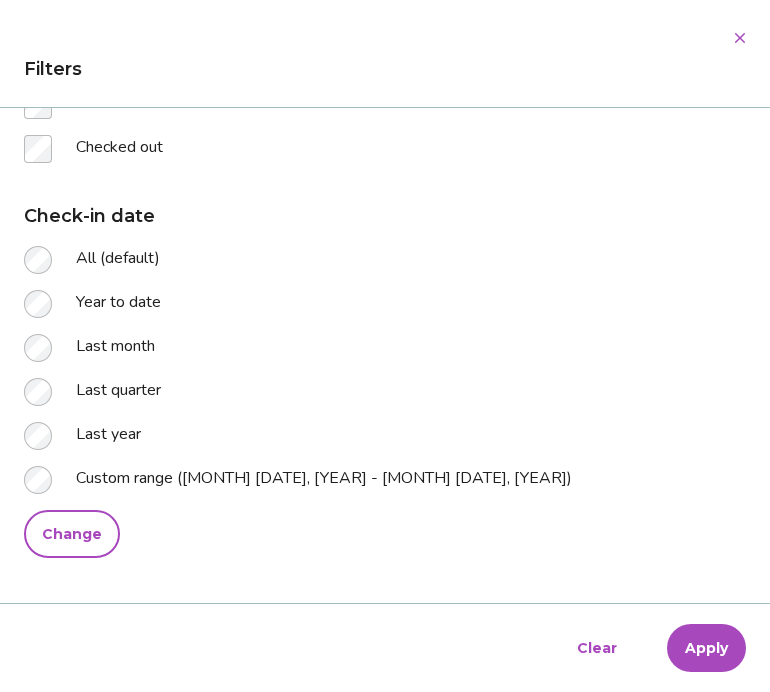 click on "Apply" at bounding box center [706, 648] 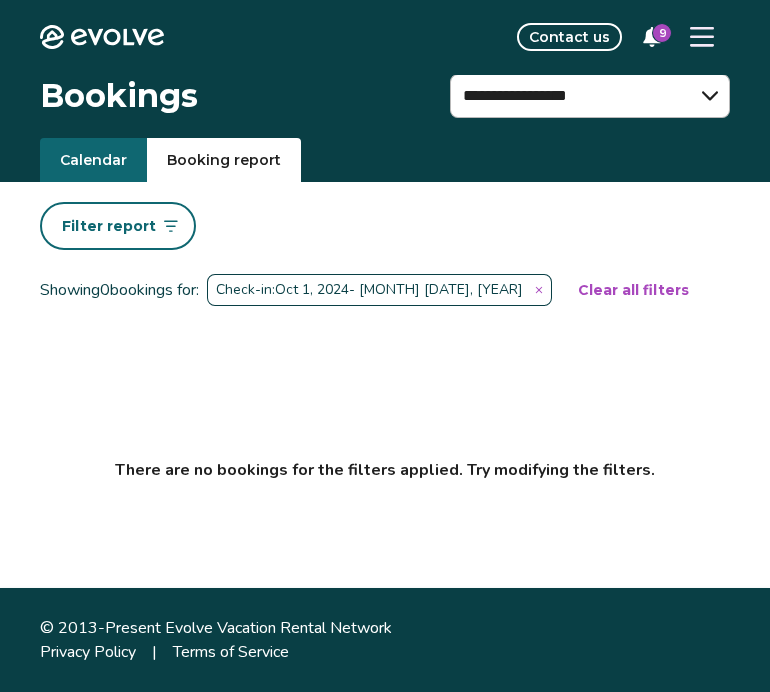 click on "Check-in:  Oct 1, 2024  -   Oct 31, 2024" at bounding box center [379, 290] 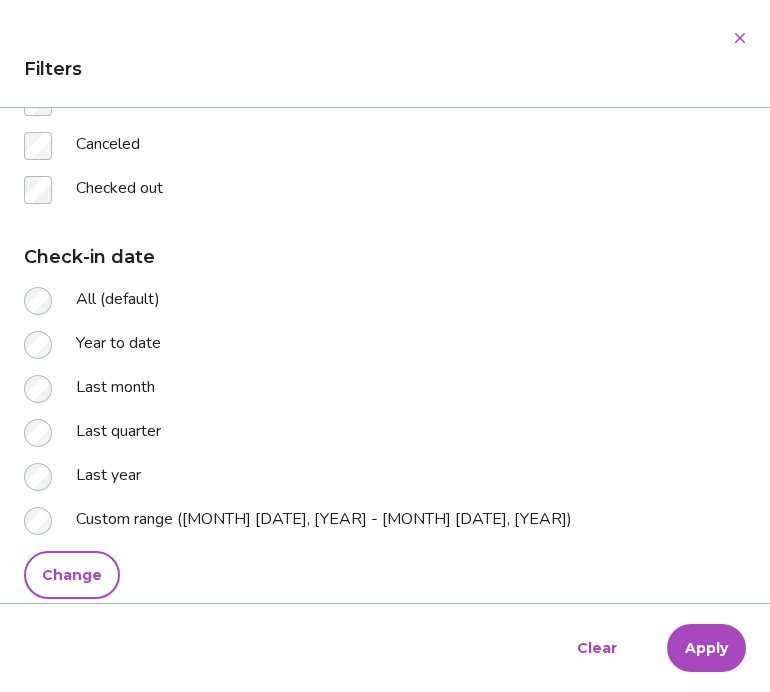 scroll, scrollTop: 307, scrollLeft: 0, axis: vertical 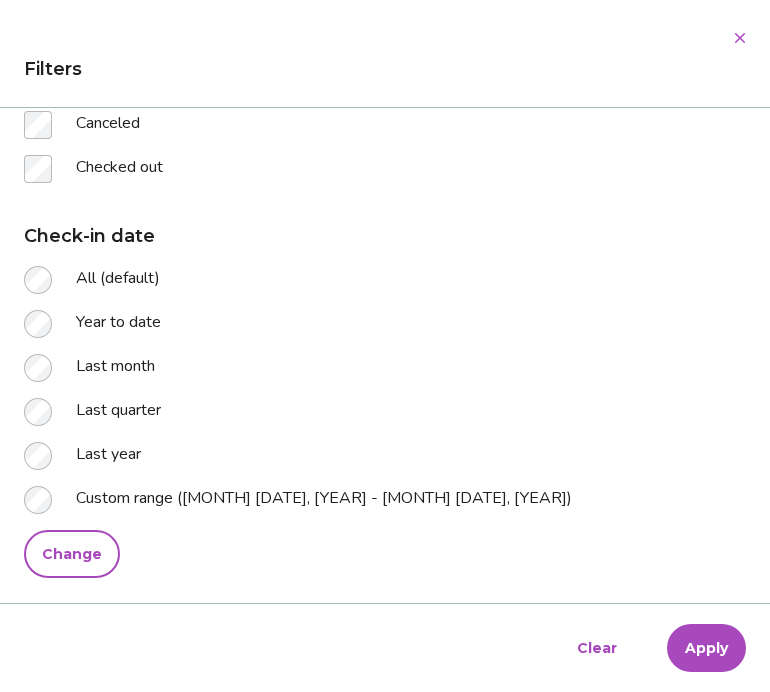 click on "Custom range (Oct 1, 2024 - Oct 31, 2024)" at bounding box center (324, 500) 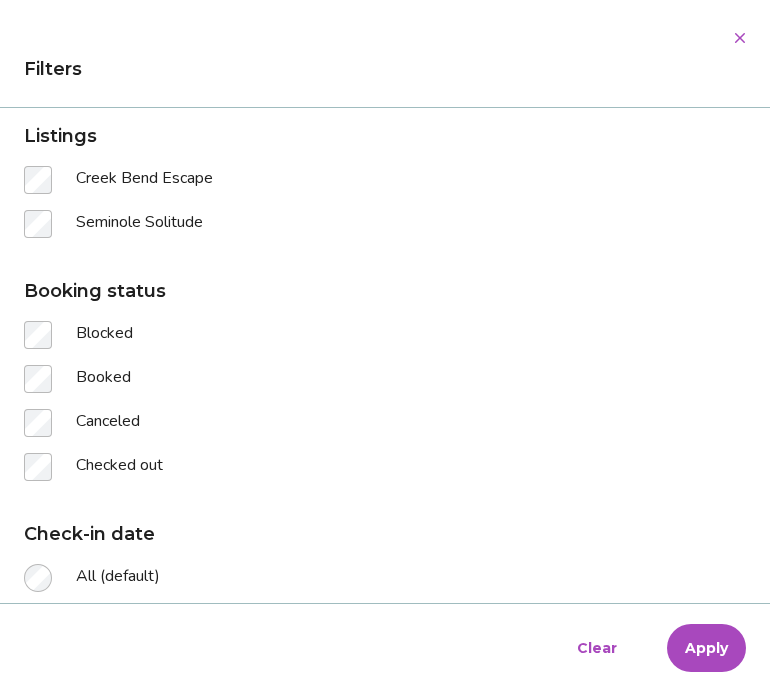 select on "*" 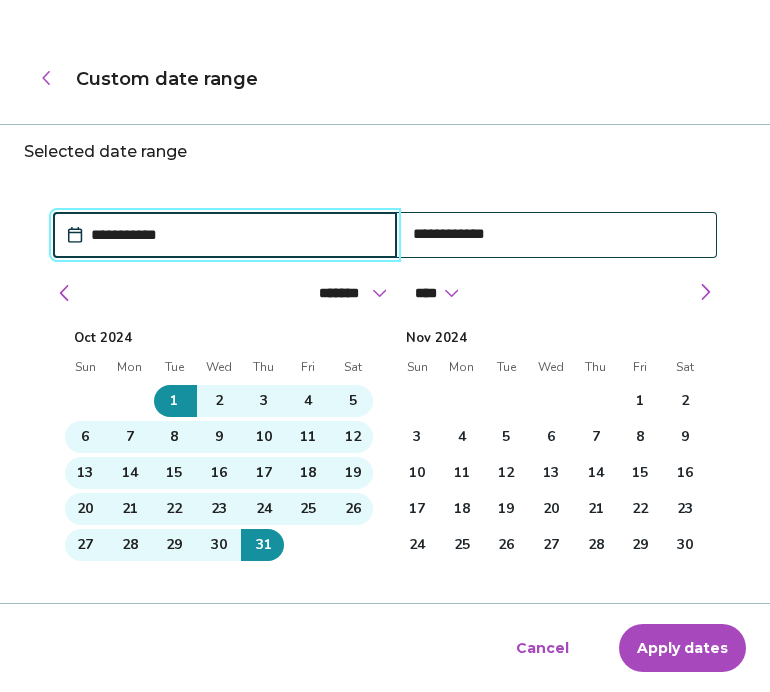 click on "1" at bounding box center (640, 401) 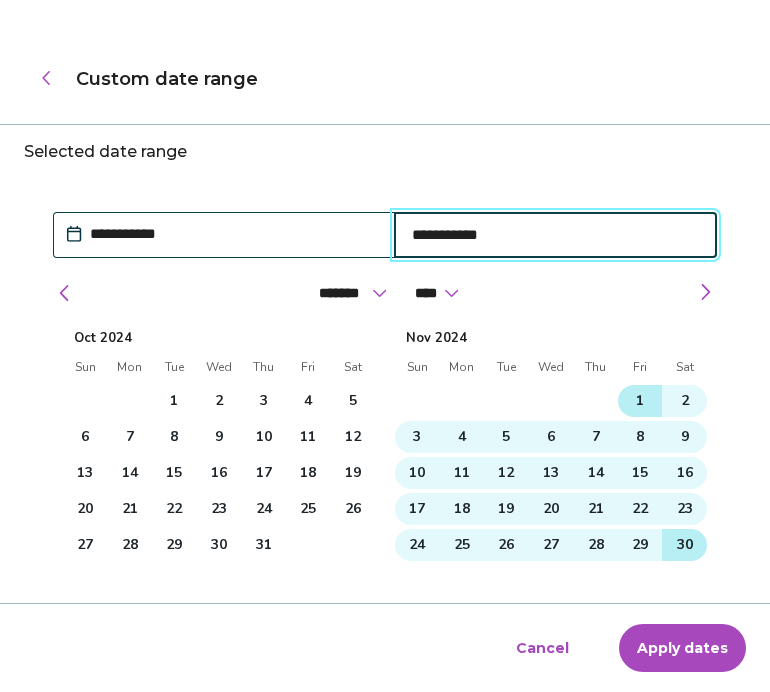 click on "30" at bounding box center [685, 545] 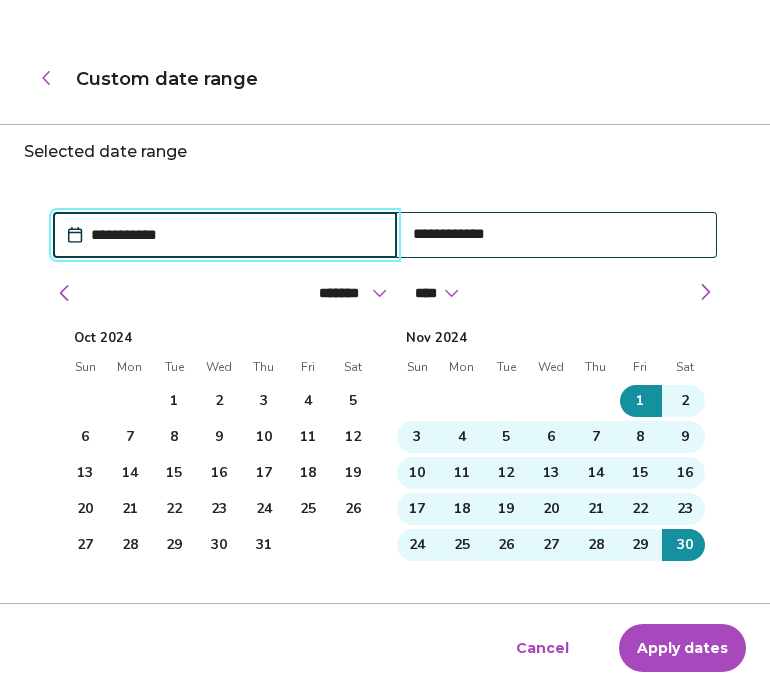 click on "Apply dates" at bounding box center [682, 648] 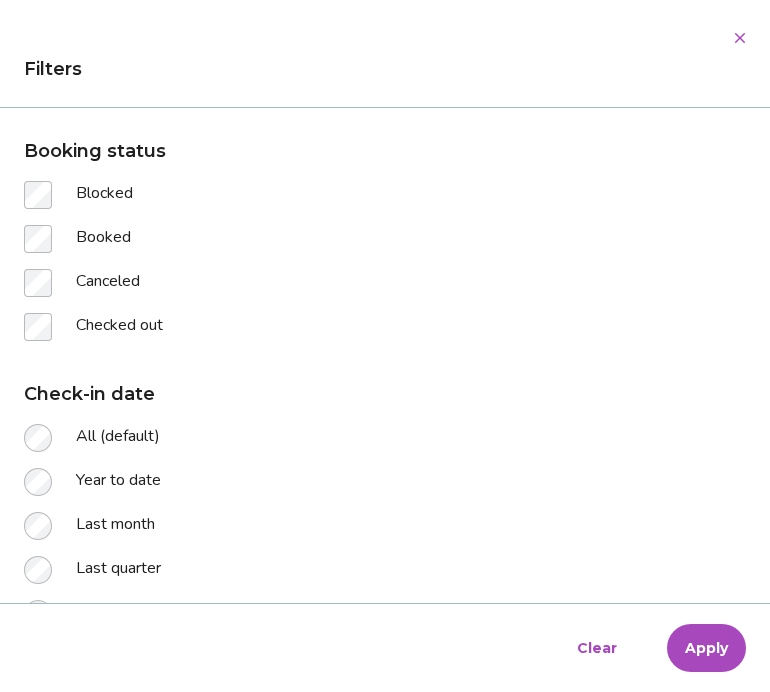 scroll, scrollTop: 327, scrollLeft: 0, axis: vertical 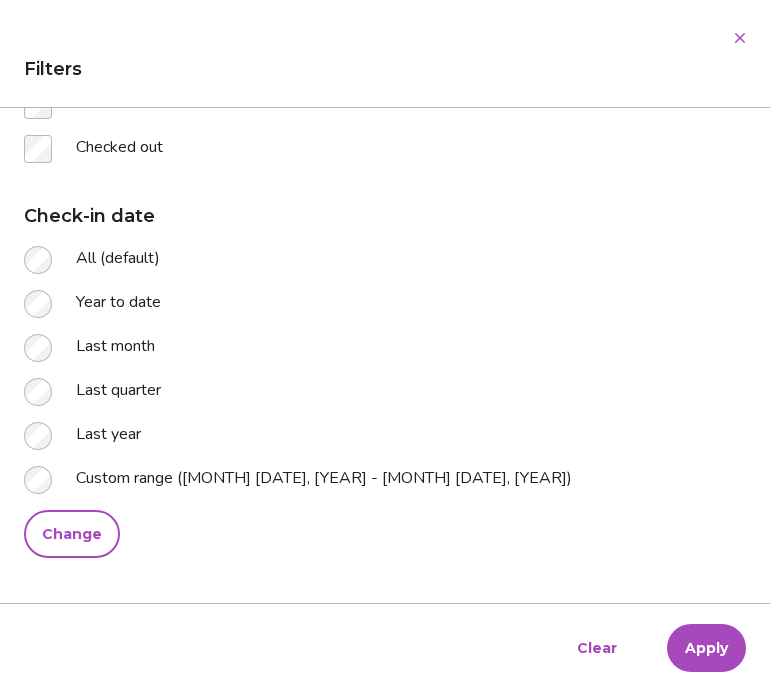 click on "Apply" at bounding box center (706, 648) 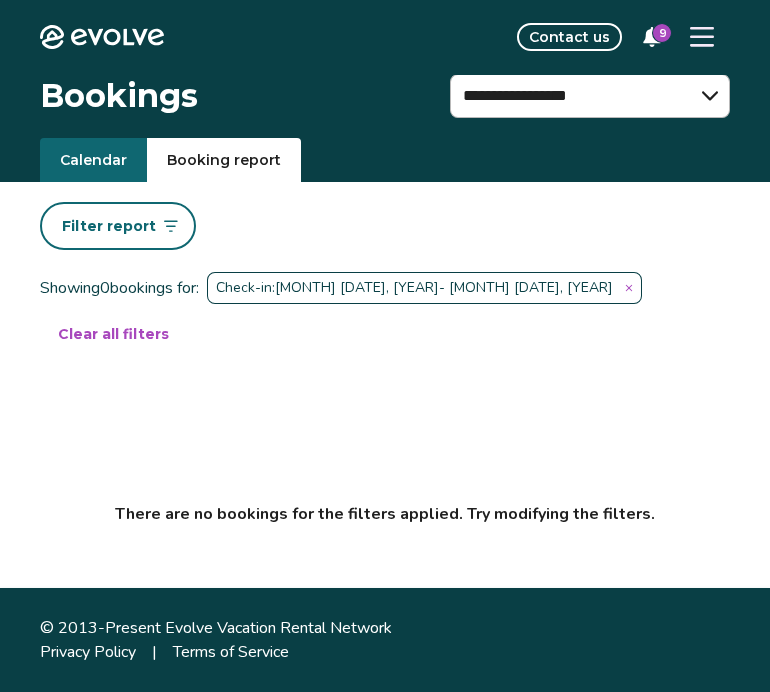 click on "Check-in:  Nov 1, 2024  -   Nov 30, 2024" at bounding box center [424, 288] 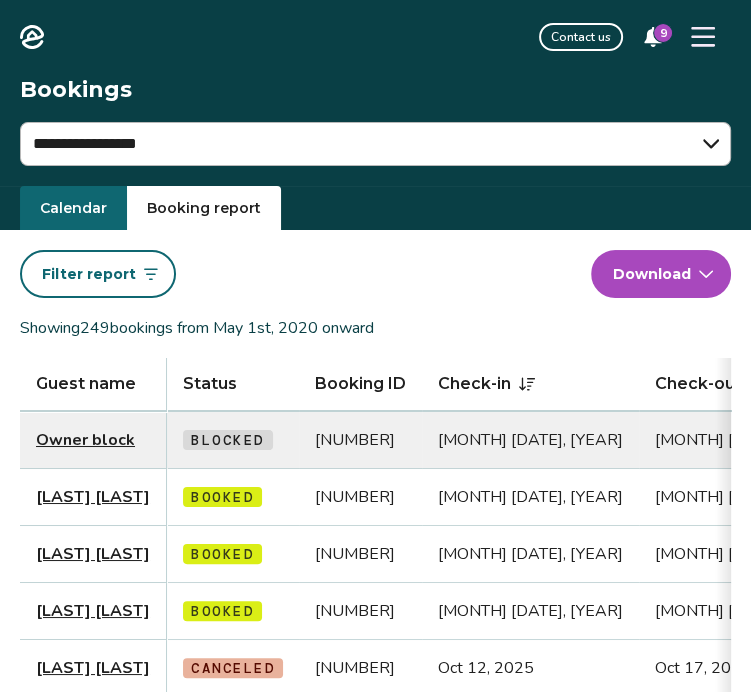click on "Filter   report" at bounding box center [98, 274] 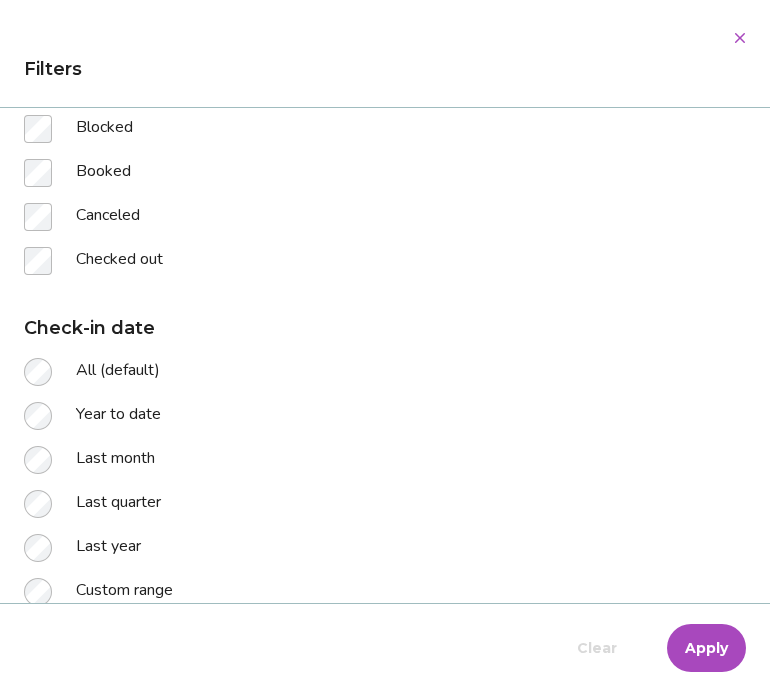 scroll, scrollTop: 280, scrollLeft: 0, axis: vertical 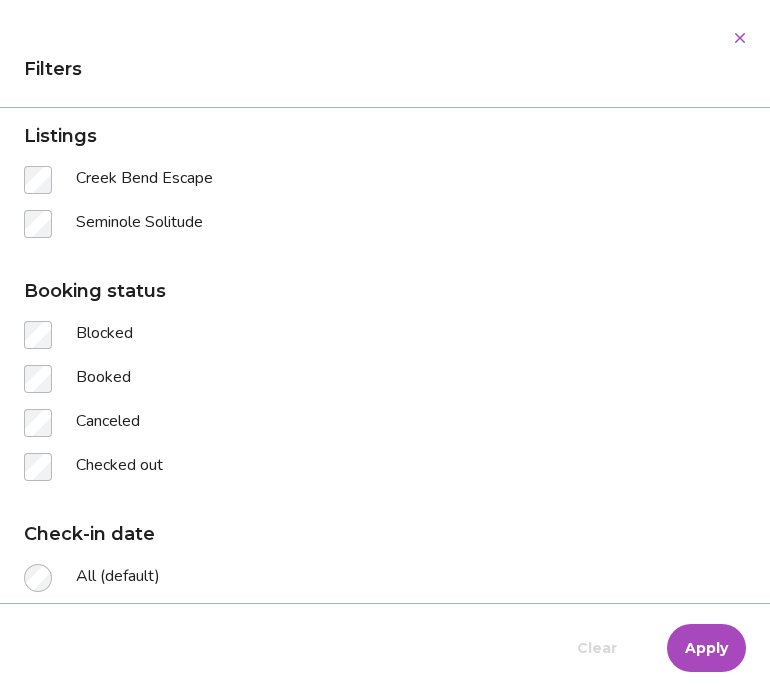 select on "**" 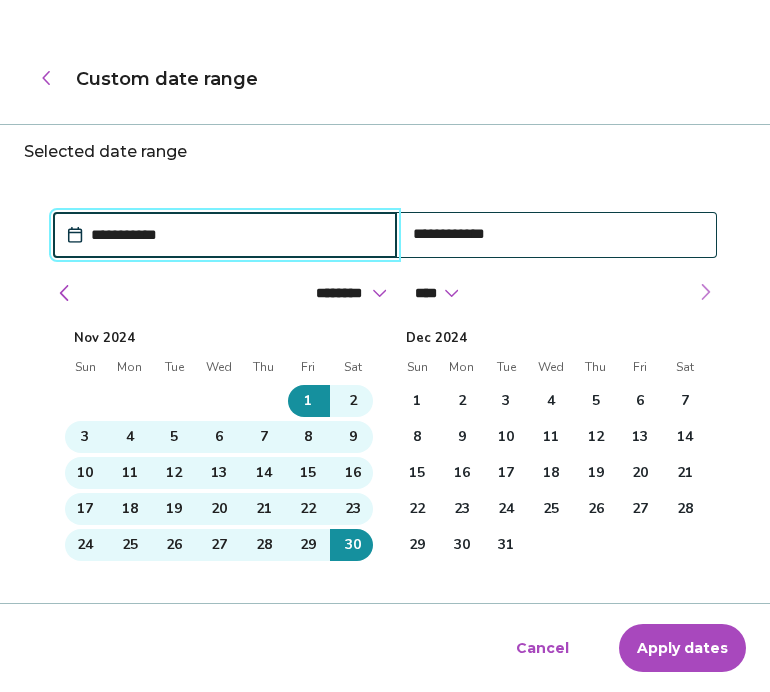 click at bounding box center (705, 292) 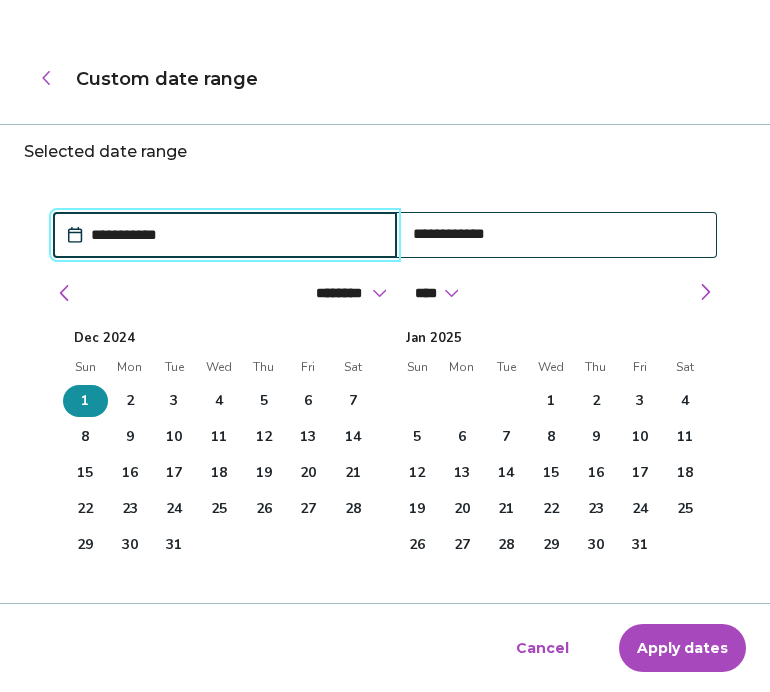 click on "1" at bounding box center [85, 401] 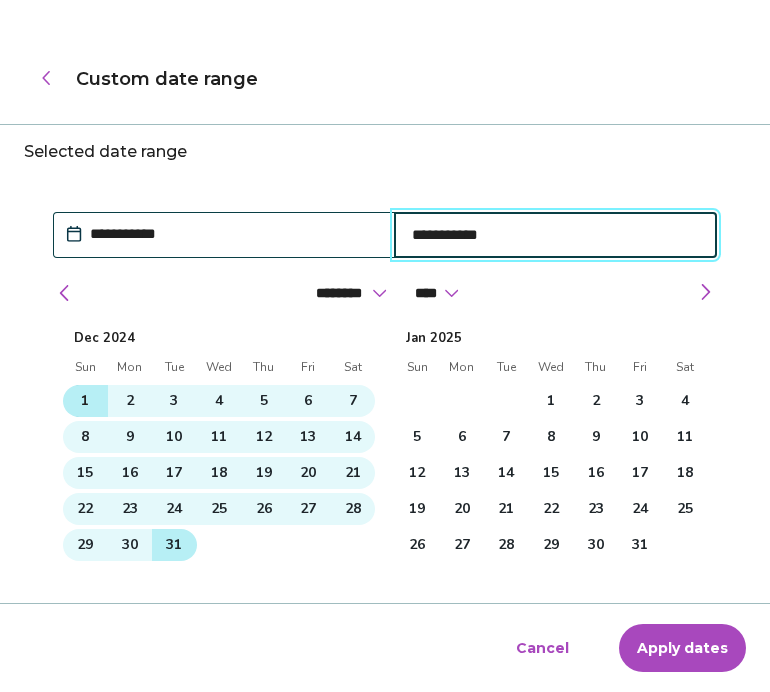 click on "31" at bounding box center [174, 545] 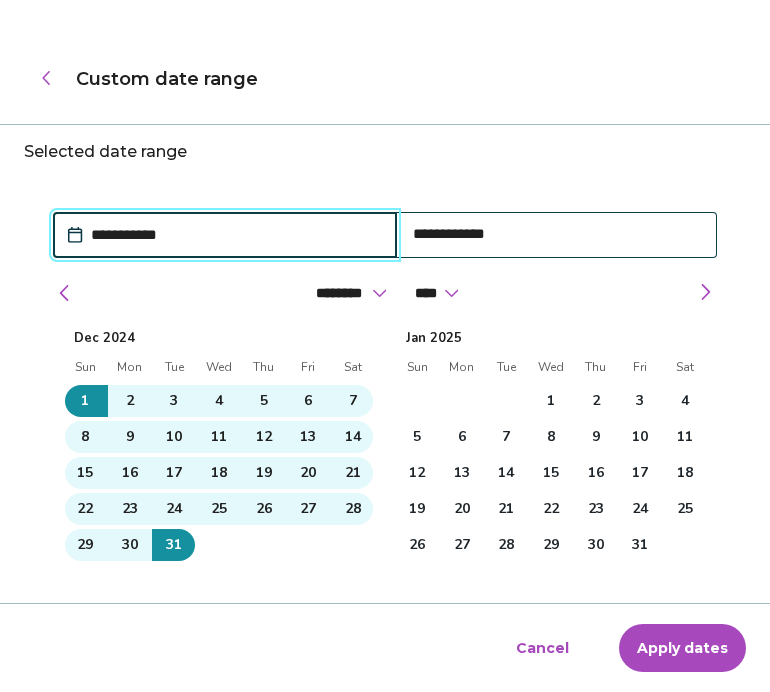 click on "Apply dates" at bounding box center [682, 648] 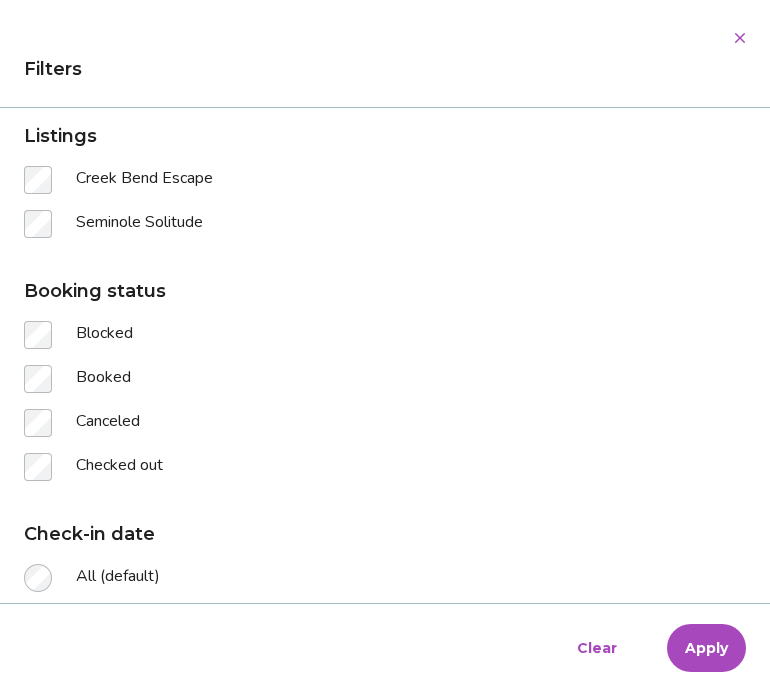 click on "Apply" at bounding box center (706, 648) 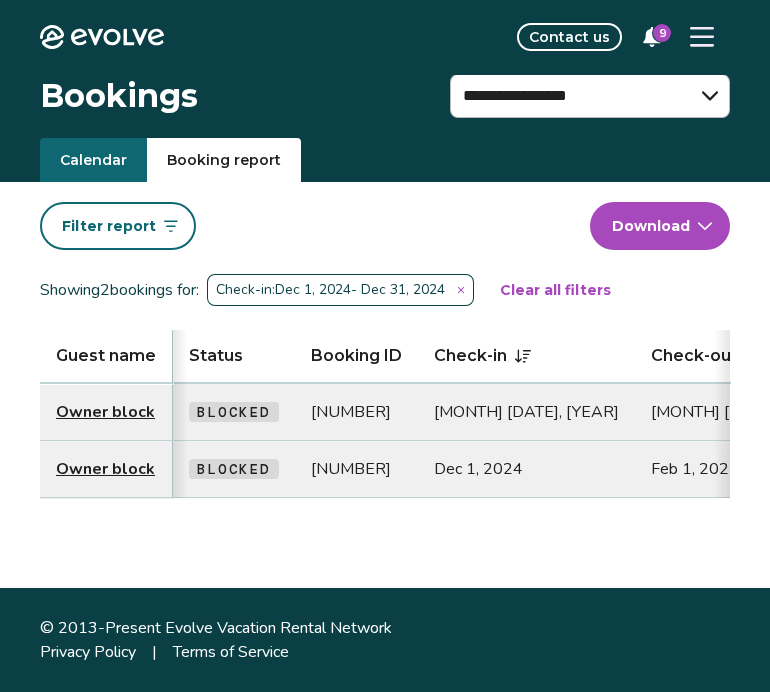 scroll, scrollTop: 0, scrollLeft: 11, axis: horizontal 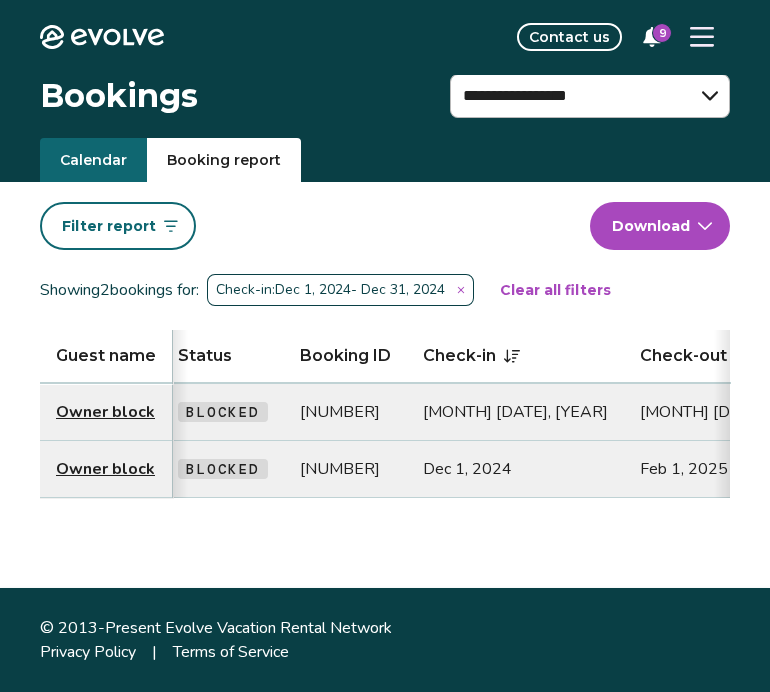 click on "Check-in:  Dec 1, 2024  -   Dec 31, 2024" at bounding box center [340, 290] 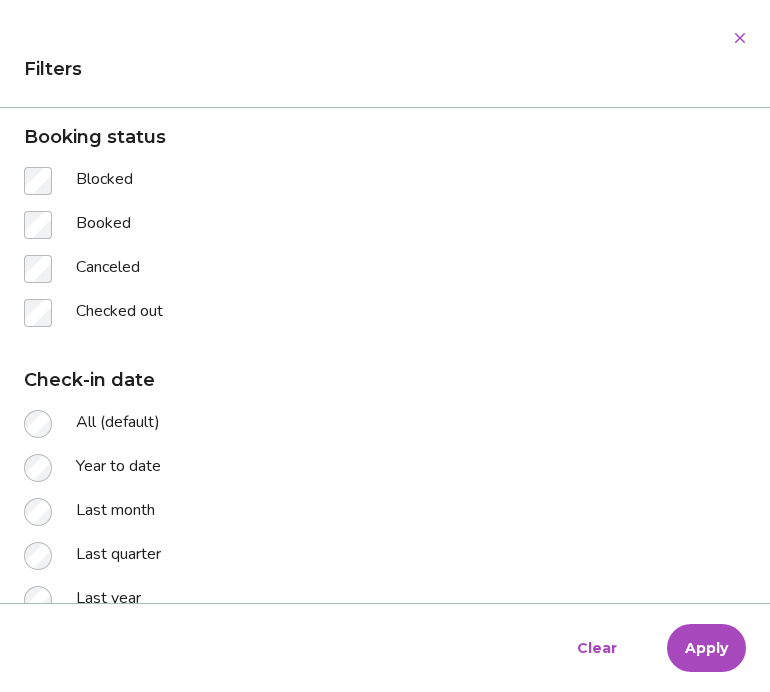 scroll, scrollTop: 167, scrollLeft: 0, axis: vertical 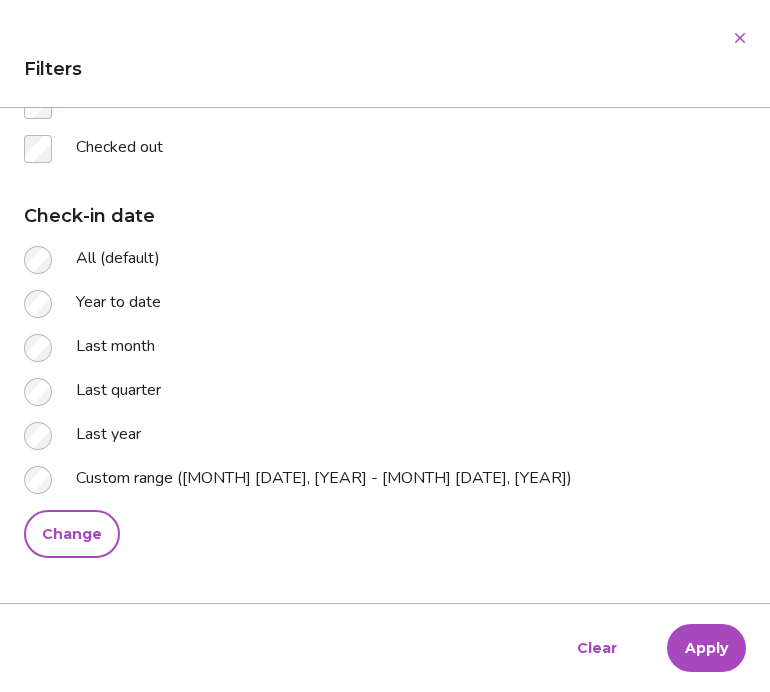 click on "Change" at bounding box center [72, 534] 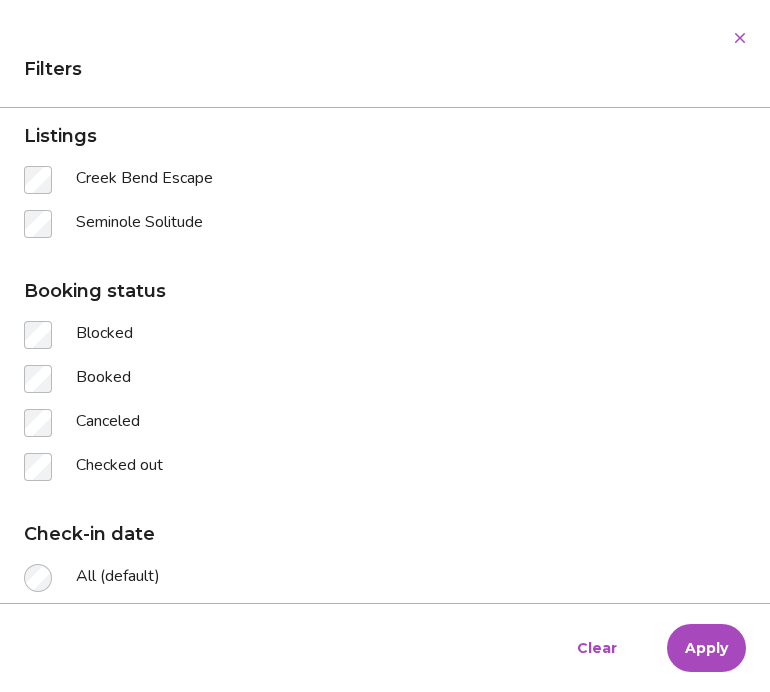 select on "**" 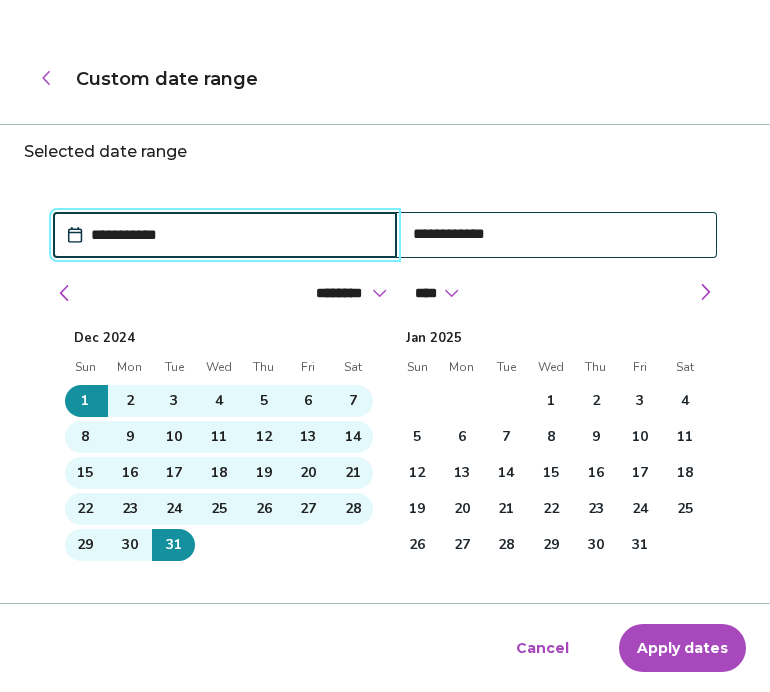 click on "1" at bounding box center [551, 401] 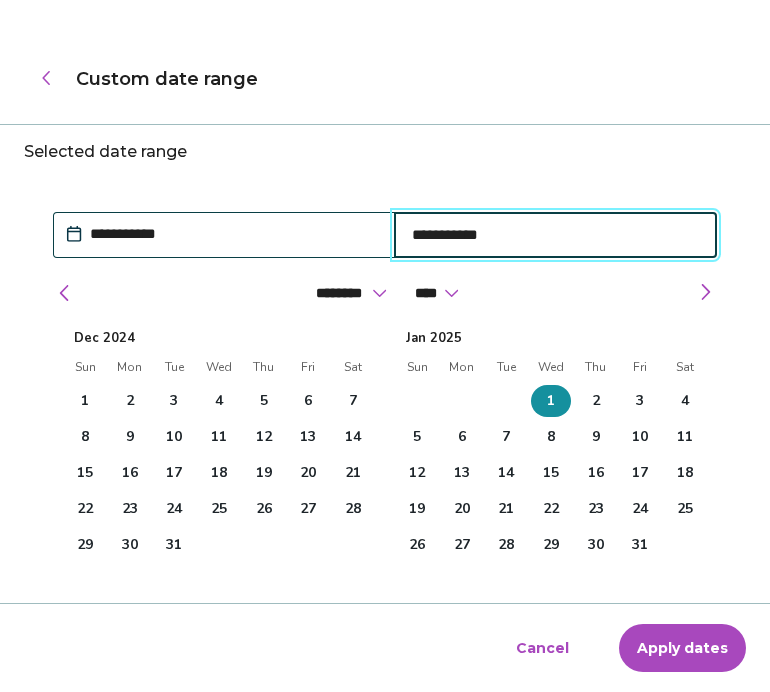 click on "31" at bounding box center [640, 545] 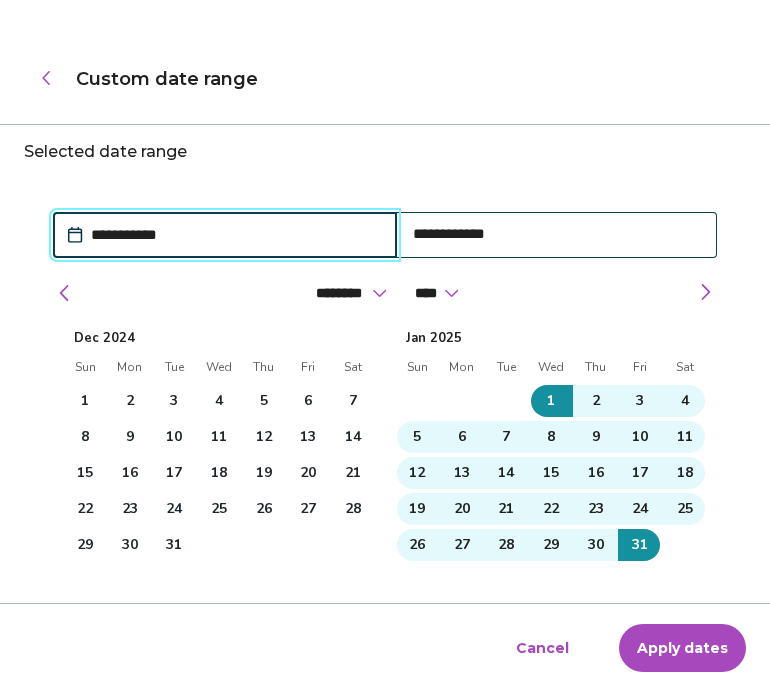click on "Apply dates" at bounding box center (682, 648) 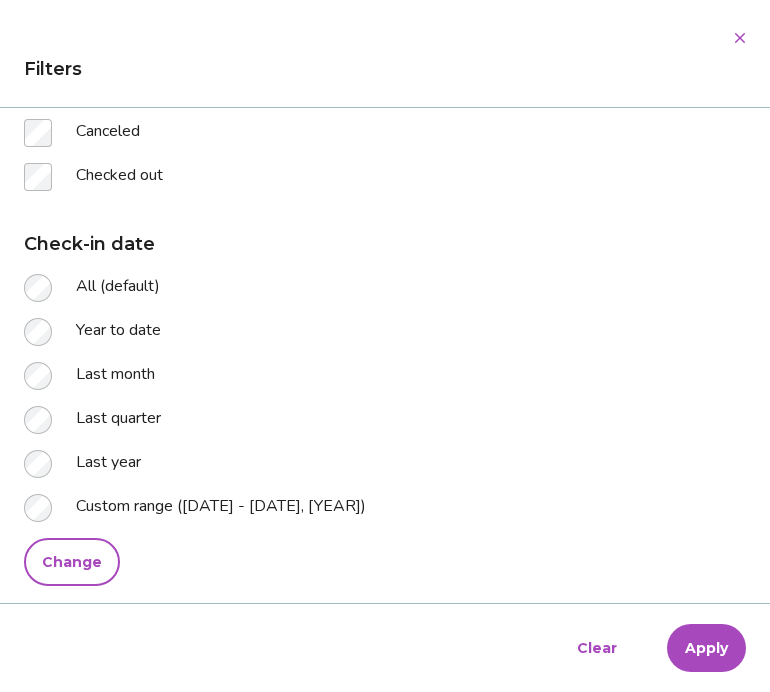 scroll, scrollTop: 327, scrollLeft: 0, axis: vertical 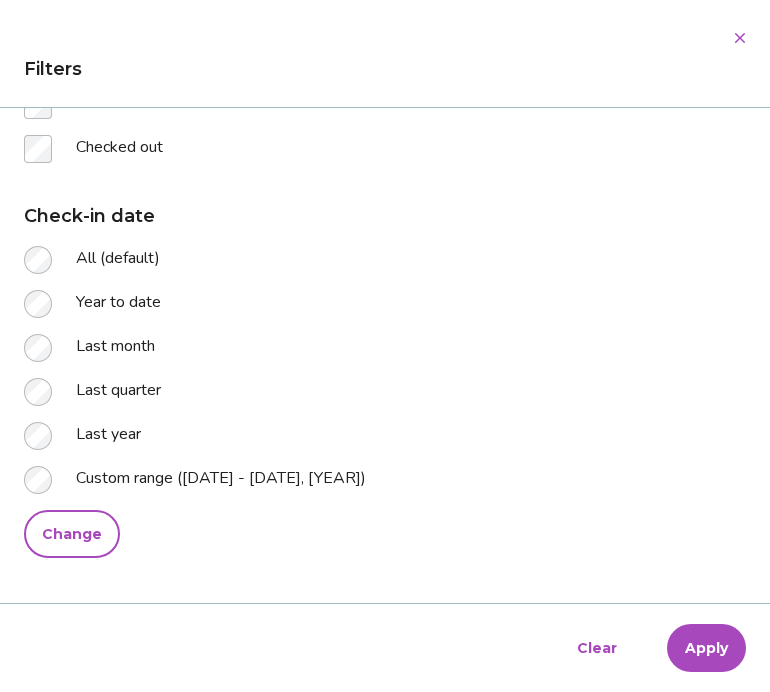 click on "Apply" at bounding box center (706, 648) 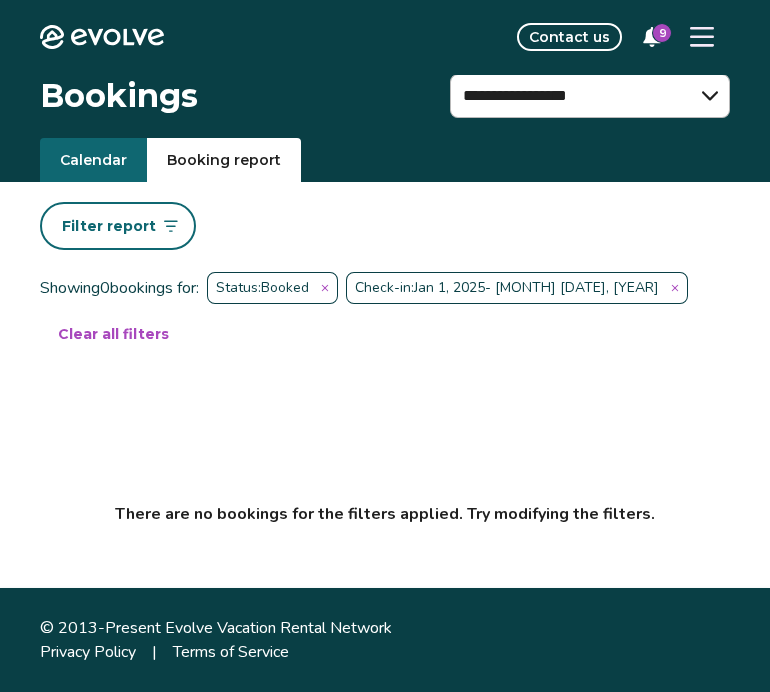 click on "Check-in:  Jan 1, 2025  -   Jan 31, 2025" at bounding box center (517, 288) 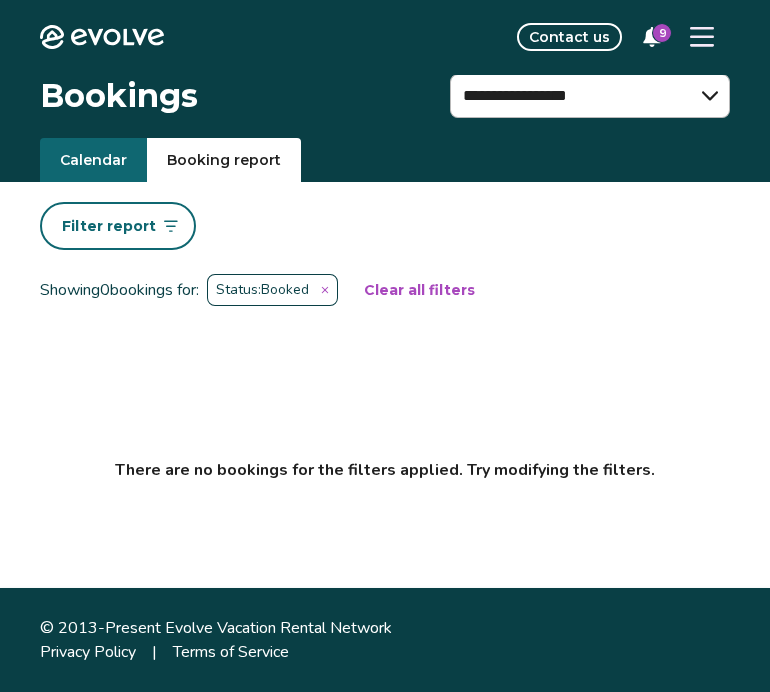 click 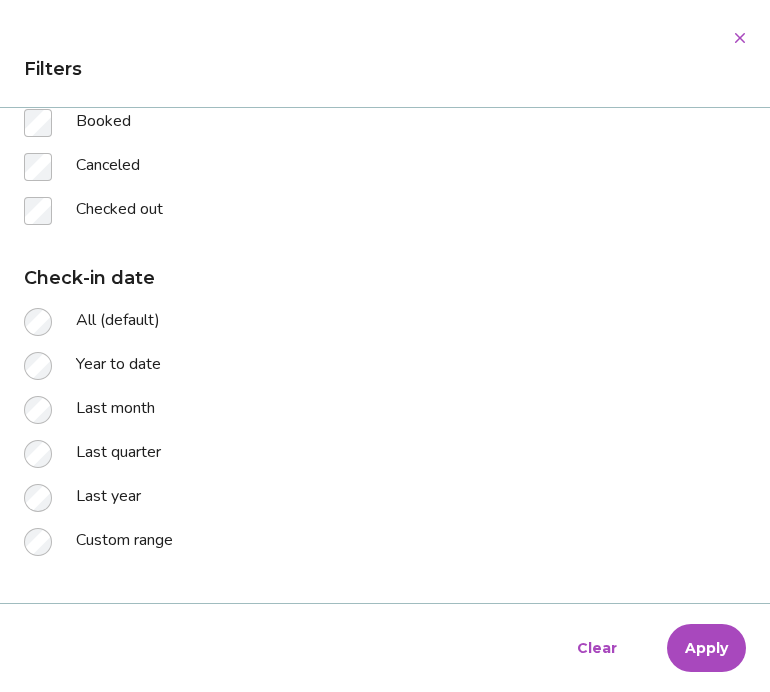 scroll, scrollTop: 280, scrollLeft: 0, axis: vertical 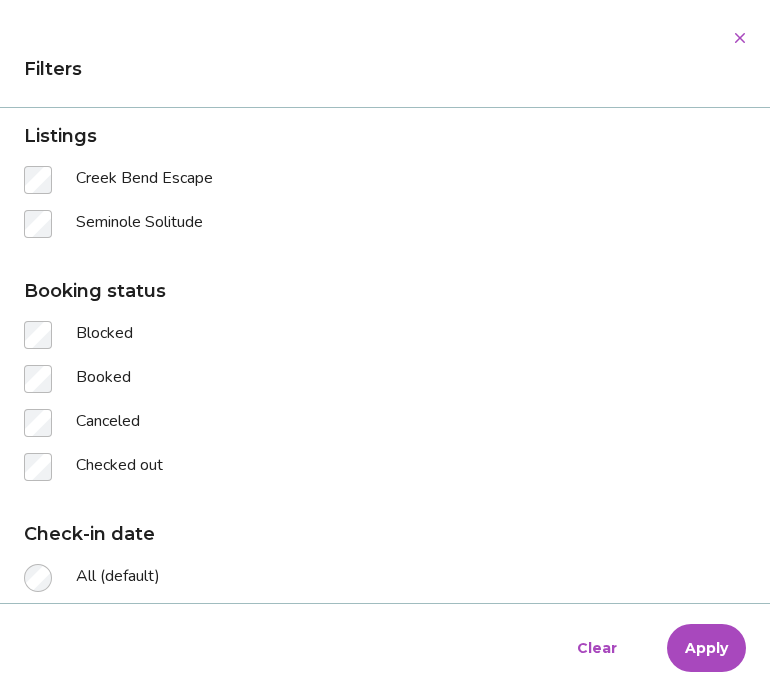 select on "****" 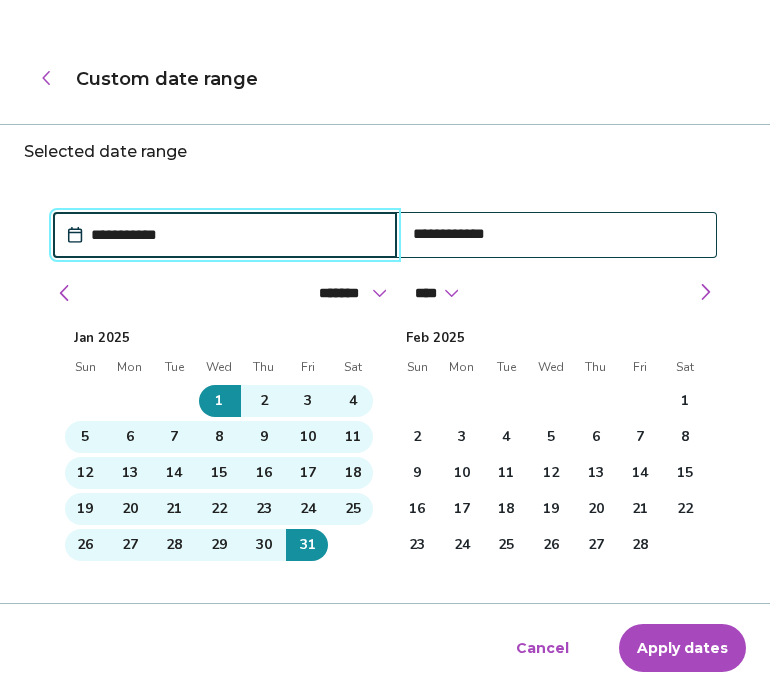 click on "1" at bounding box center (685, 401) 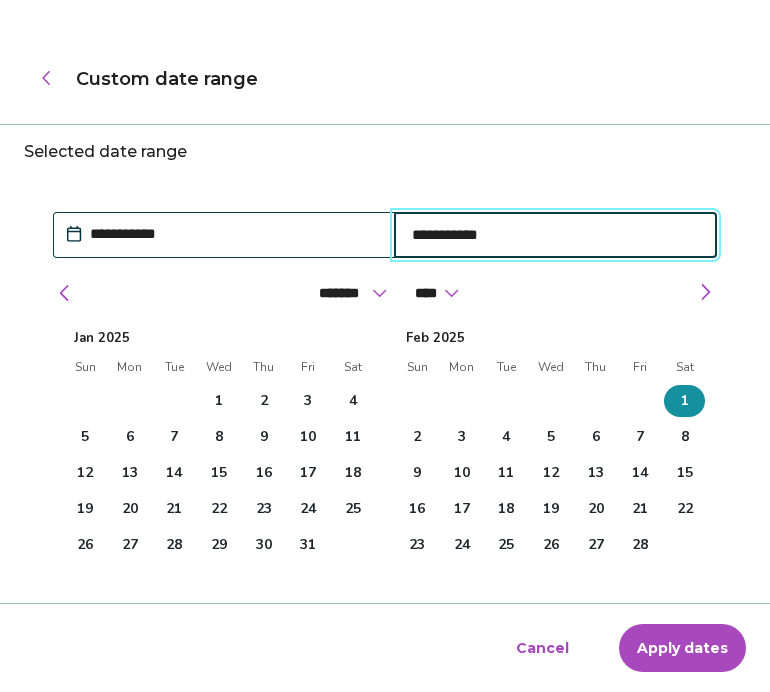 click on "28" at bounding box center (640, 545) 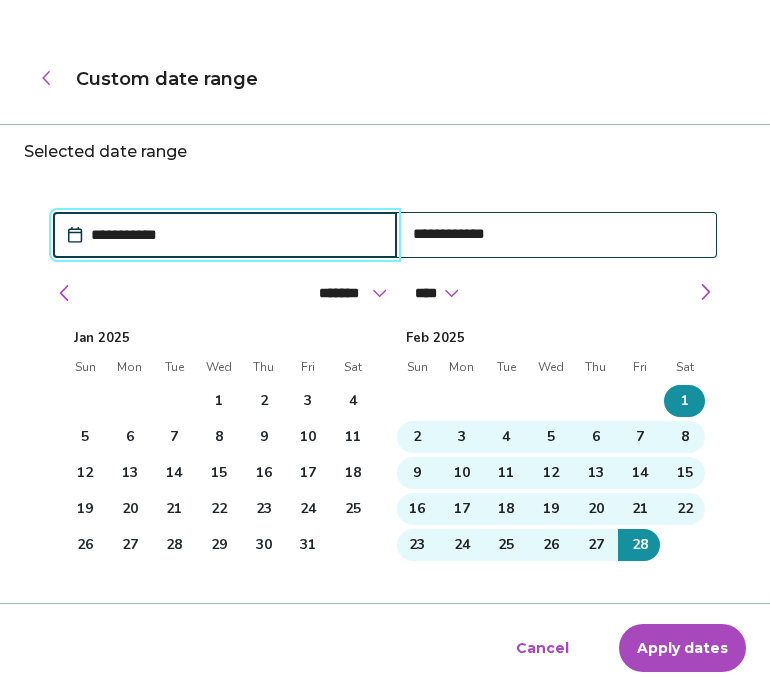 click on "Apply dates" at bounding box center [682, 648] 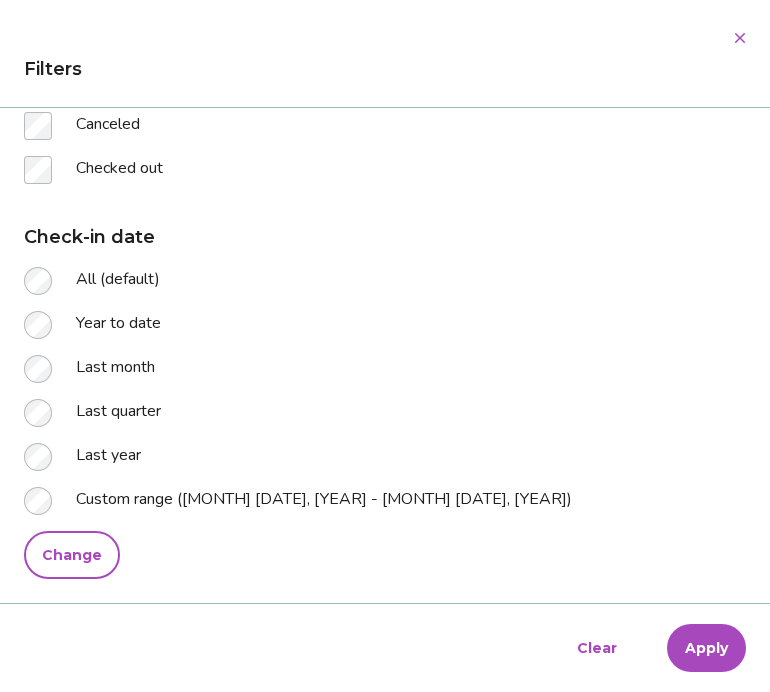 scroll, scrollTop: 319, scrollLeft: 0, axis: vertical 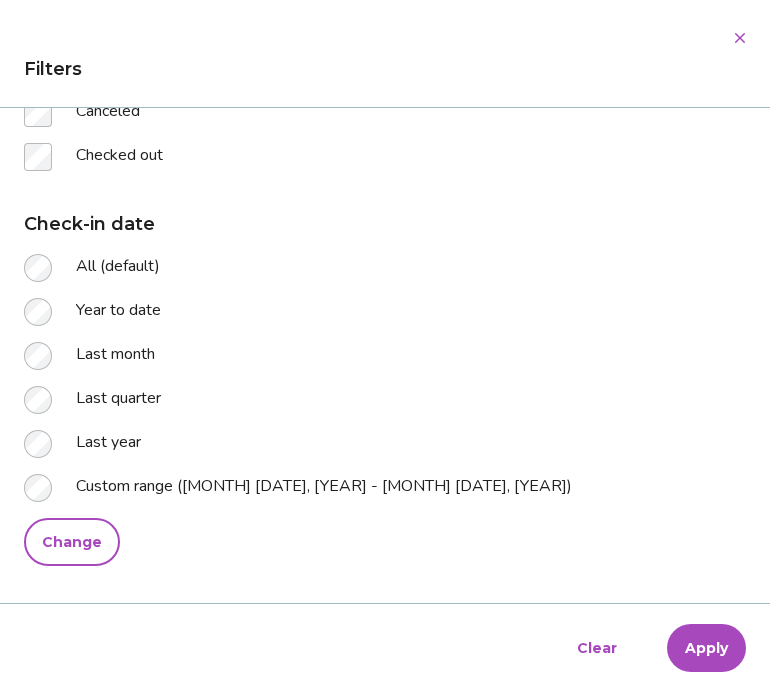 click on "Apply" at bounding box center [706, 648] 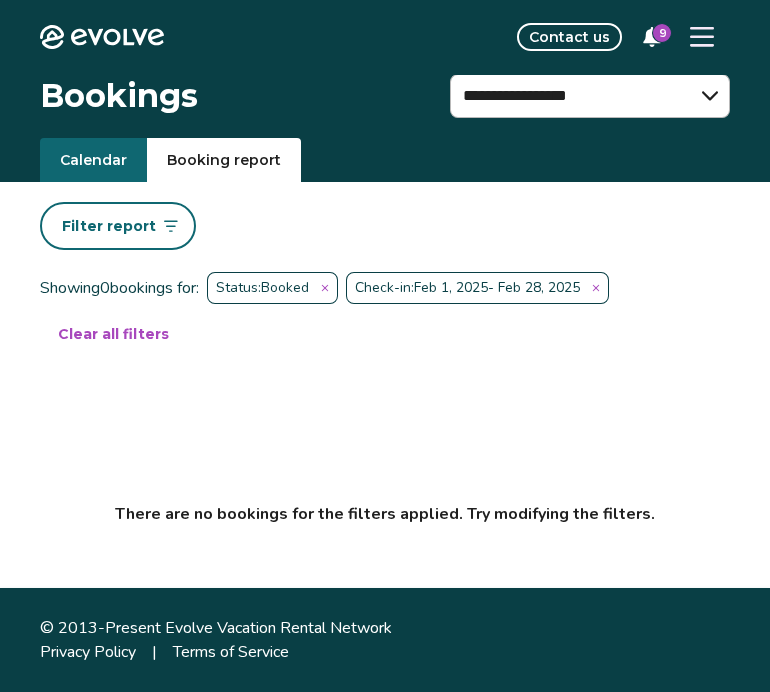 click on "Filter   report" at bounding box center [118, 226] 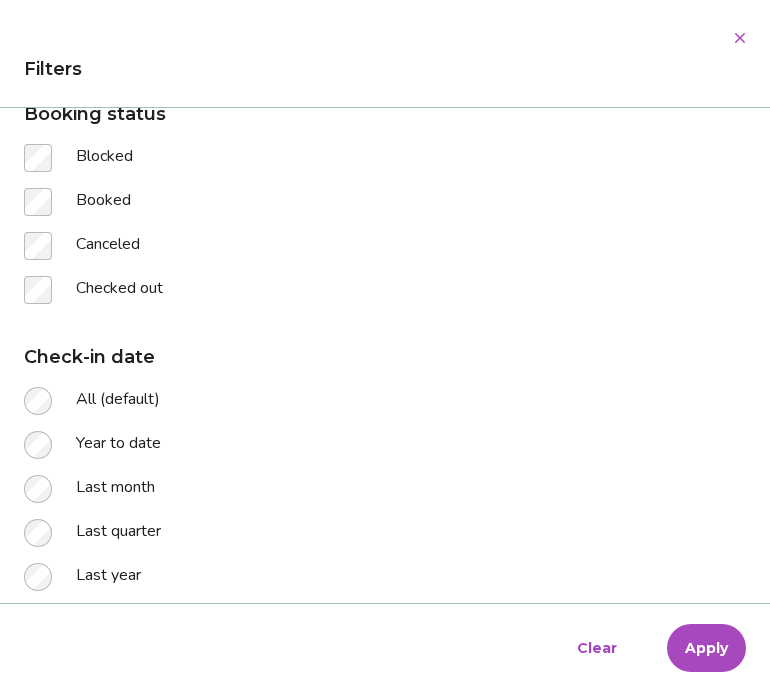 scroll, scrollTop: 327, scrollLeft: 0, axis: vertical 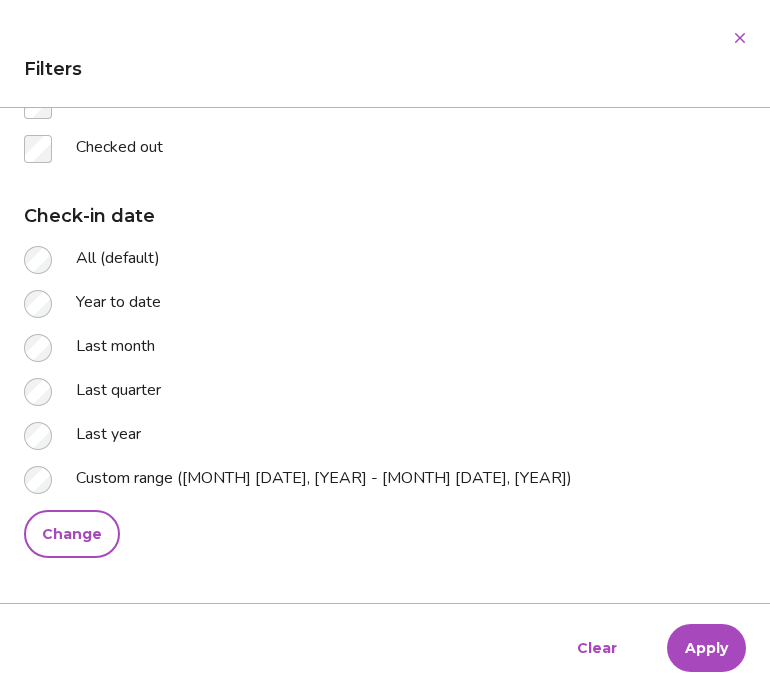 click on "Change" at bounding box center [72, 534] 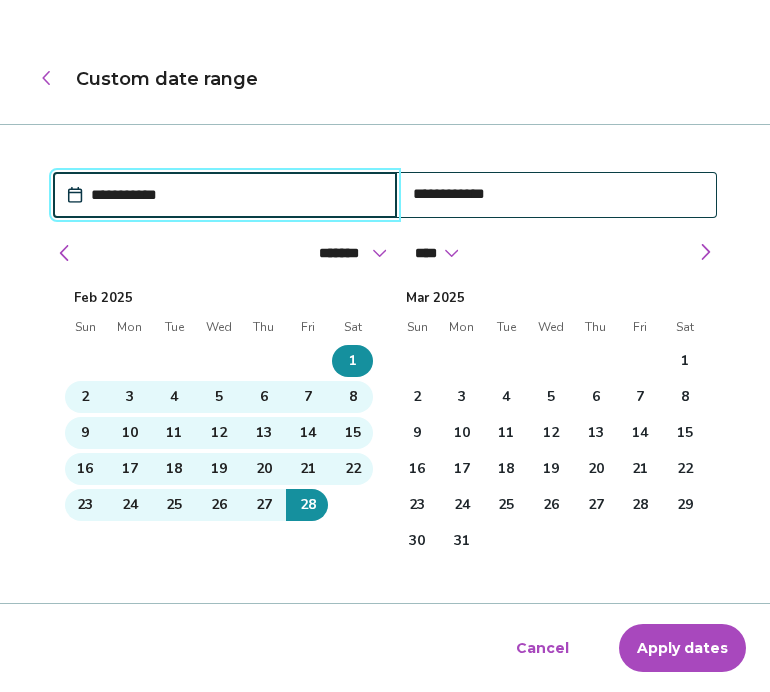 scroll, scrollTop: 45, scrollLeft: 0, axis: vertical 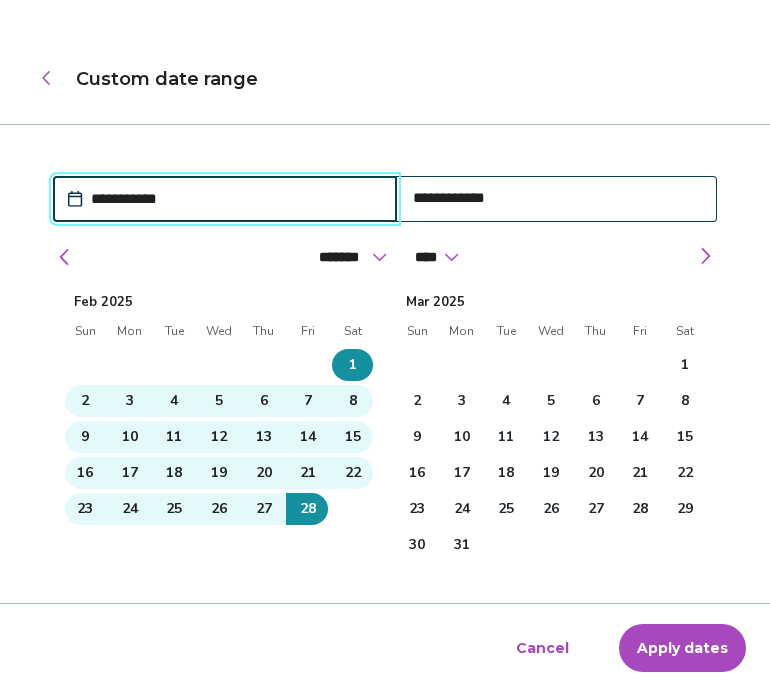click on "1" at bounding box center [685, 365] 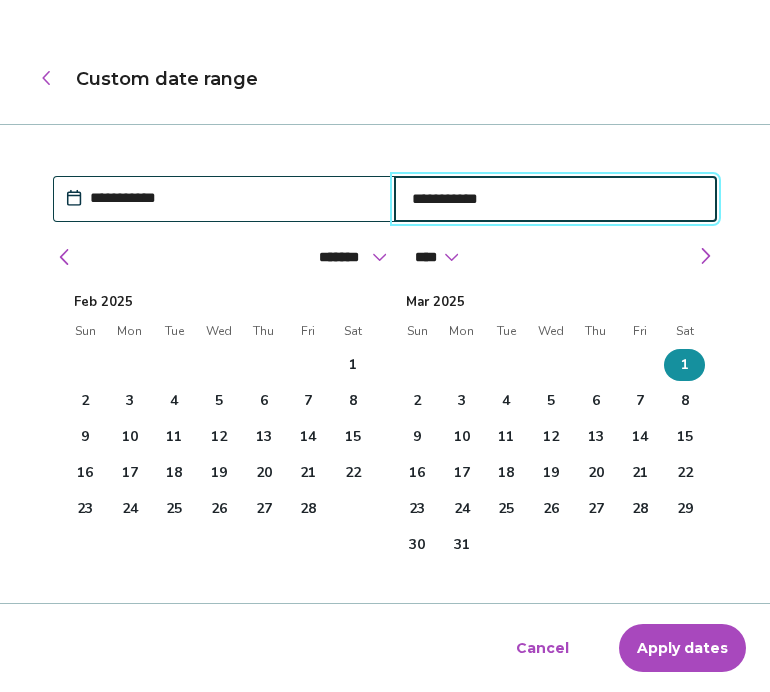 click on "31" at bounding box center [462, 545] 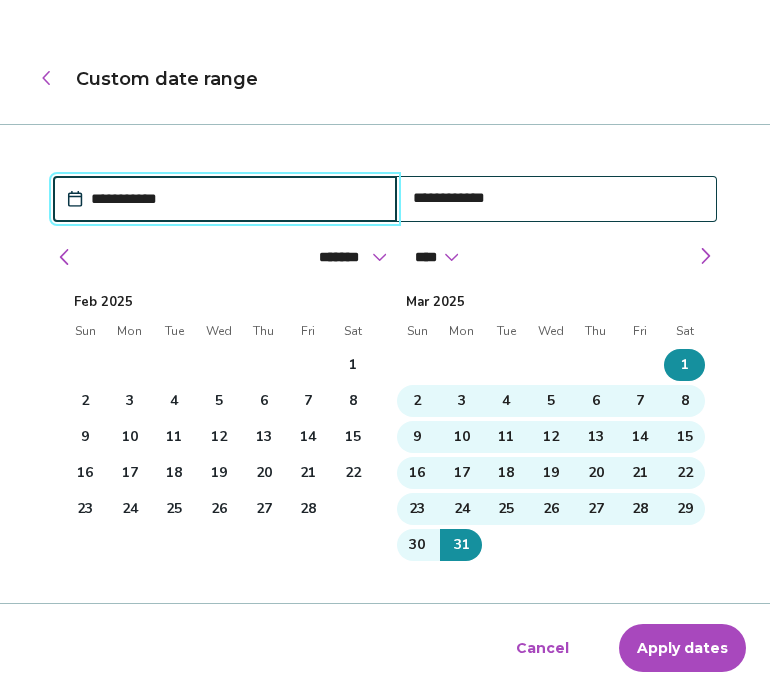 click on "Apply dates" at bounding box center (682, 648) 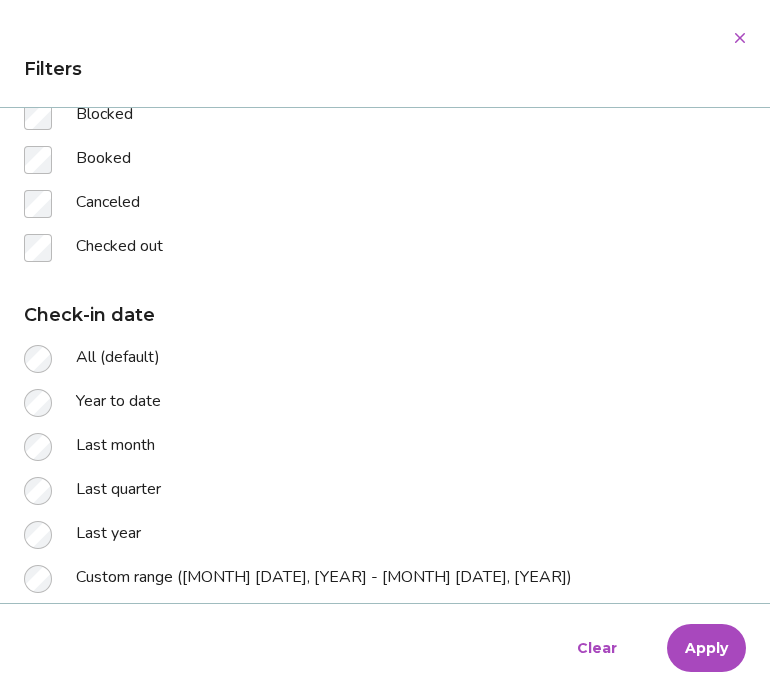 scroll, scrollTop: 327, scrollLeft: 0, axis: vertical 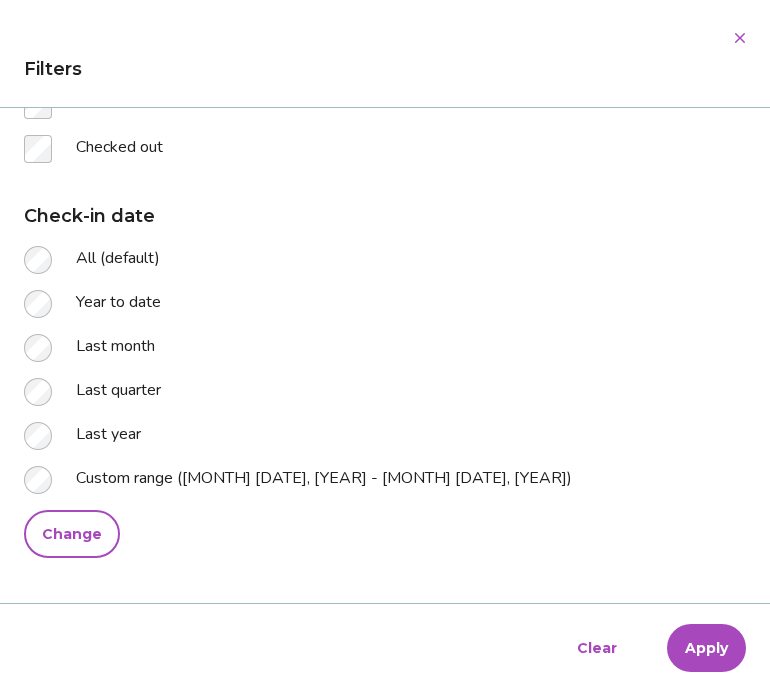 click on "Apply" at bounding box center (706, 648) 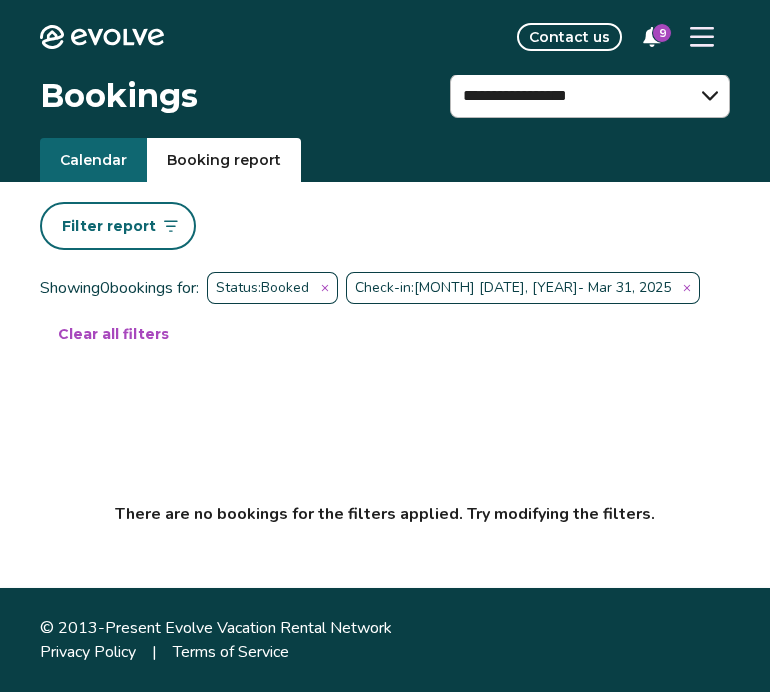 click on "Filter   report" at bounding box center (118, 226) 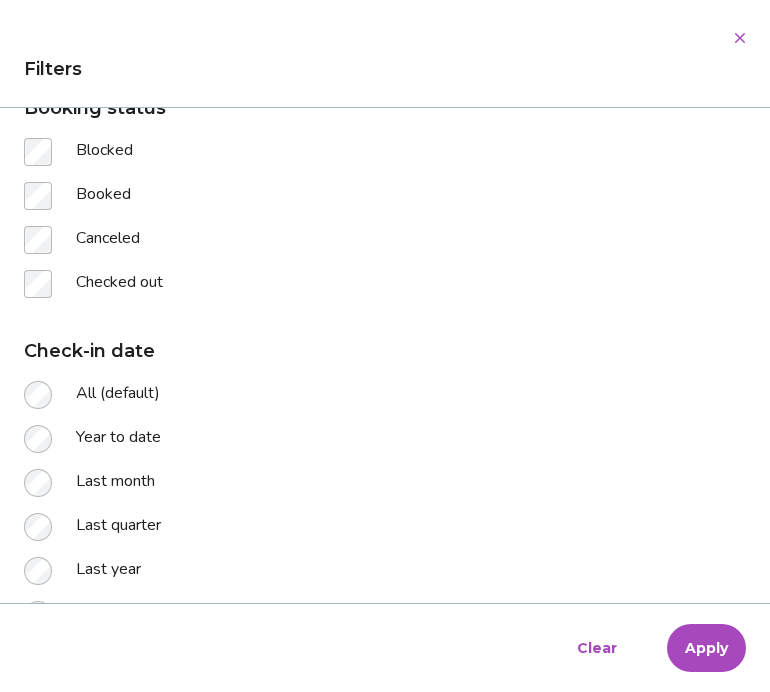 scroll, scrollTop: 327, scrollLeft: 0, axis: vertical 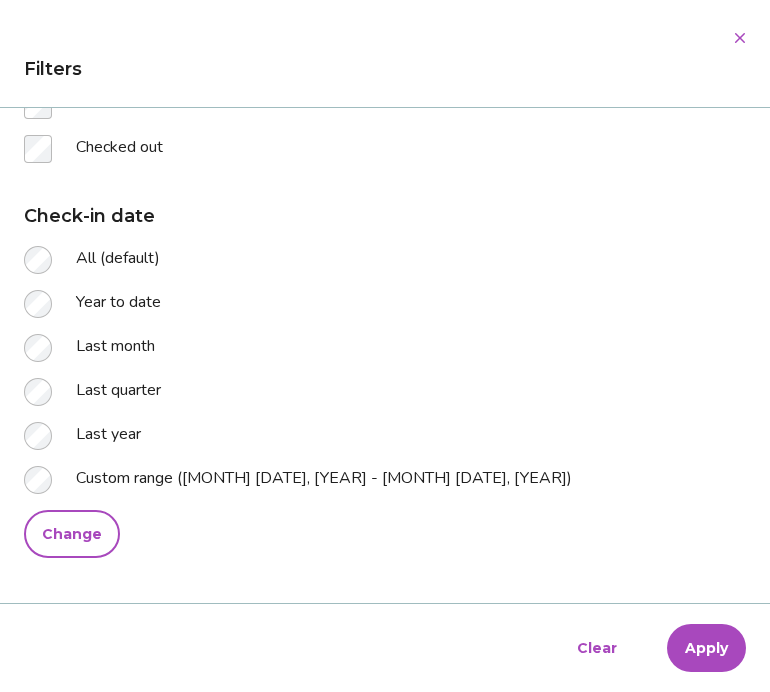 click on "Change" at bounding box center [72, 534] 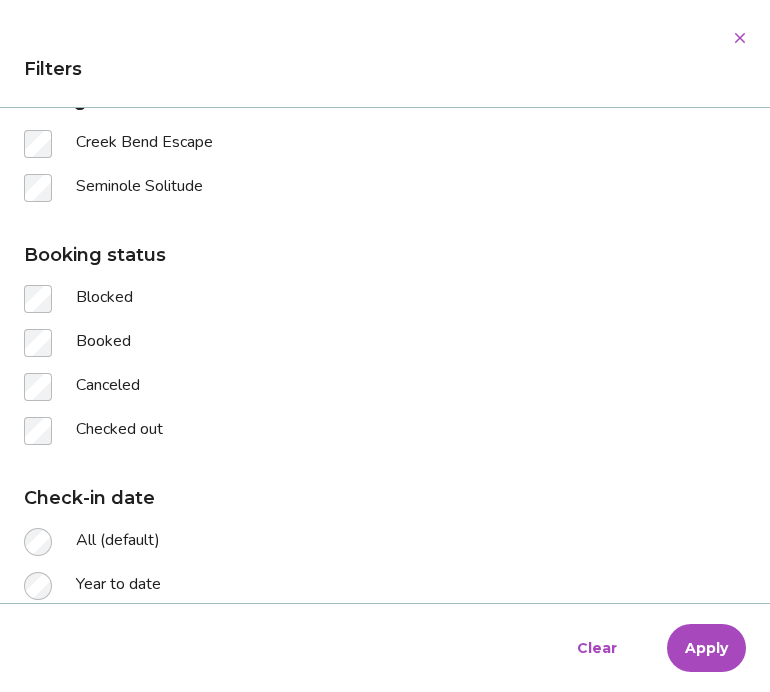 select on "*" 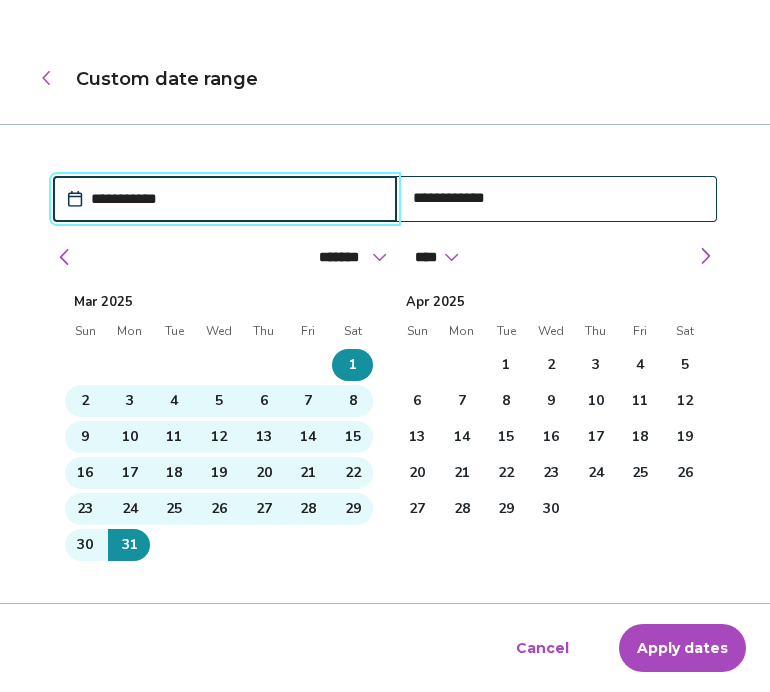 click on "1" at bounding box center [506, 365] 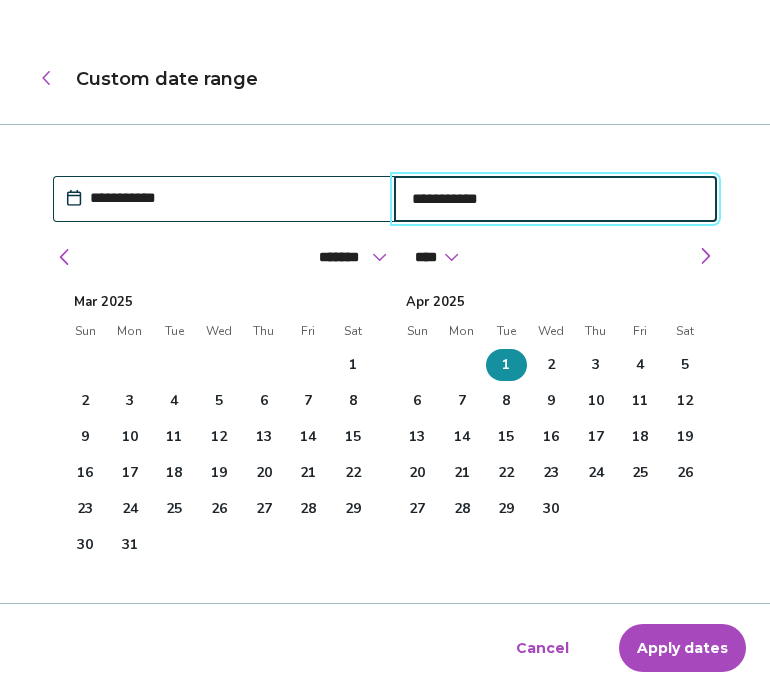 click on "30" at bounding box center [551, 509] 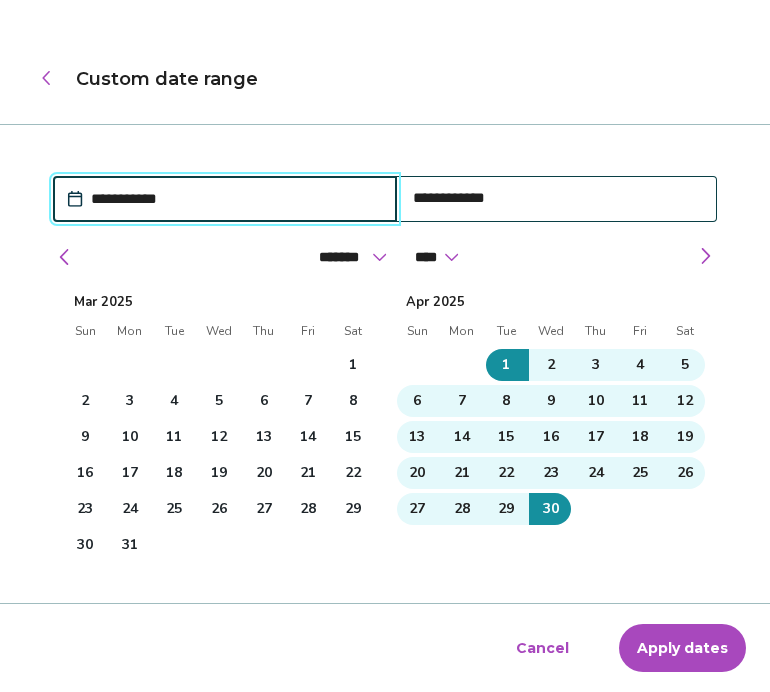 click on "Apply dates" at bounding box center [682, 648] 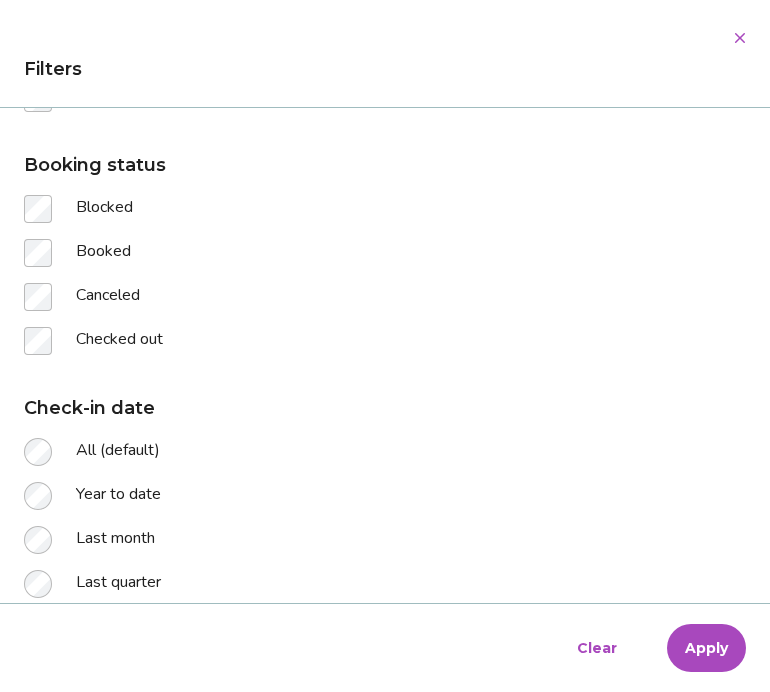scroll, scrollTop: 327, scrollLeft: 0, axis: vertical 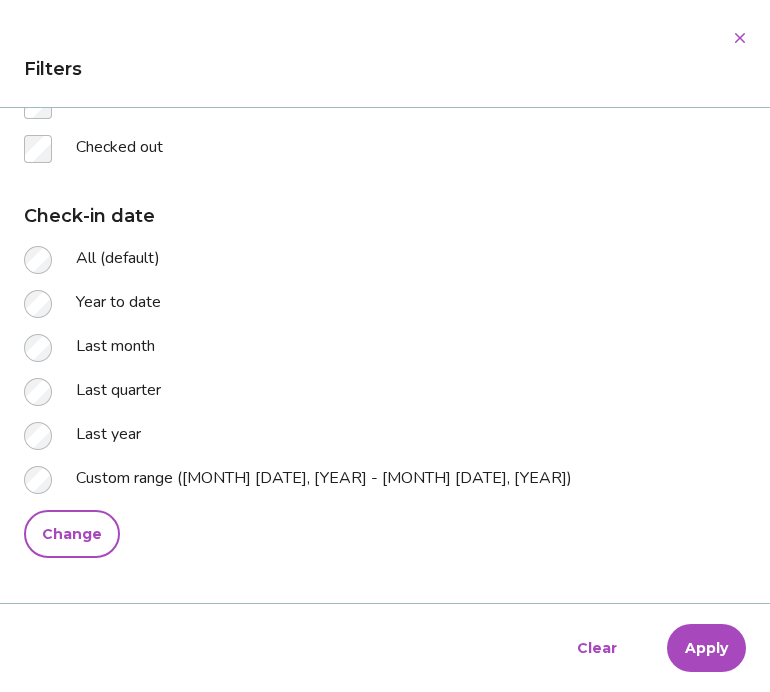 click on "Apply" at bounding box center (706, 648) 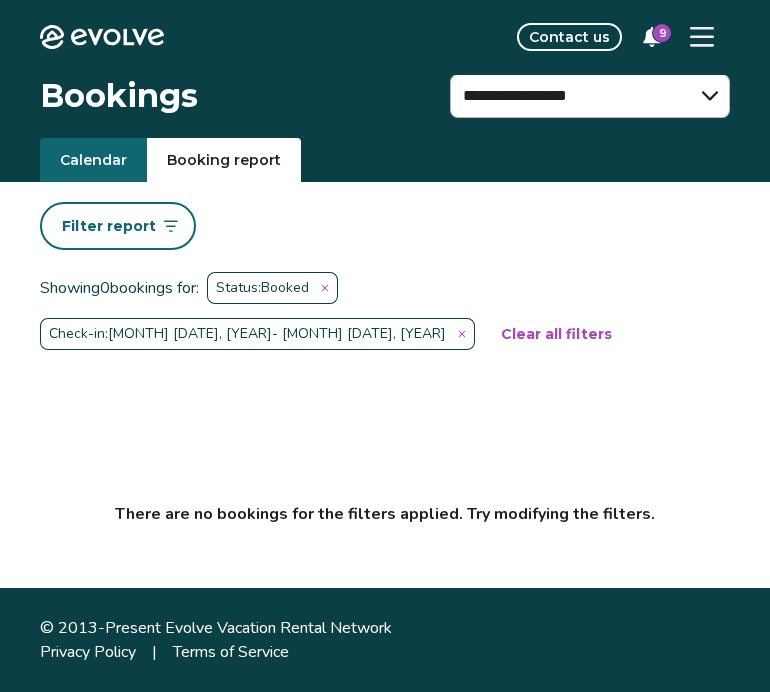 click on "Filter   report" at bounding box center (118, 226) 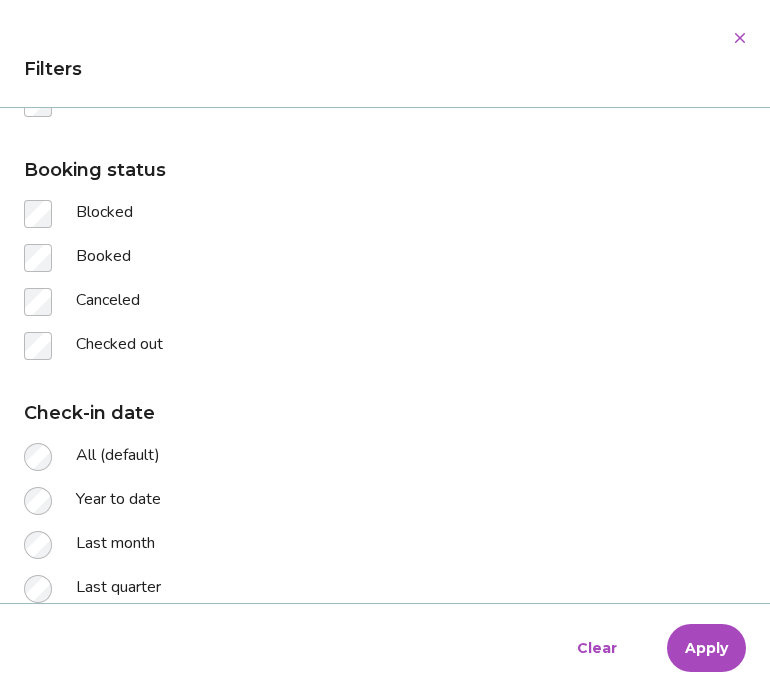 scroll, scrollTop: 327, scrollLeft: 0, axis: vertical 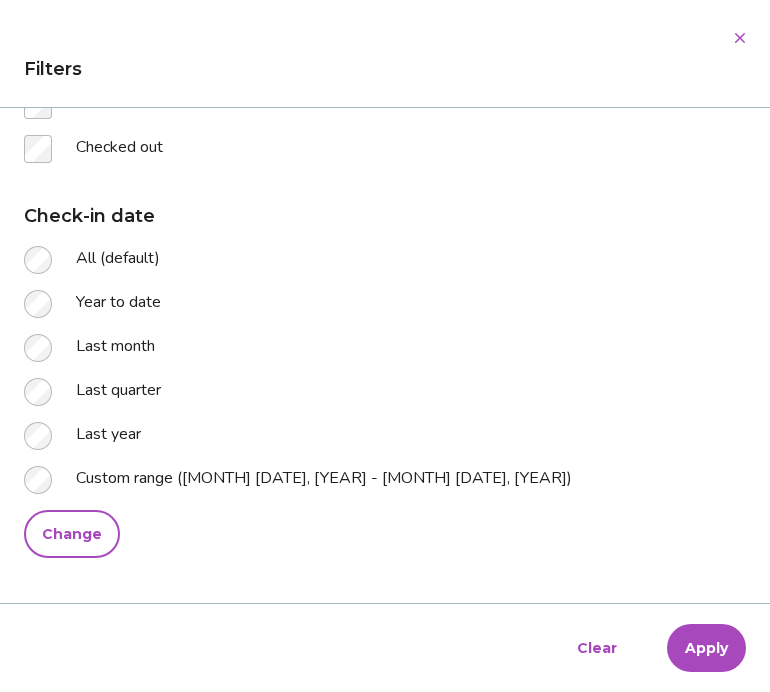 click on "Change" at bounding box center (72, 534) 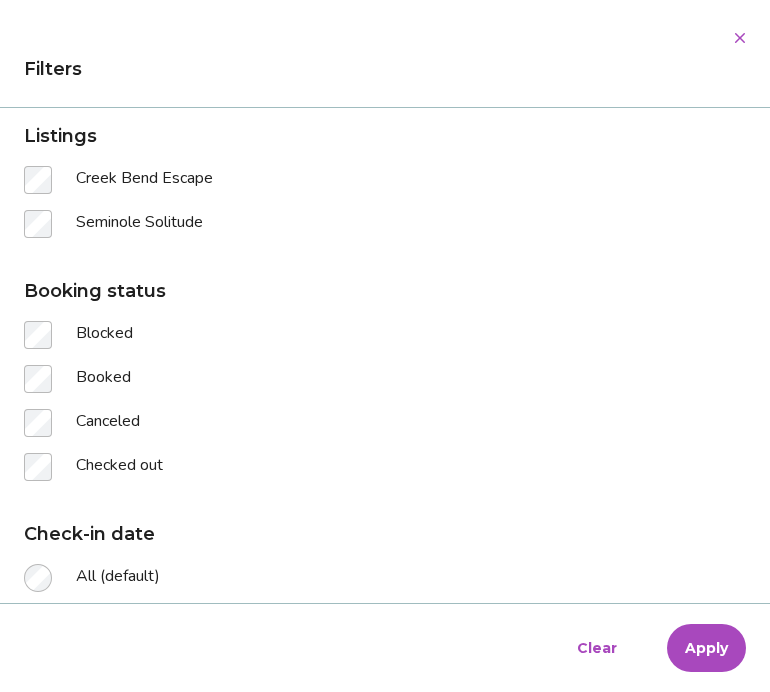select on "*" 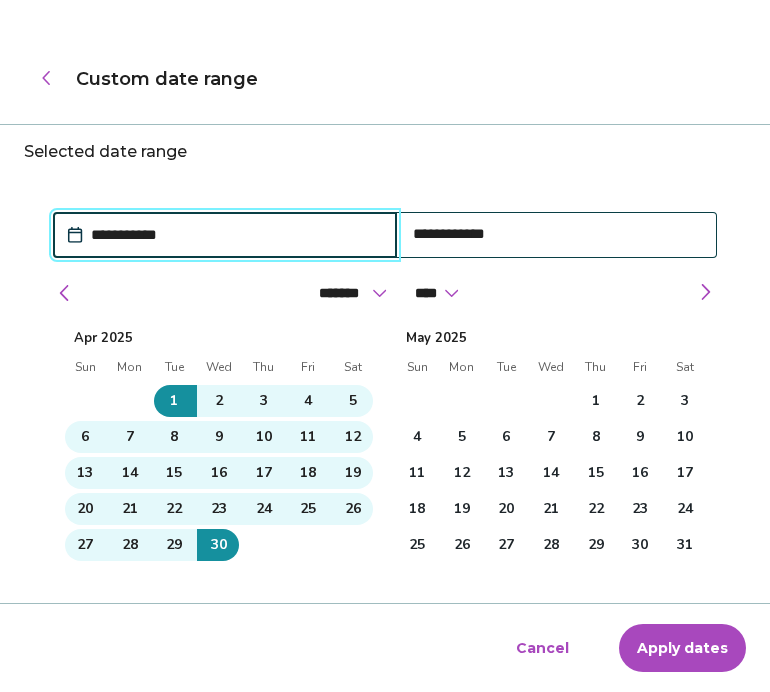 click on "1" at bounding box center [595, 401] 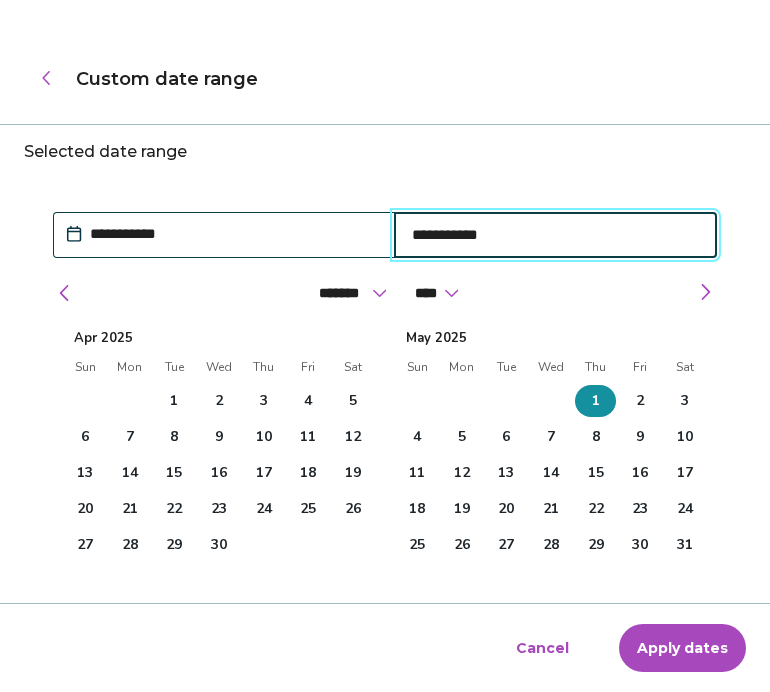 click on "31" at bounding box center [684, 545] 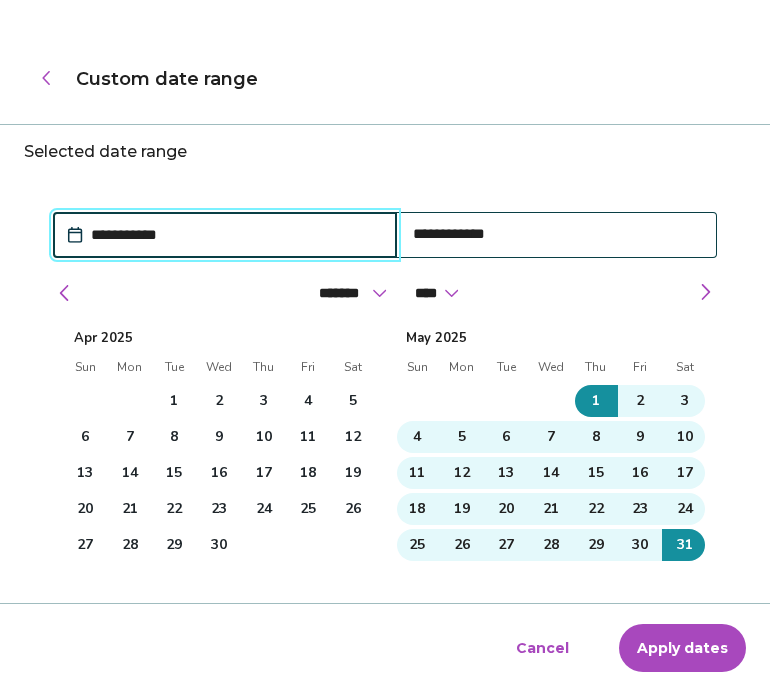click on "Apply dates" at bounding box center [682, 648] 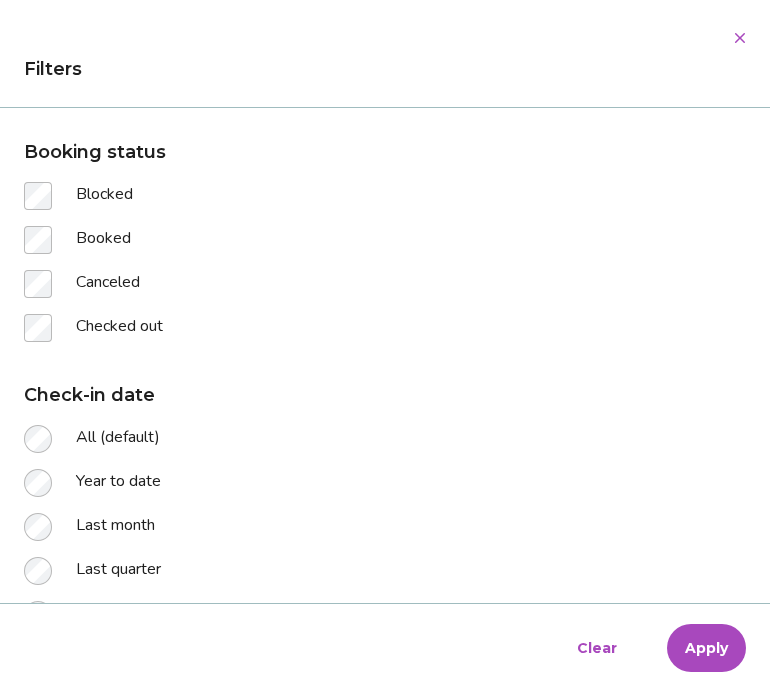 scroll, scrollTop: 327, scrollLeft: 0, axis: vertical 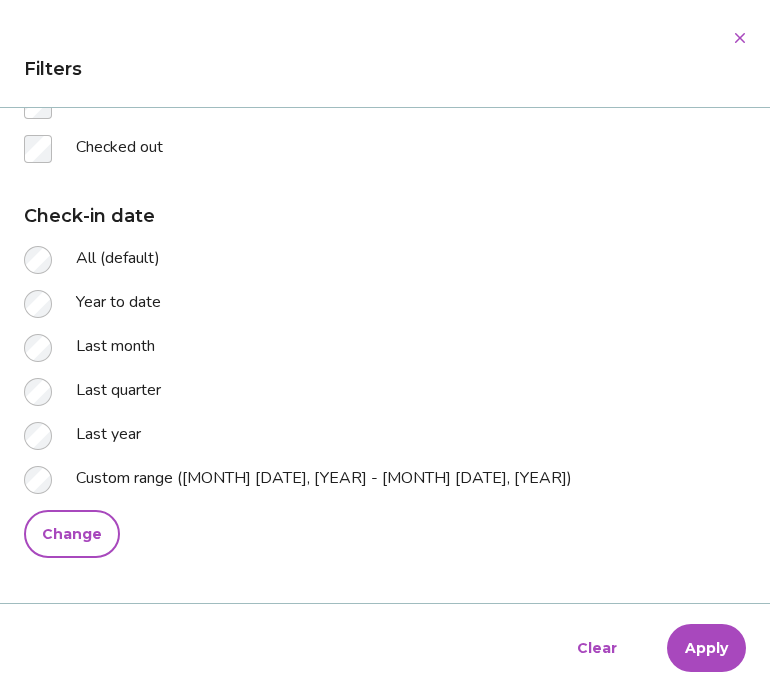 click on "Apply" at bounding box center [706, 648] 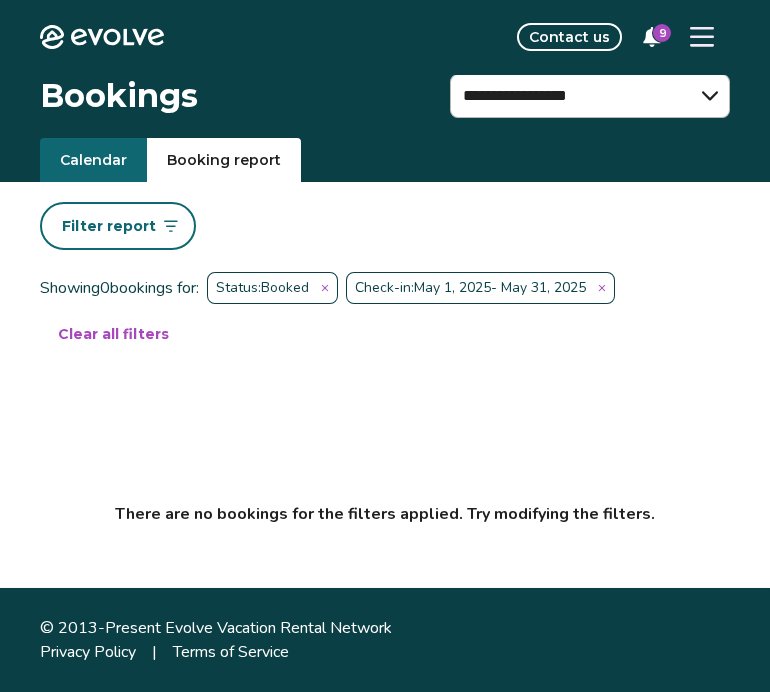 click on "There are no bookings for the filters applied. Try modifying the filters." at bounding box center [385, 450] 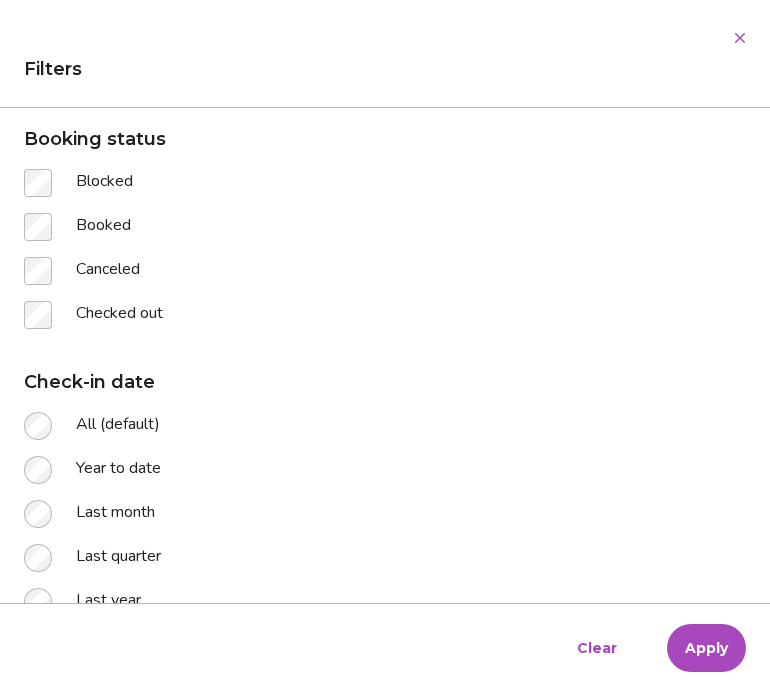 scroll, scrollTop: 327, scrollLeft: 0, axis: vertical 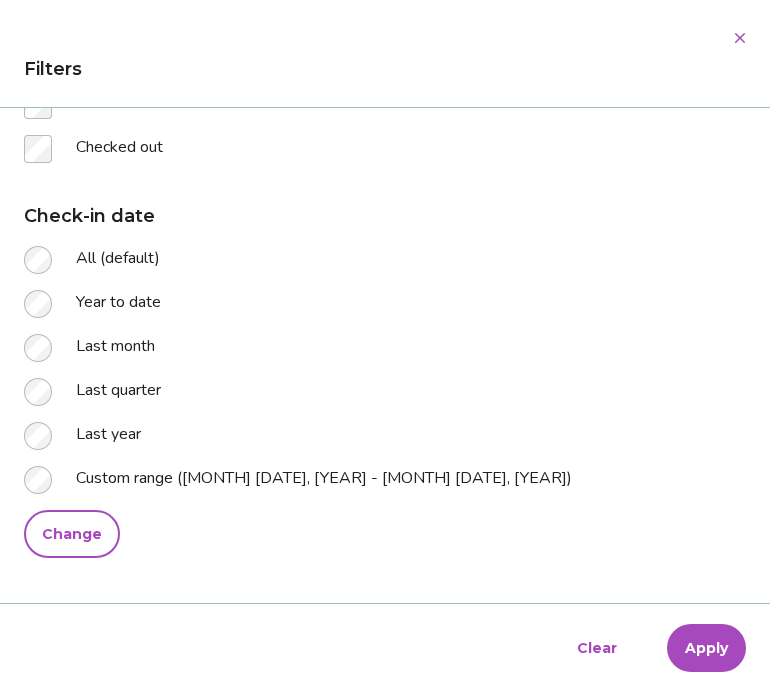 click on "Change" at bounding box center [72, 534] 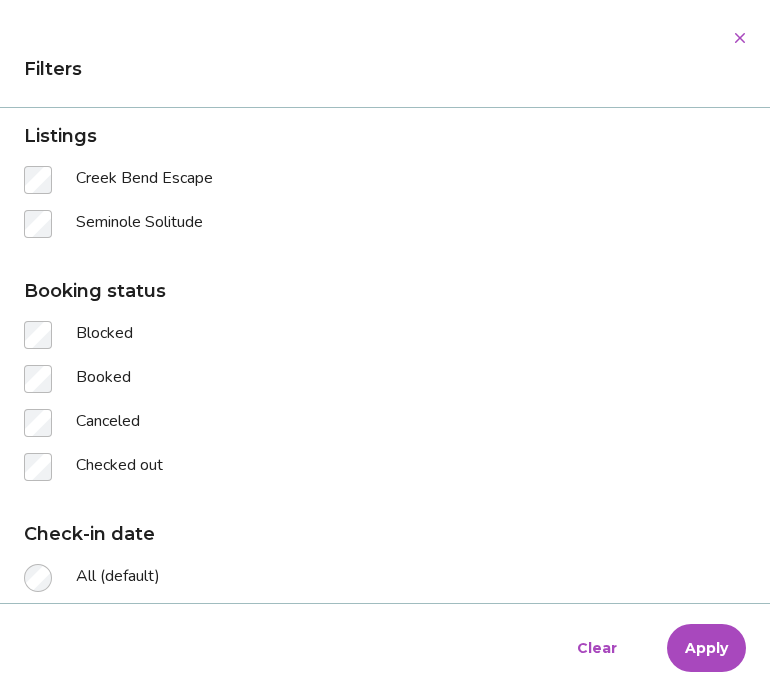 select on "*" 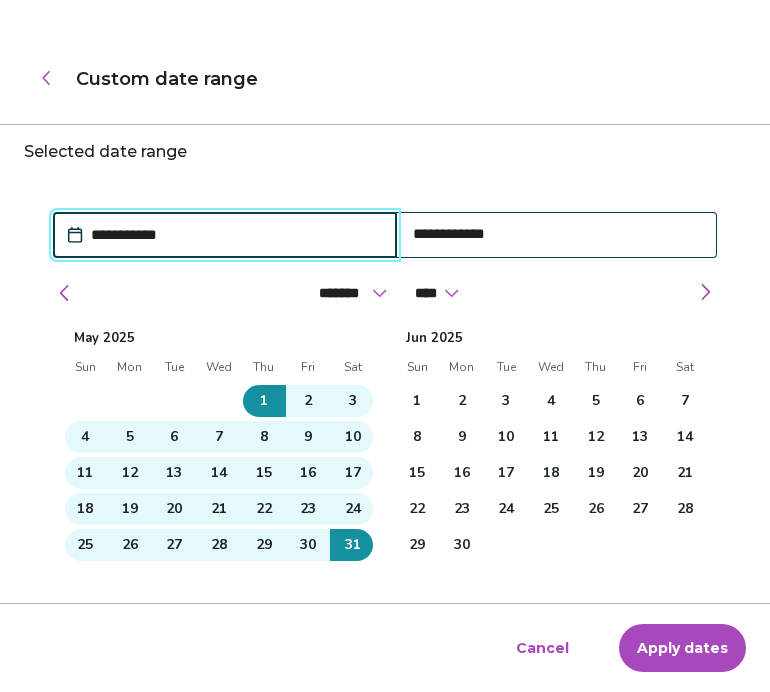 click on "1" at bounding box center (417, 401) 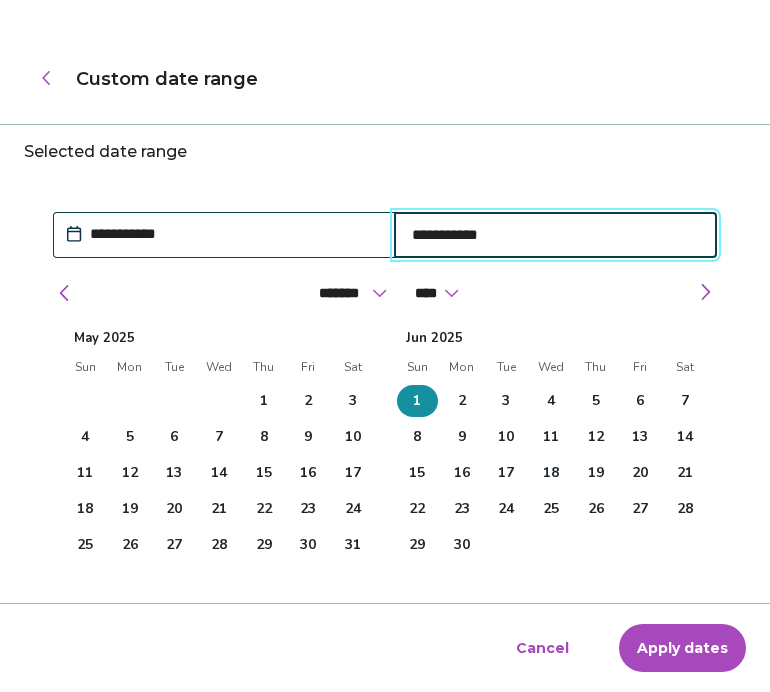 click on "30" at bounding box center [462, 545] 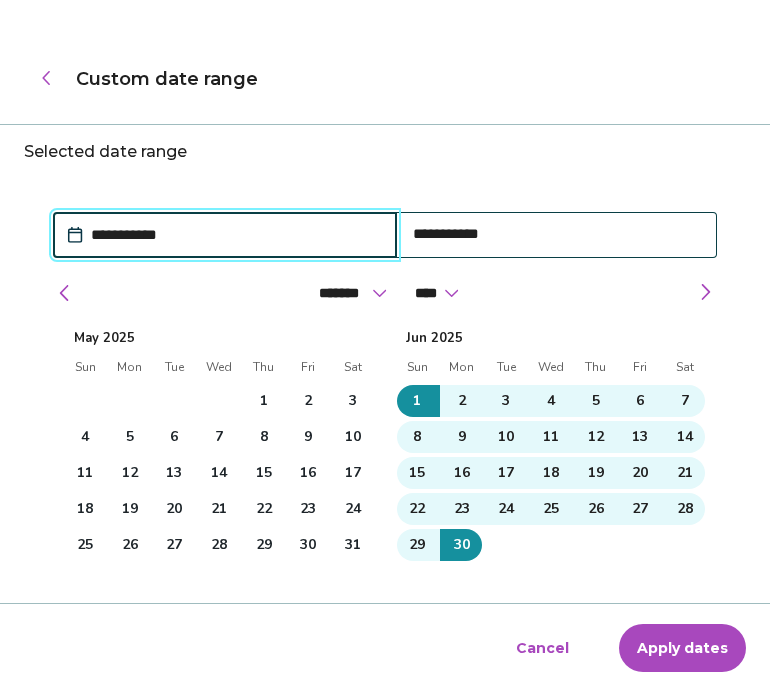 type on "**********" 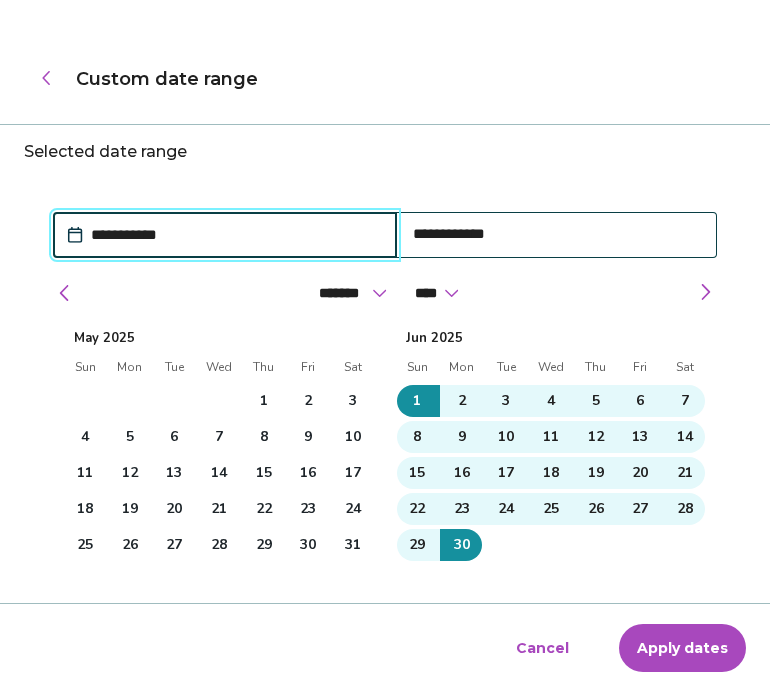 click on "Apply dates" at bounding box center [682, 648] 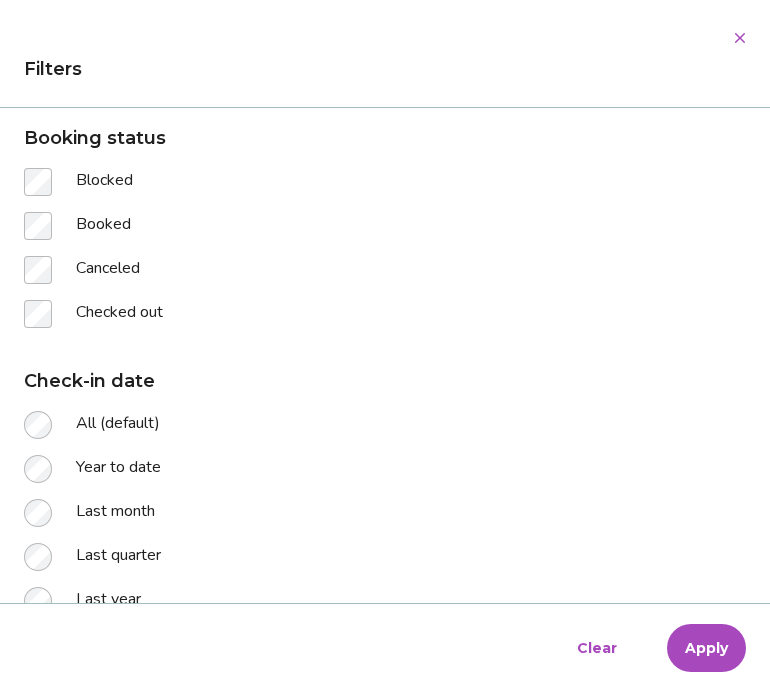 scroll, scrollTop: 280, scrollLeft: 0, axis: vertical 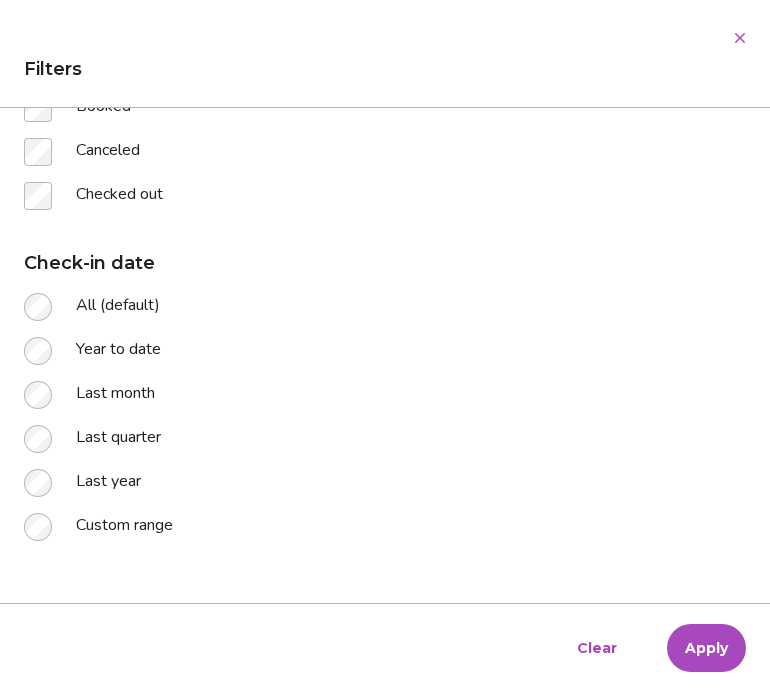 select on "*" 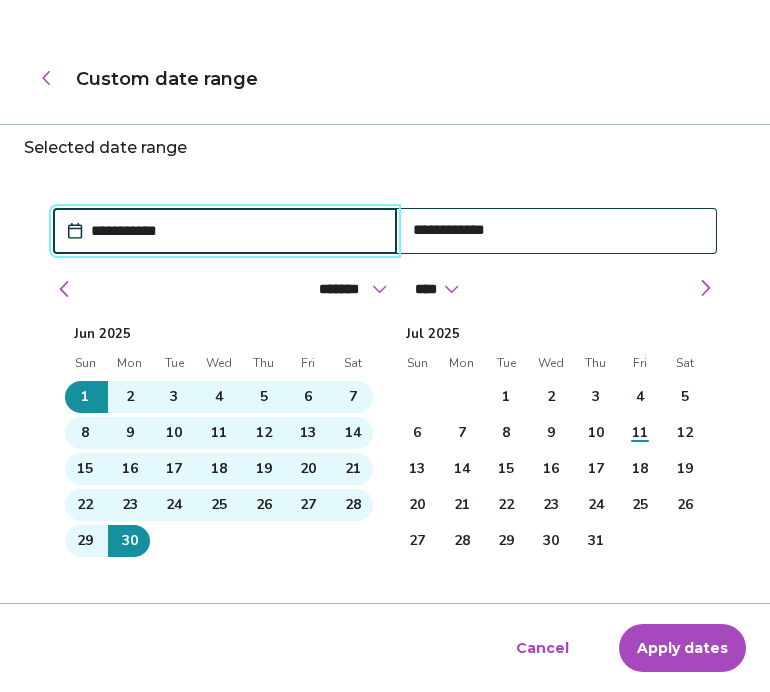 scroll, scrollTop: 9, scrollLeft: 0, axis: vertical 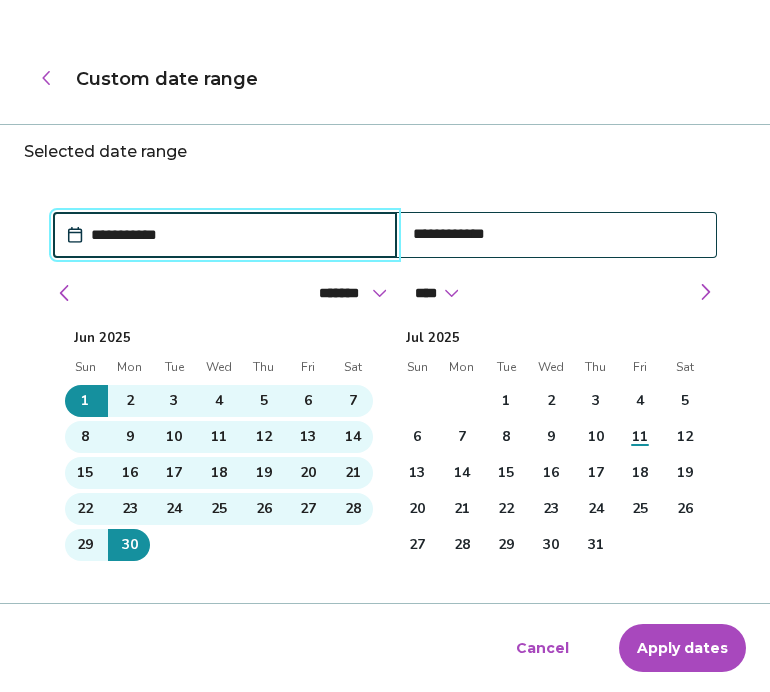 click on "Apply dates" at bounding box center [682, 648] 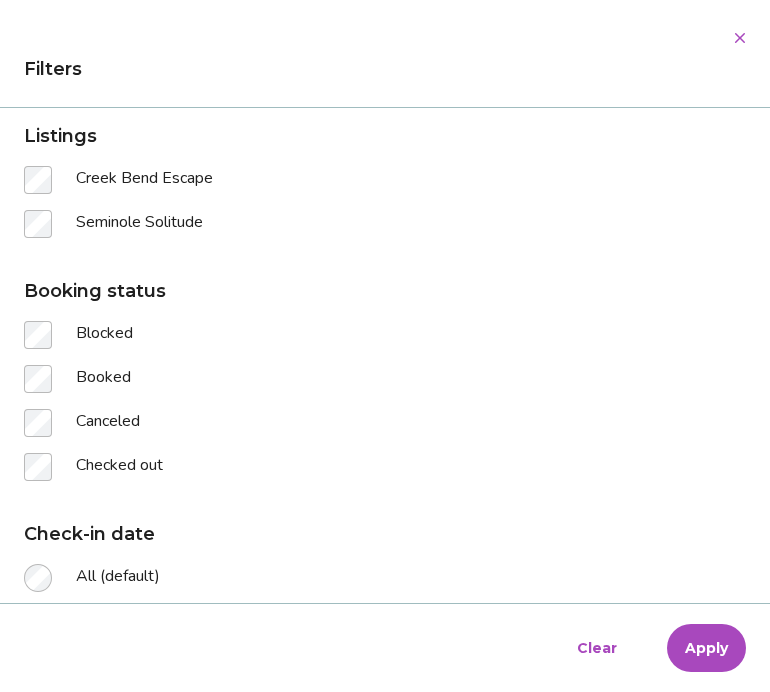 click on "Apply" at bounding box center (706, 648) 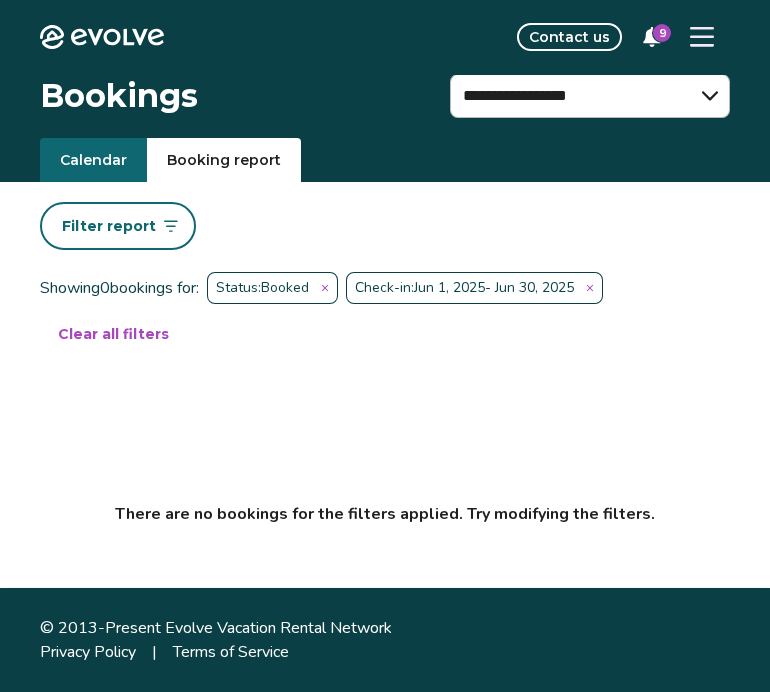 click 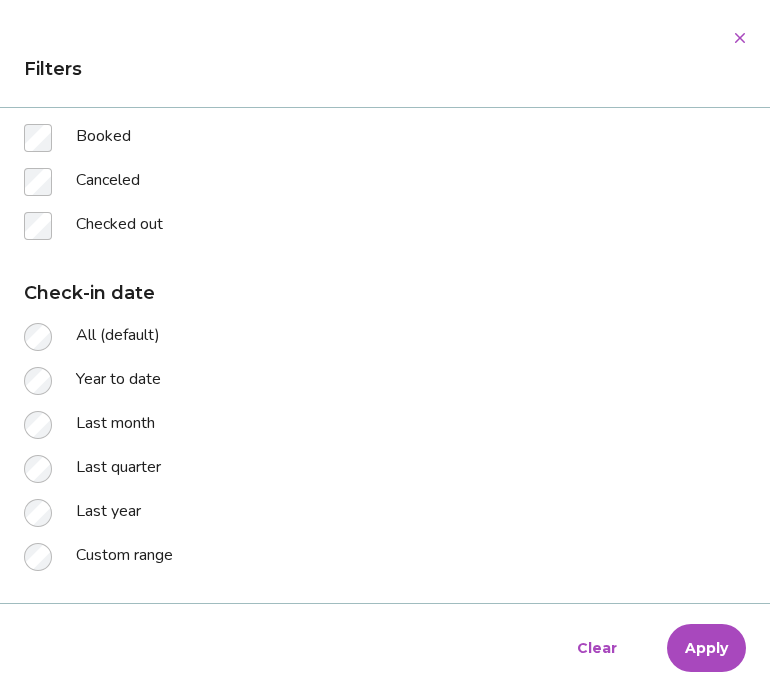 scroll, scrollTop: 280, scrollLeft: 0, axis: vertical 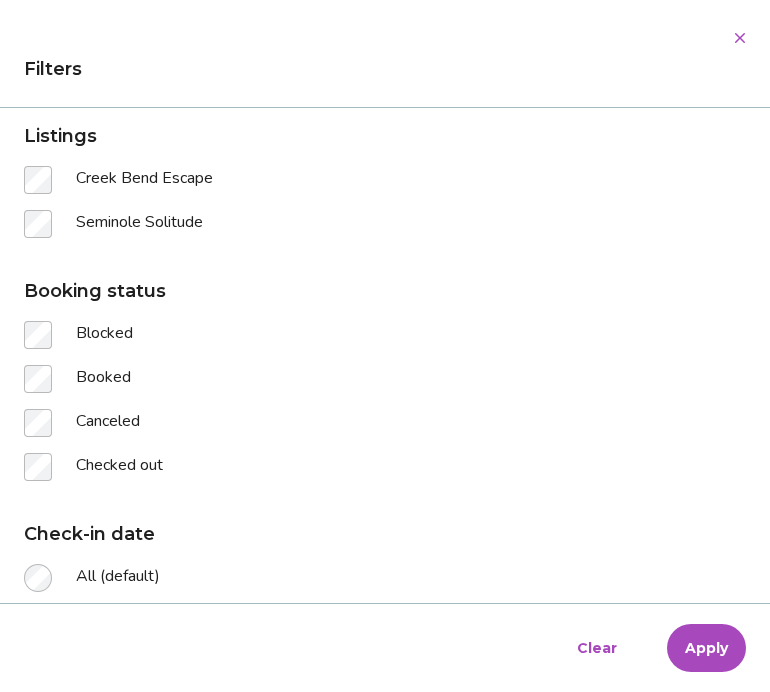 select on "*" 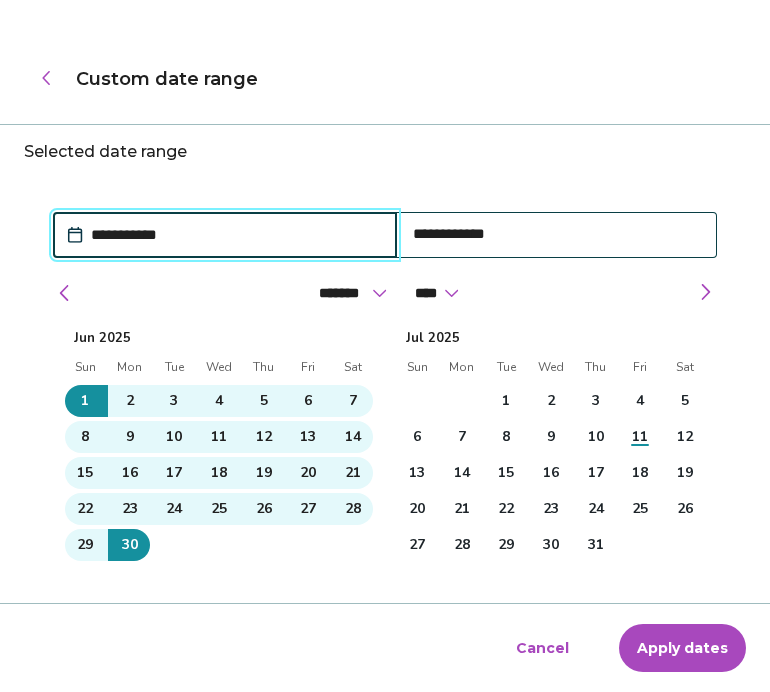 click on "1" at bounding box center [506, 401] 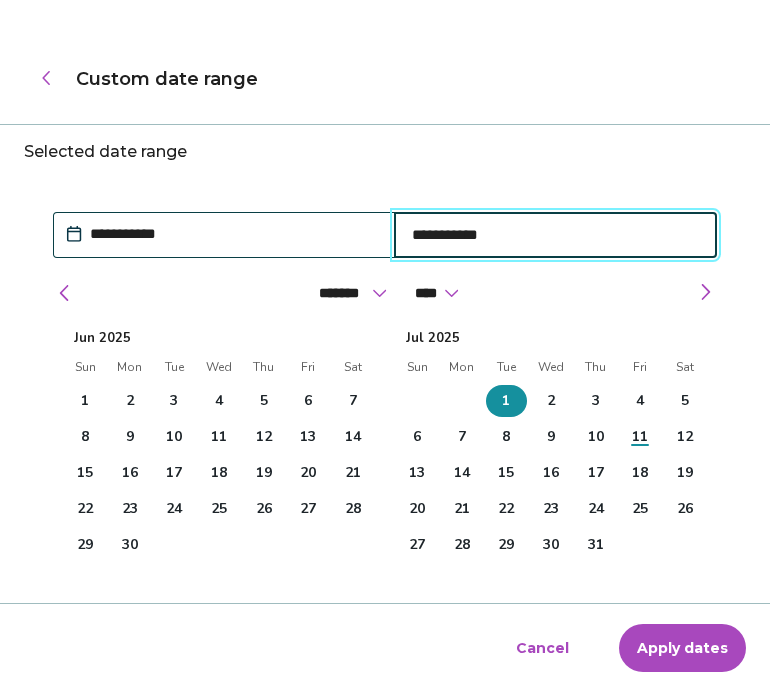 click on "31" at bounding box center [596, 545] 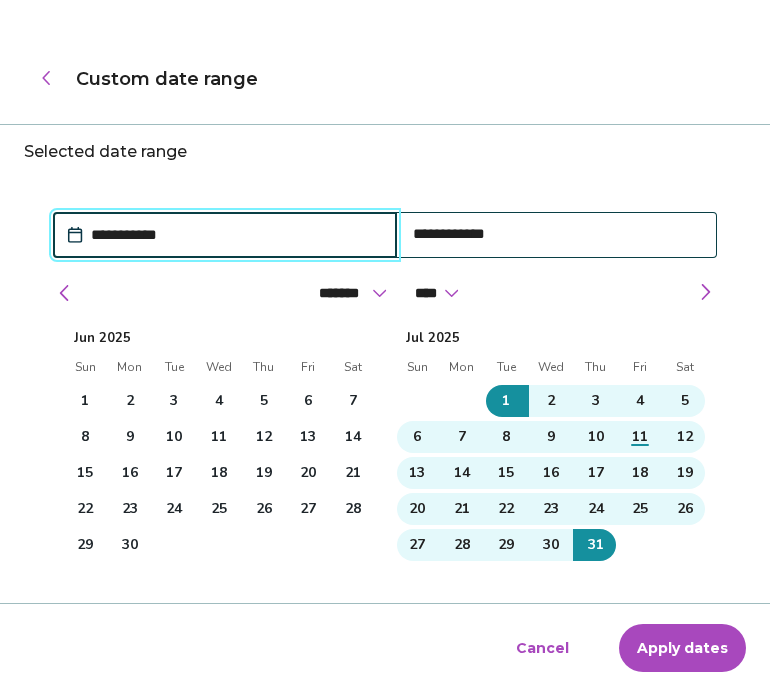 click on "Apply dates" at bounding box center [682, 648] 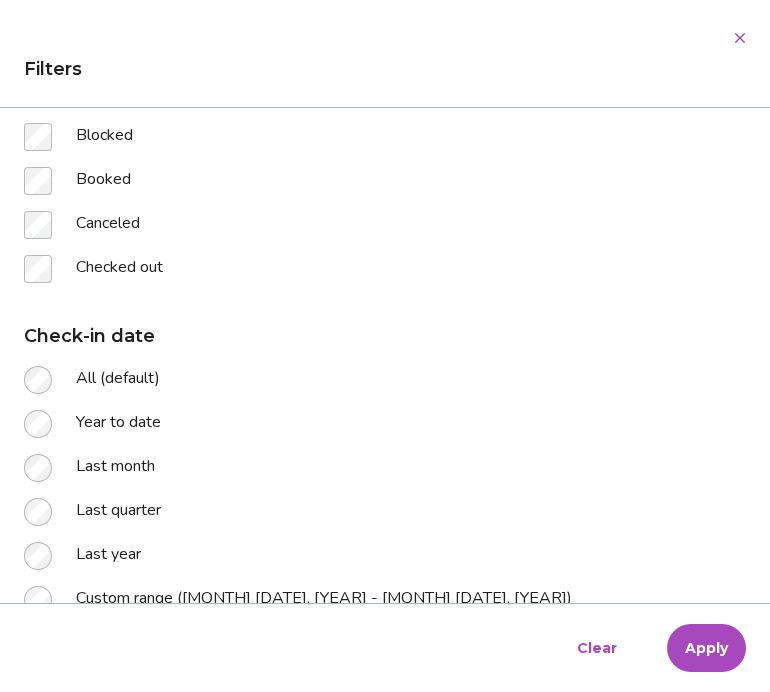 scroll, scrollTop: 327, scrollLeft: 0, axis: vertical 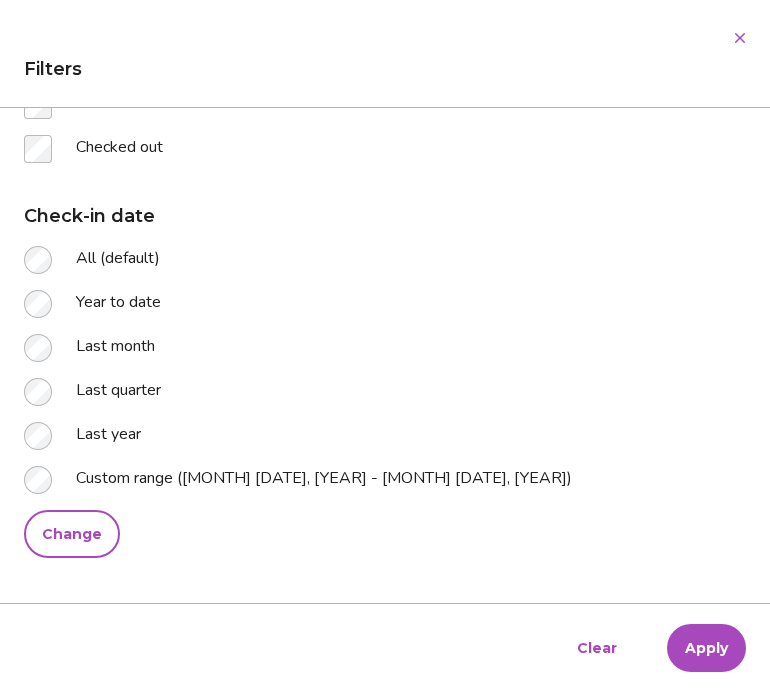 click on "Apply" at bounding box center [706, 648] 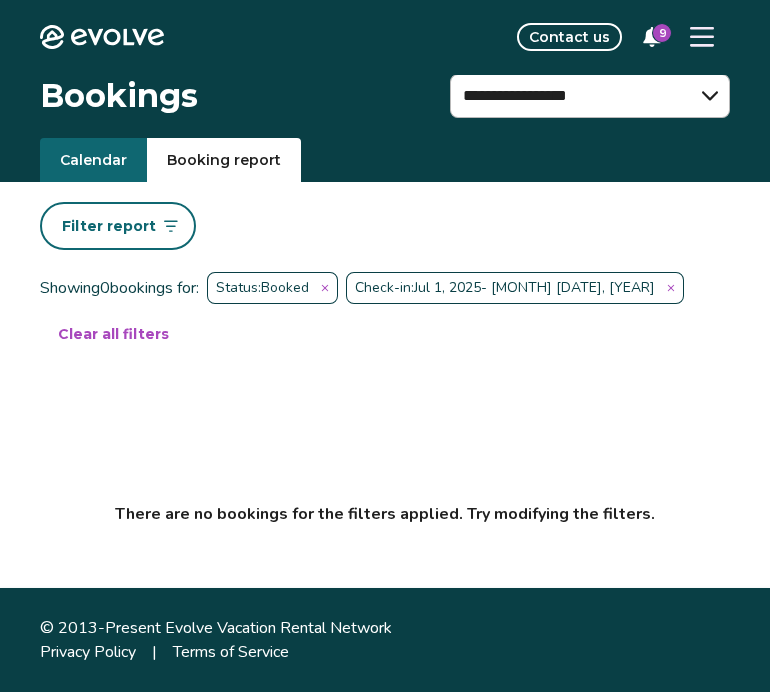 click on "report" at bounding box center [129, 226] 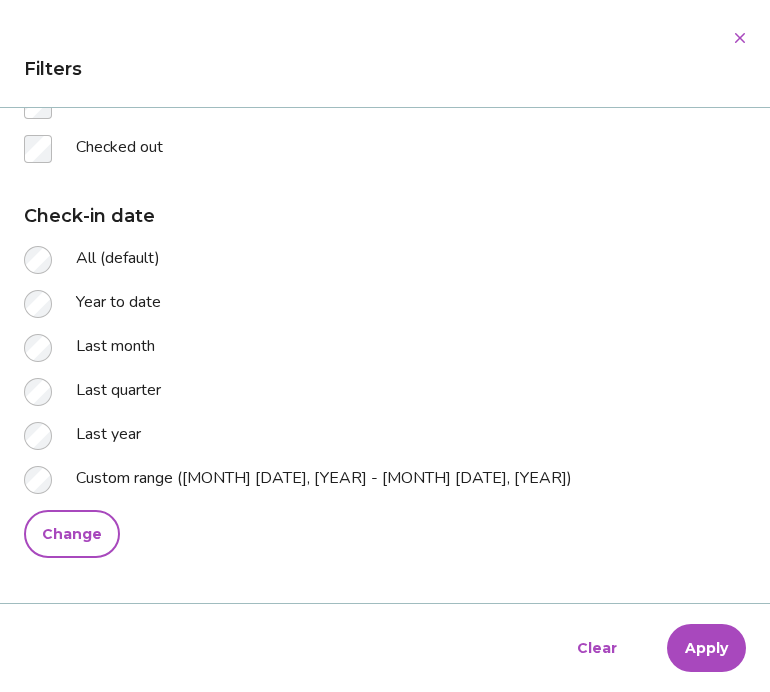 click on "Change" at bounding box center (72, 534) 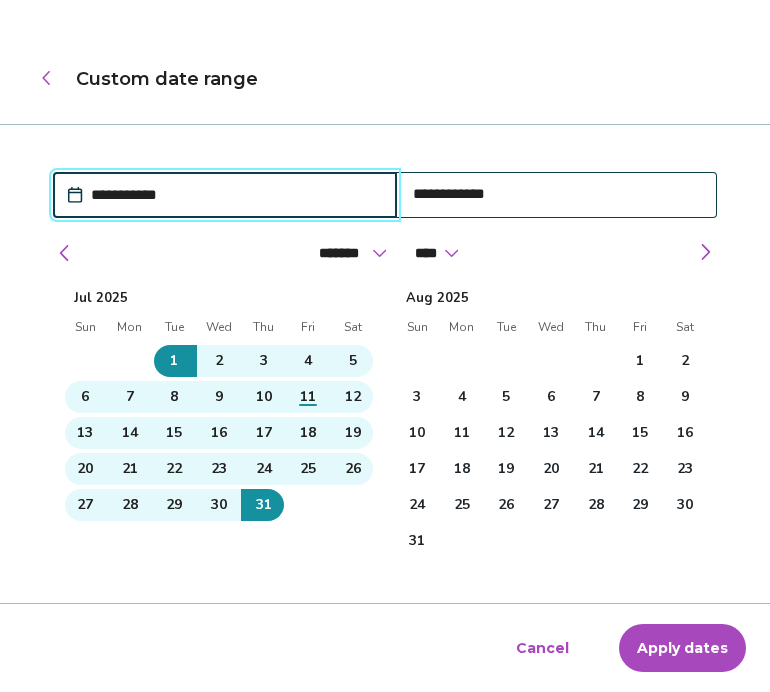 scroll, scrollTop: 45, scrollLeft: 0, axis: vertical 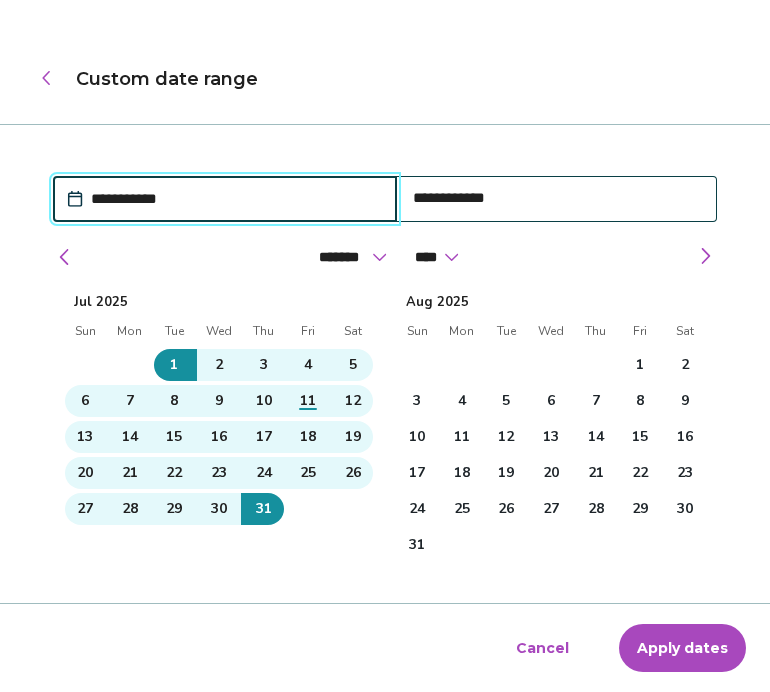click on "1" at bounding box center (640, 365) 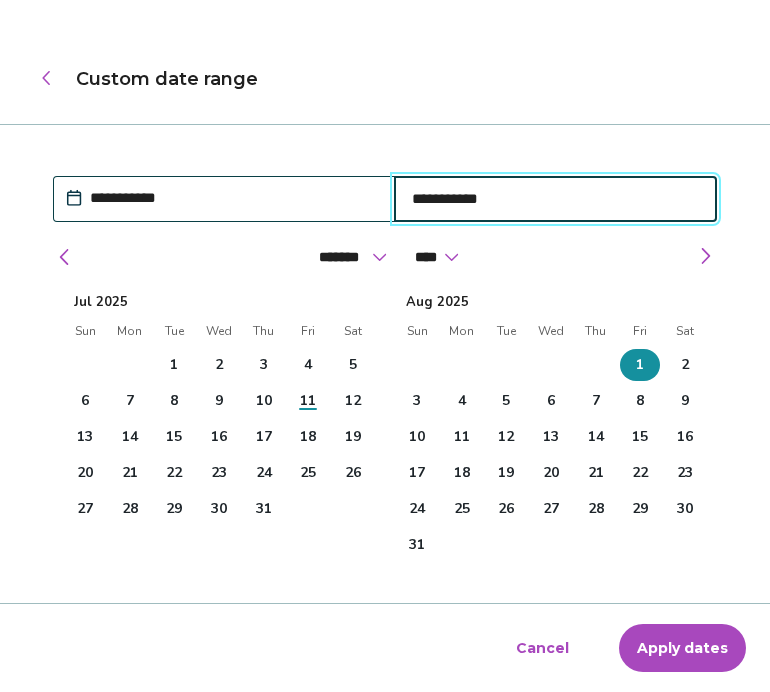 click on "31" at bounding box center (417, 545) 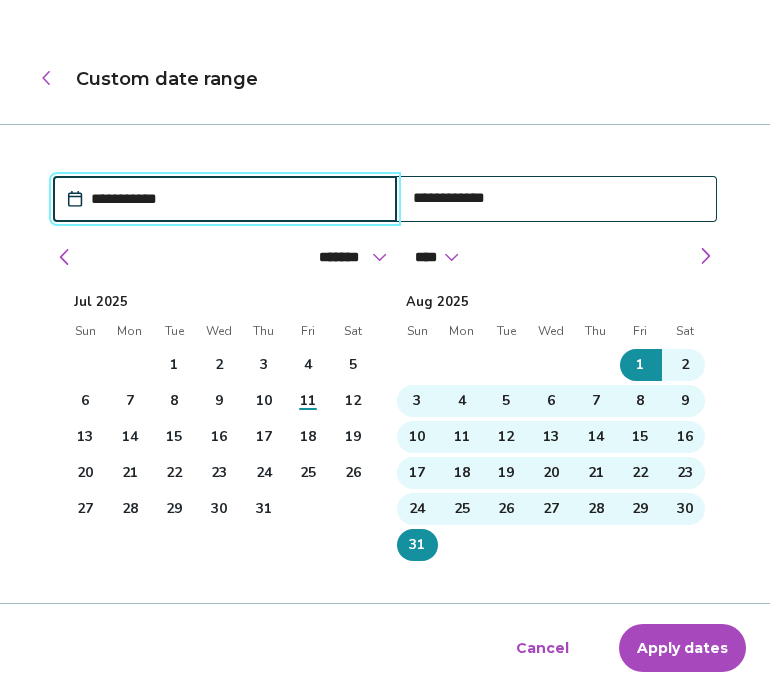click on "Apply dates" at bounding box center (682, 648) 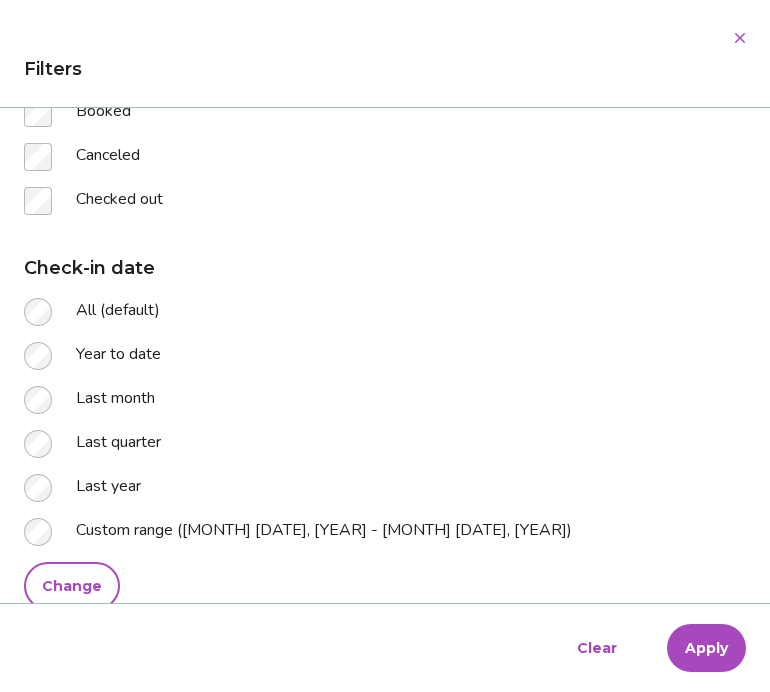 scroll, scrollTop: 327, scrollLeft: 0, axis: vertical 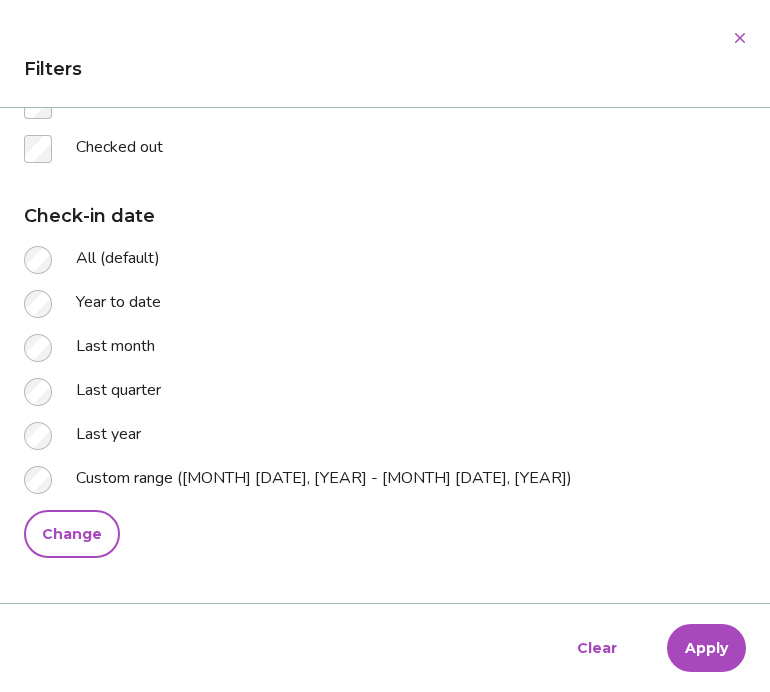 click on "Apply" at bounding box center [706, 648] 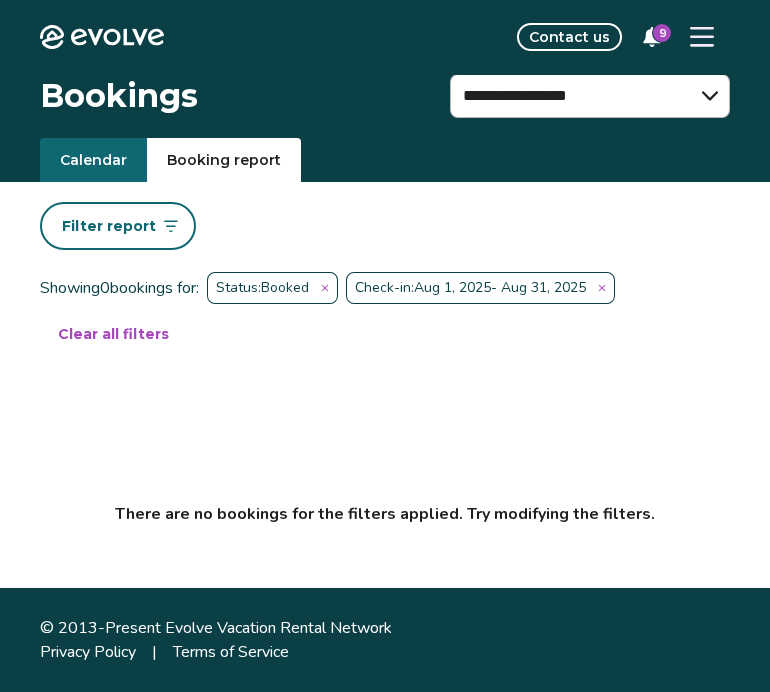click on "report" at bounding box center (129, 226) 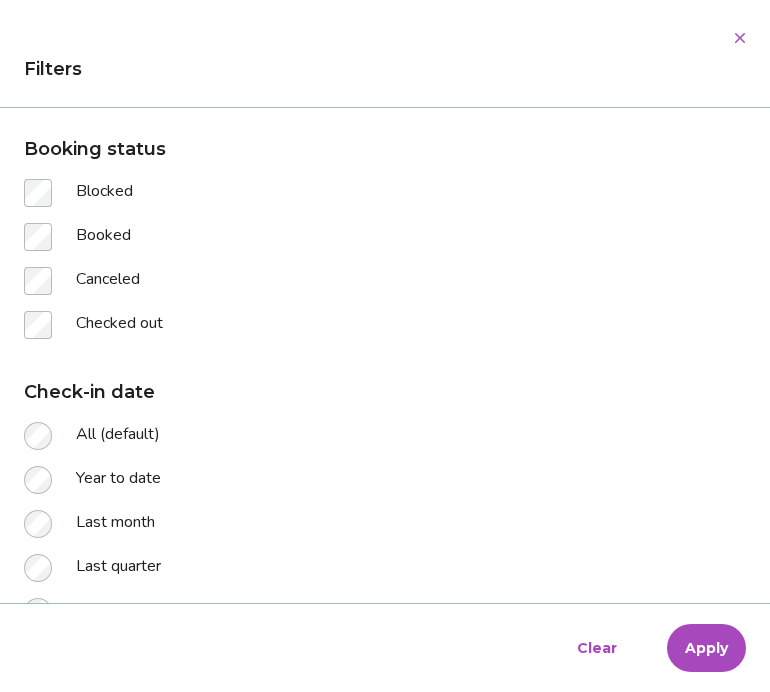 scroll, scrollTop: 327, scrollLeft: 0, axis: vertical 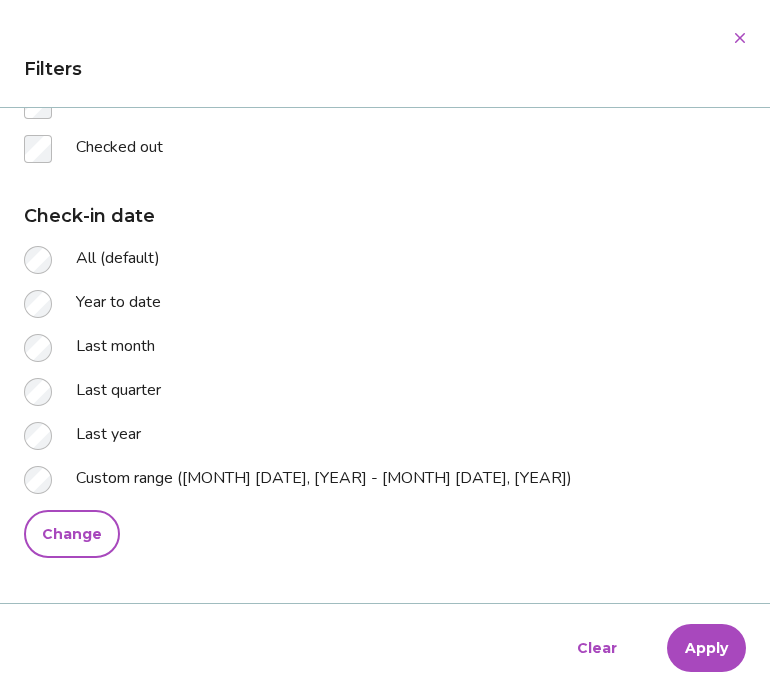 click on "Change" at bounding box center (72, 534) 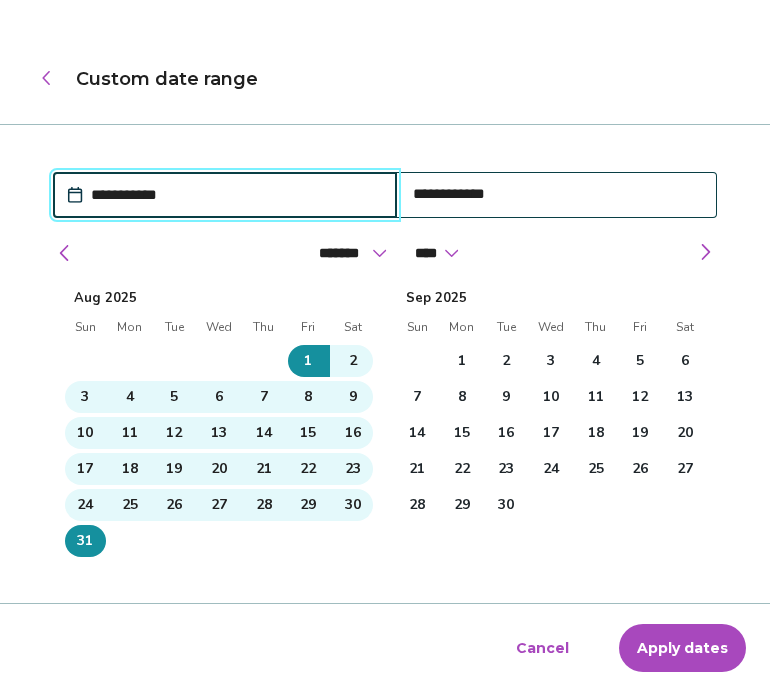 scroll, scrollTop: 45, scrollLeft: 0, axis: vertical 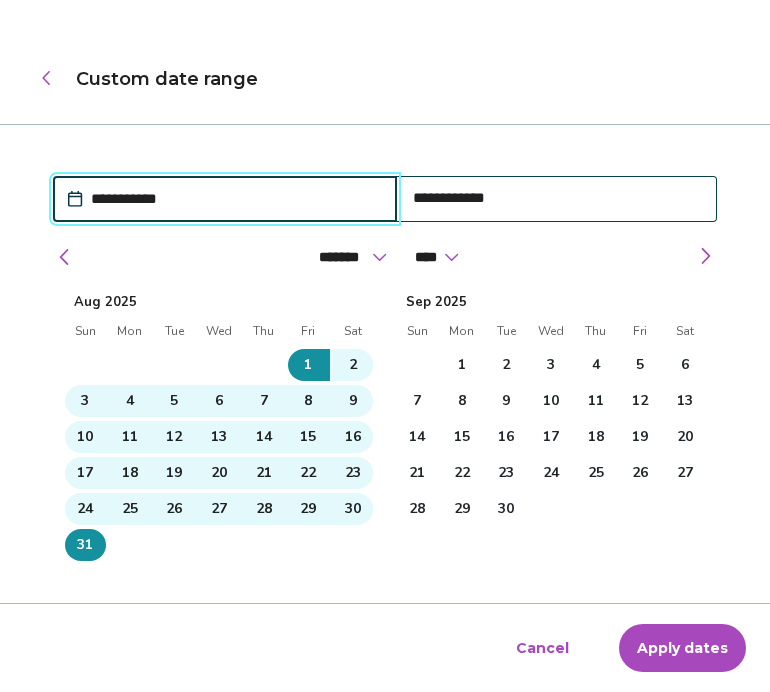 click on "1" at bounding box center (462, 365) 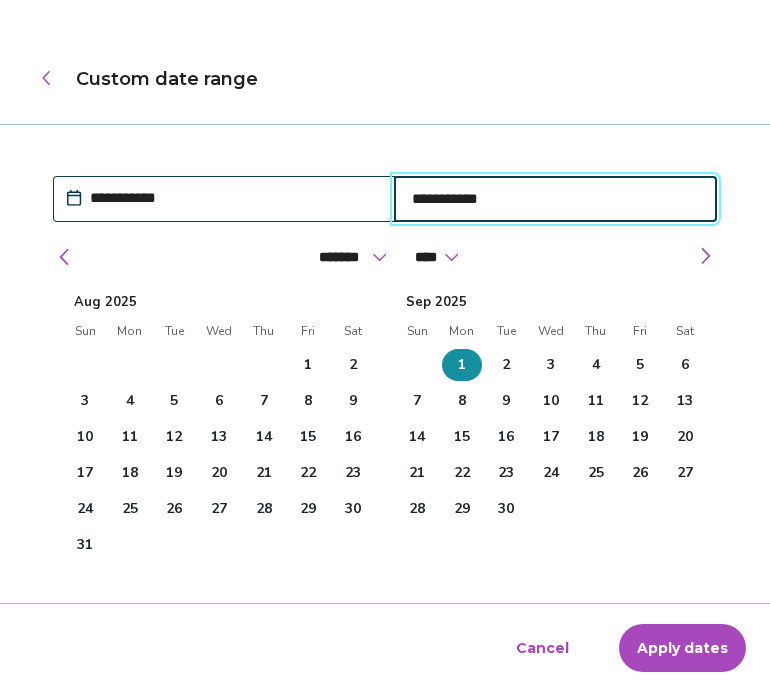 click on "30" at bounding box center [506, 509] 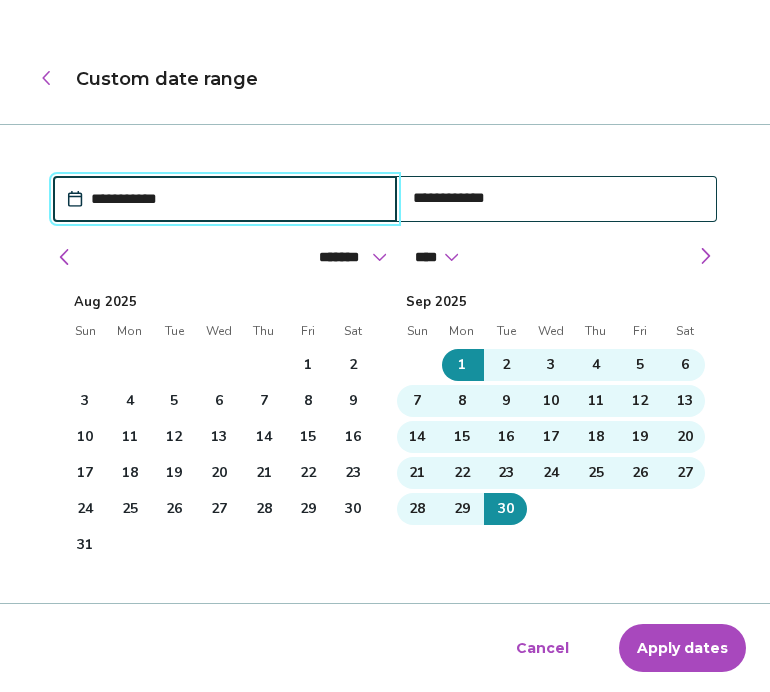 click on "Apply dates" at bounding box center (682, 648) 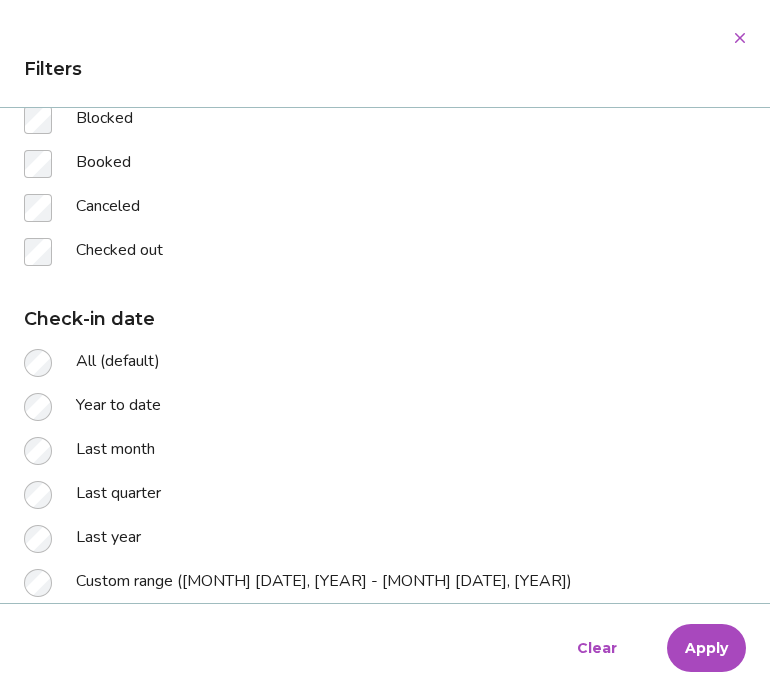 scroll, scrollTop: 327, scrollLeft: 0, axis: vertical 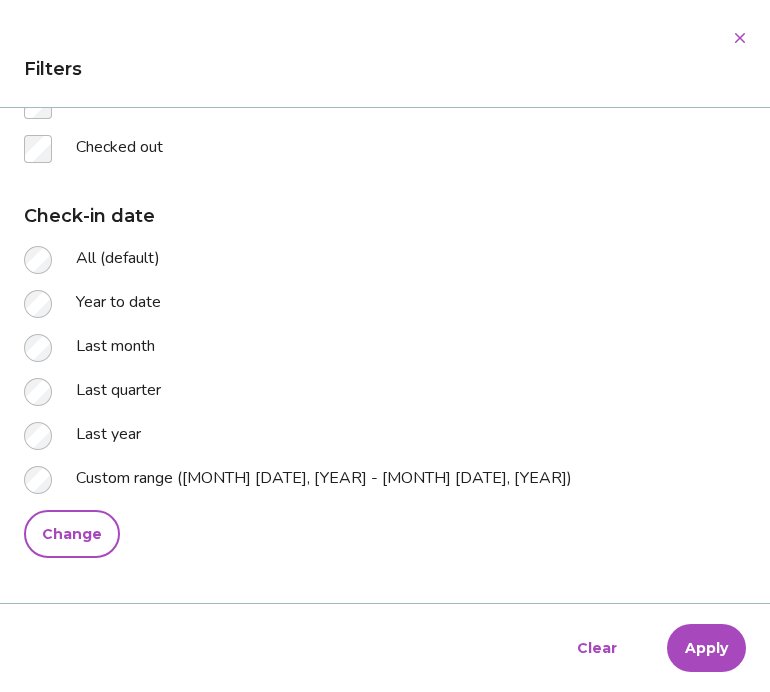 click on "Apply" at bounding box center [706, 648] 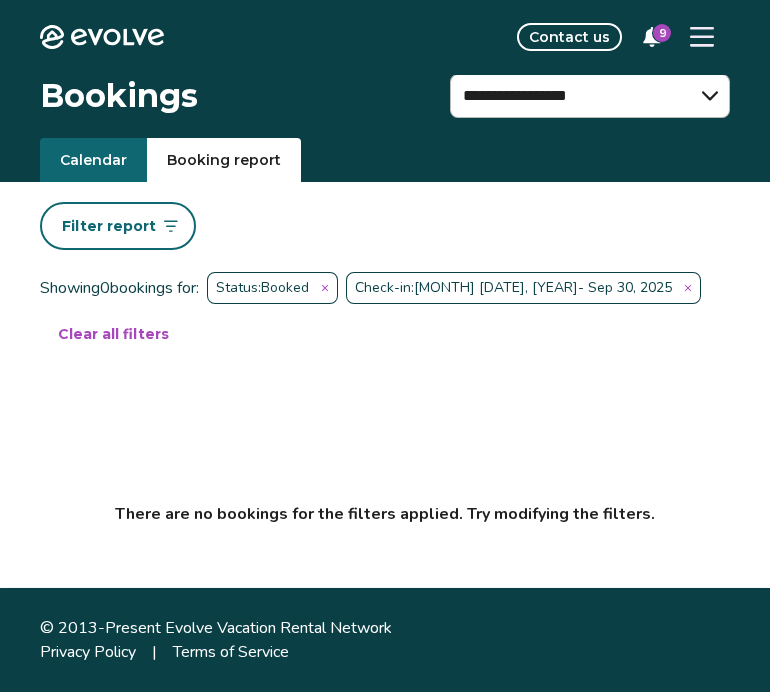 click on "report" at bounding box center (129, 226) 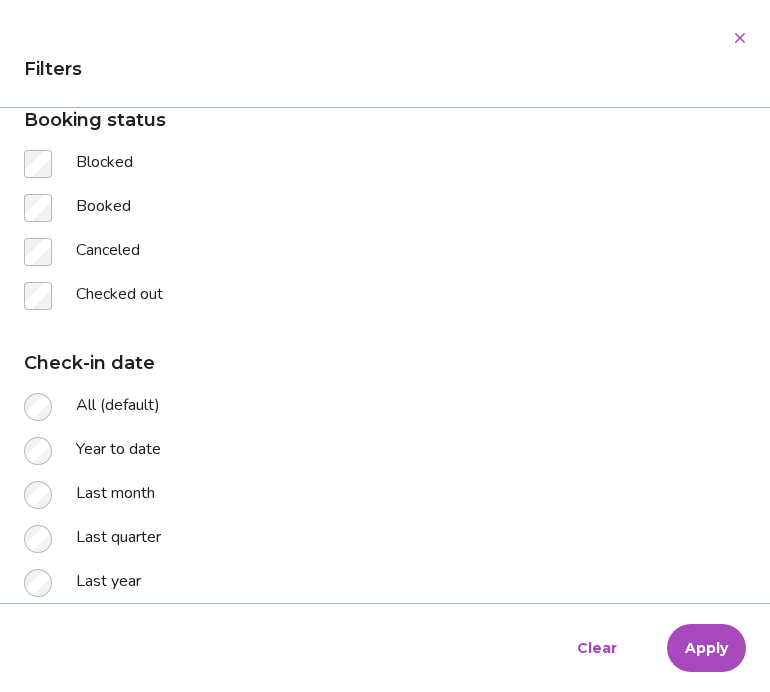 scroll, scrollTop: 327, scrollLeft: 0, axis: vertical 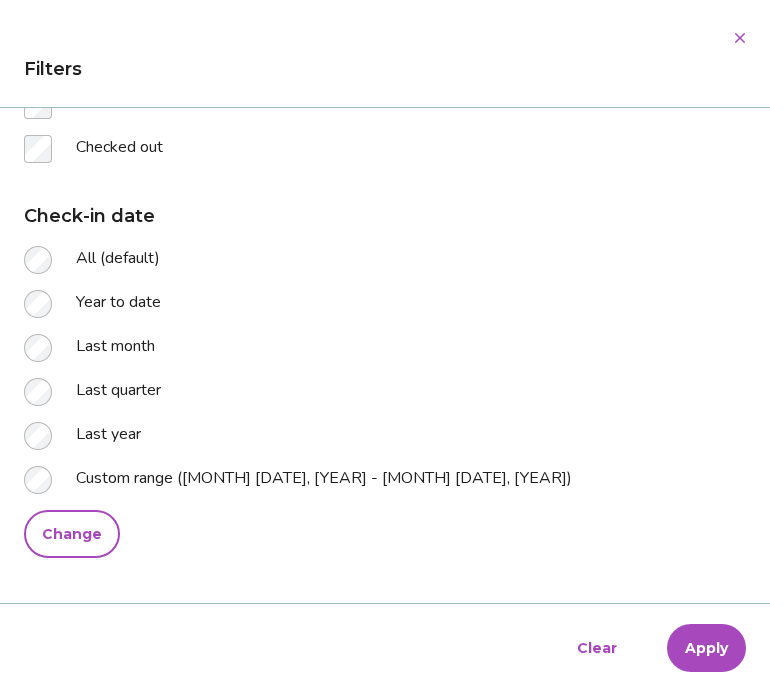 click on "Change" at bounding box center (72, 534) 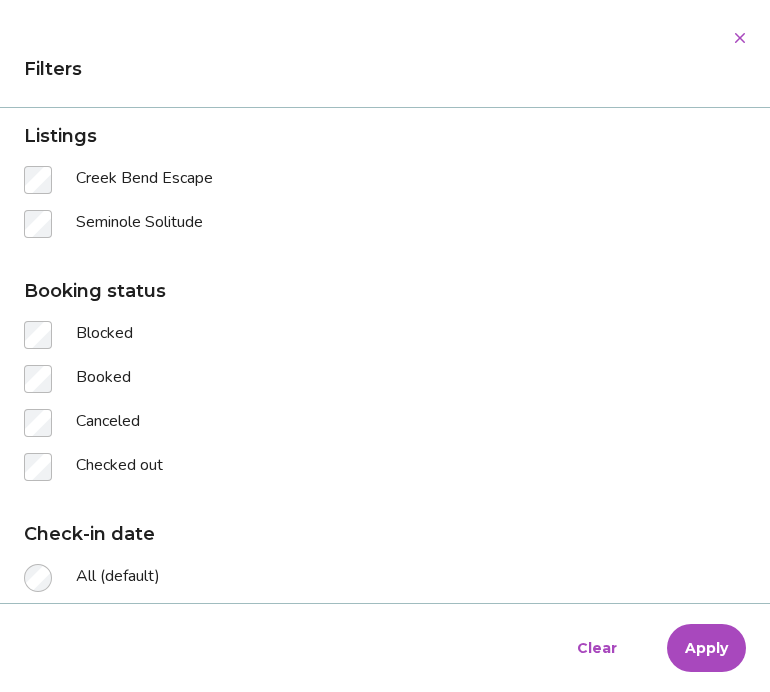 select on "*" 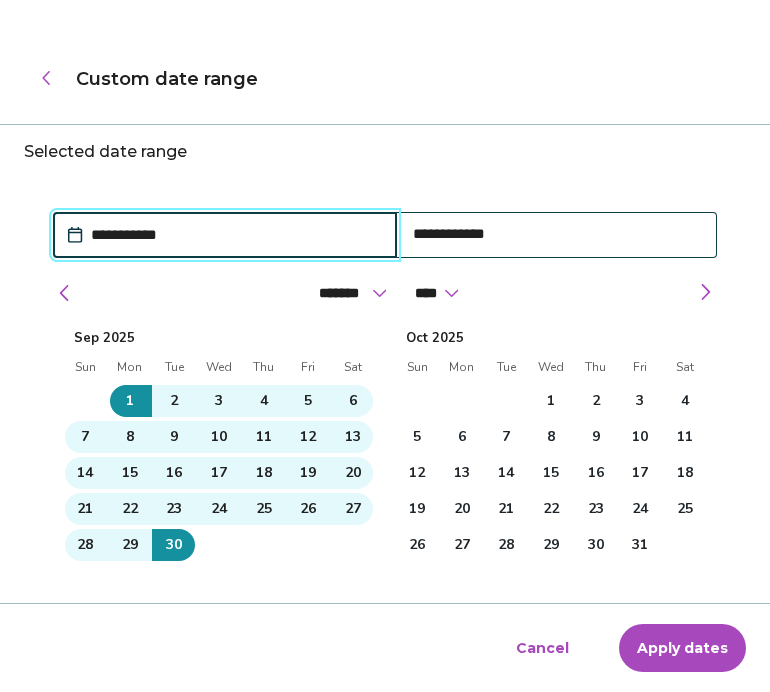 click on "1" at bounding box center (551, 401) 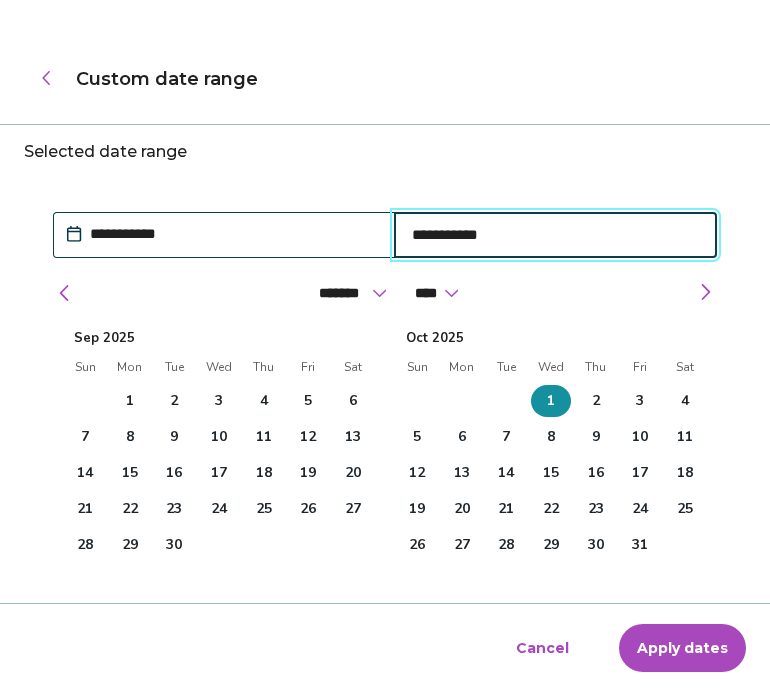 click on "31" at bounding box center (640, 545) 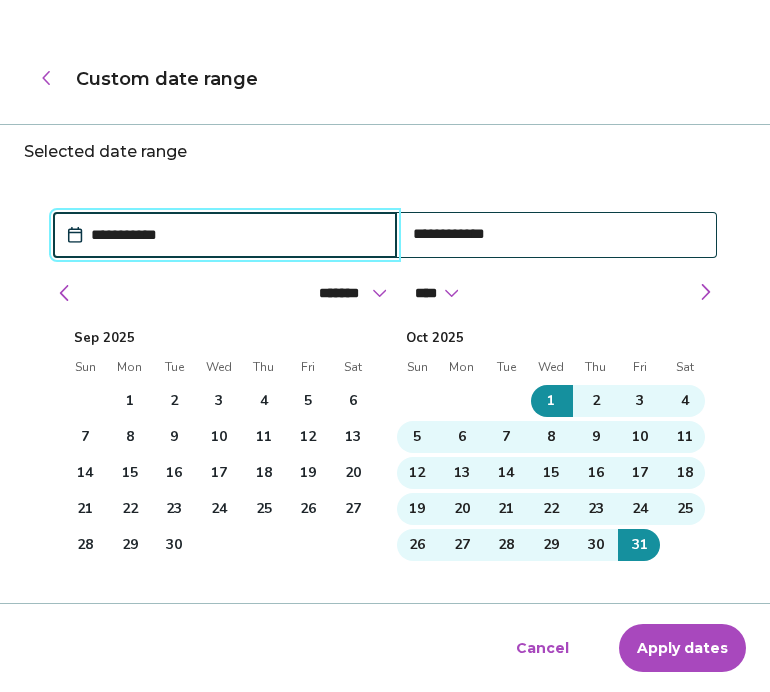 click on "Apply dates" at bounding box center (682, 648) 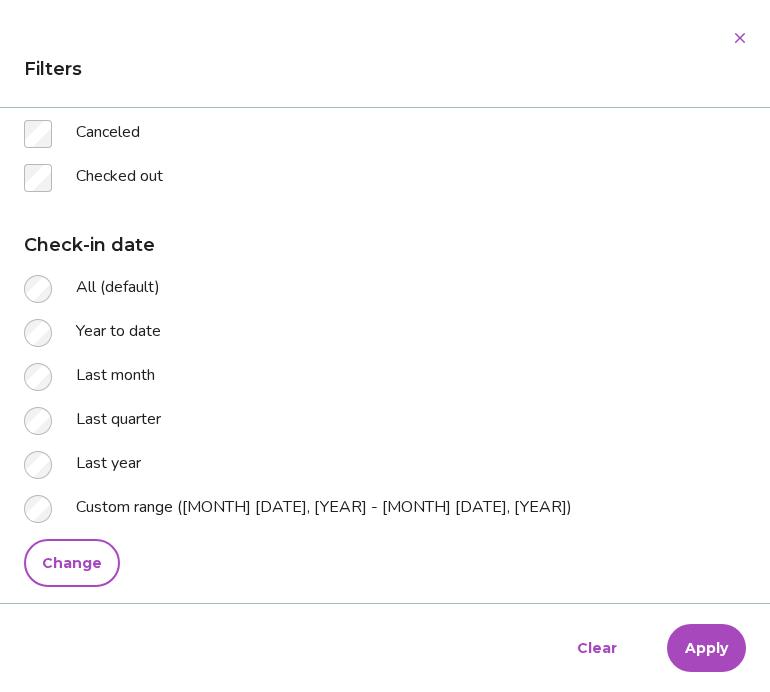 scroll, scrollTop: 327, scrollLeft: 0, axis: vertical 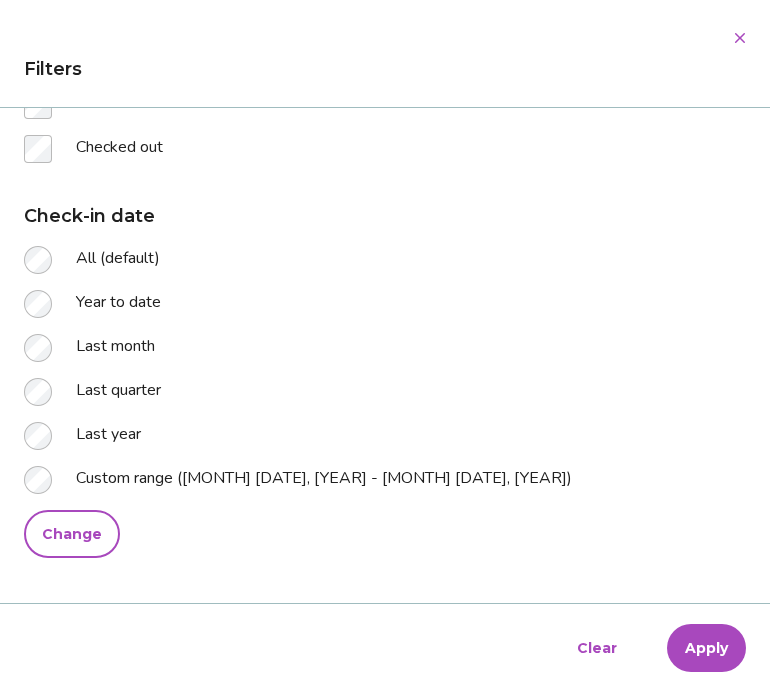 click on "Apply" at bounding box center (706, 648) 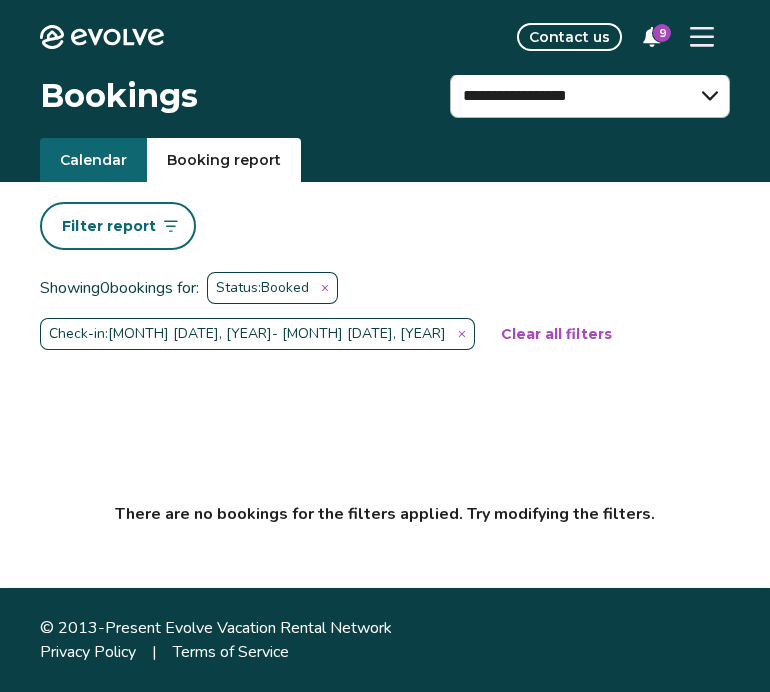click on "Filter   report" at bounding box center [118, 226] 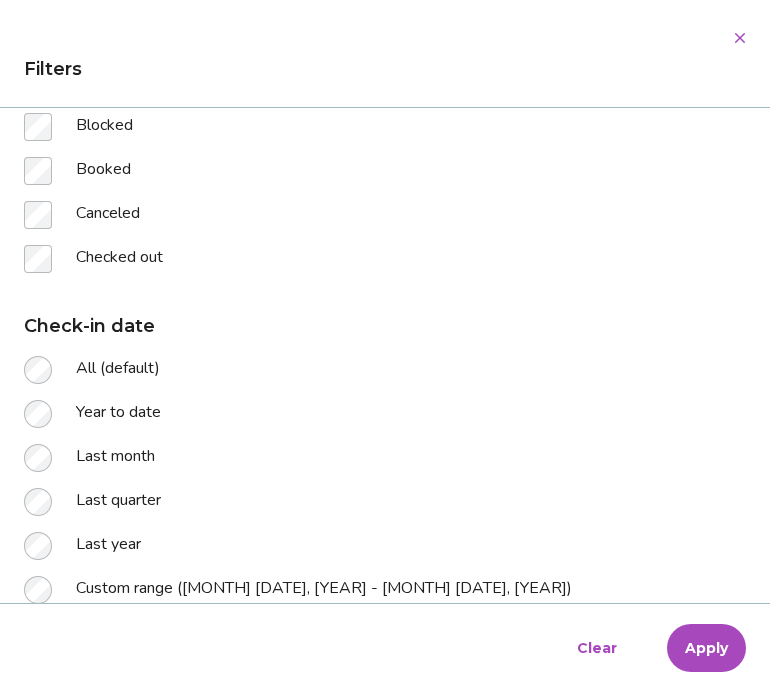 scroll, scrollTop: 327, scrollLeft: 0, axis: vertical 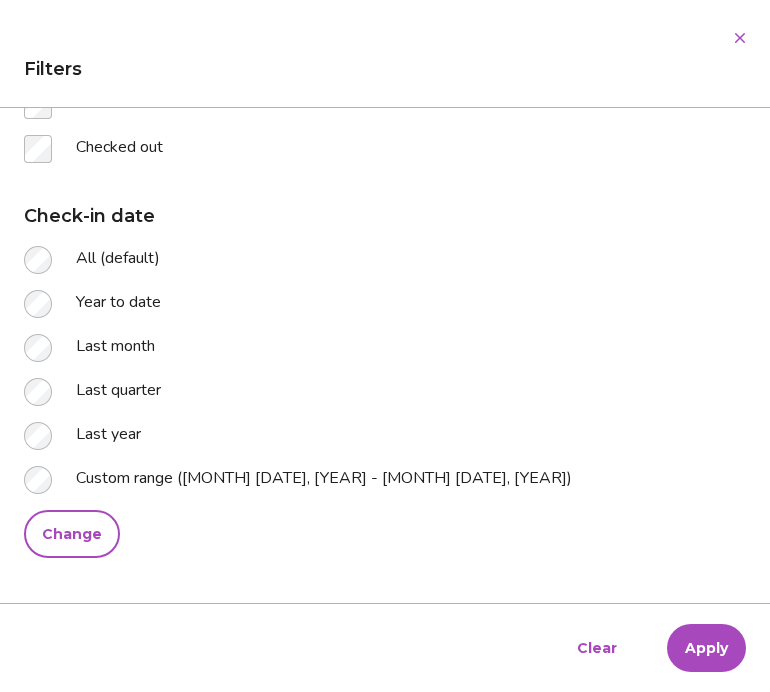 click on "Change" at bounding box center [72, 534] 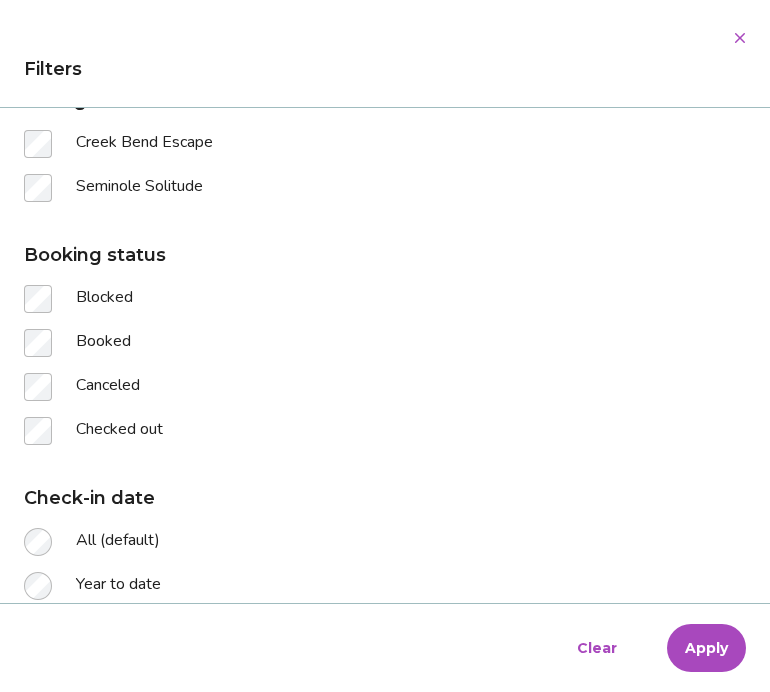 select on "*" 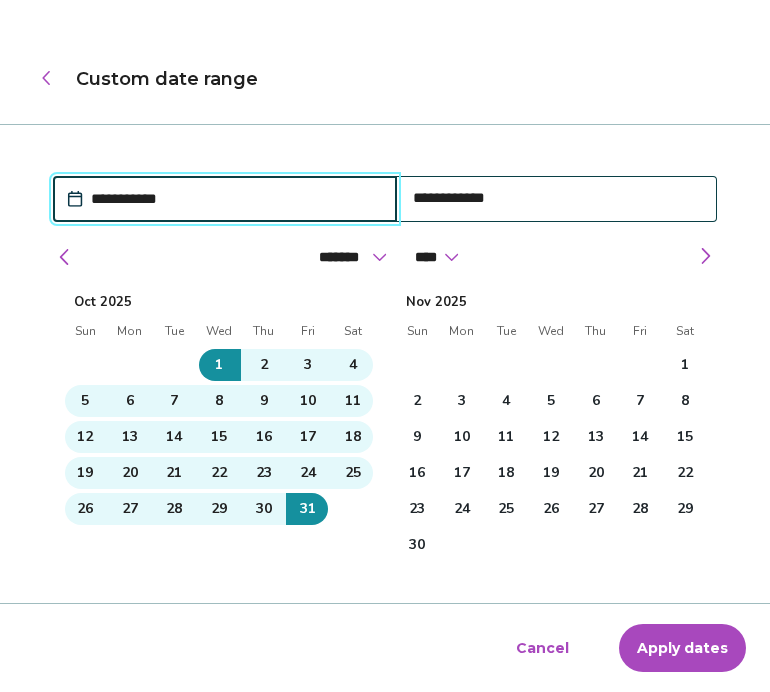 click on "1" at bounding box center [684, 365] 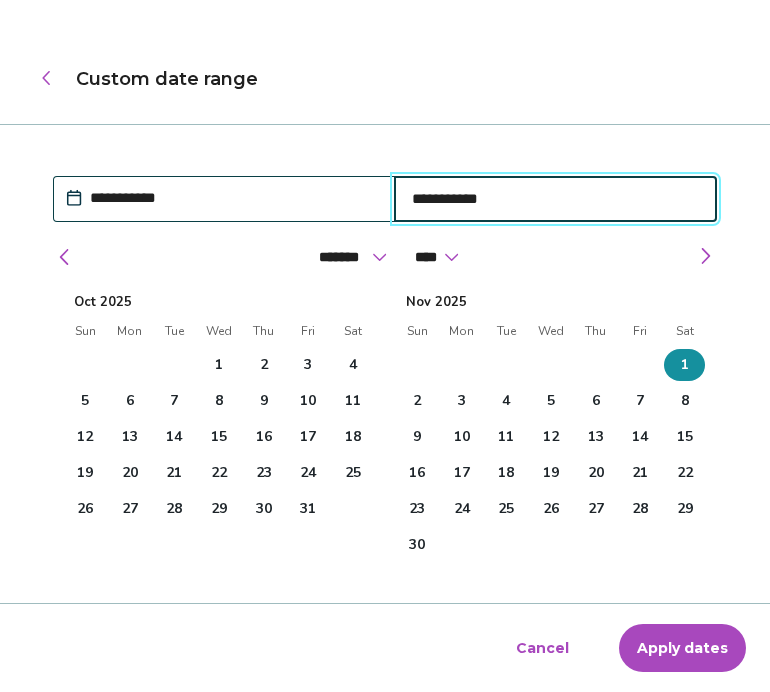 click on "30" at bounding box center [417, 545] 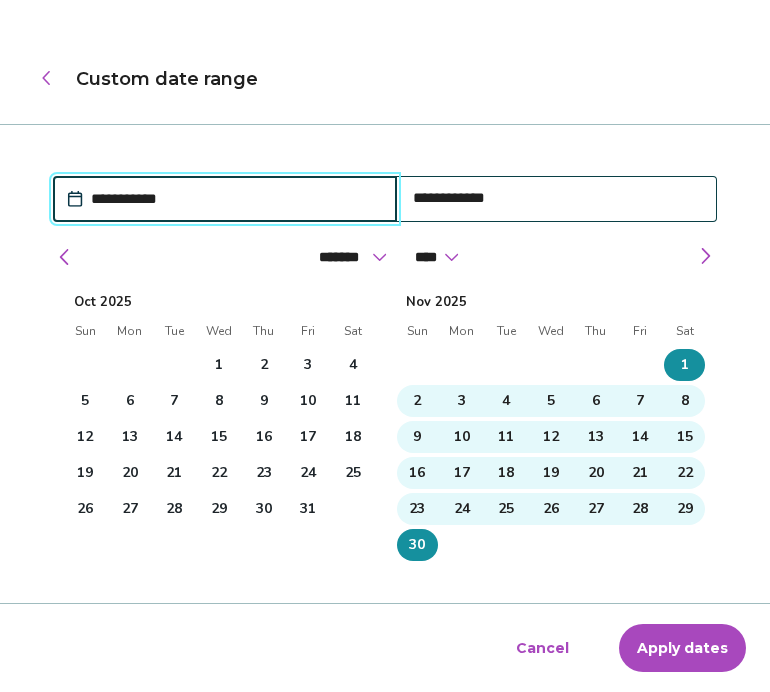 click on "Apply dates" at bounding box center (682, 648) 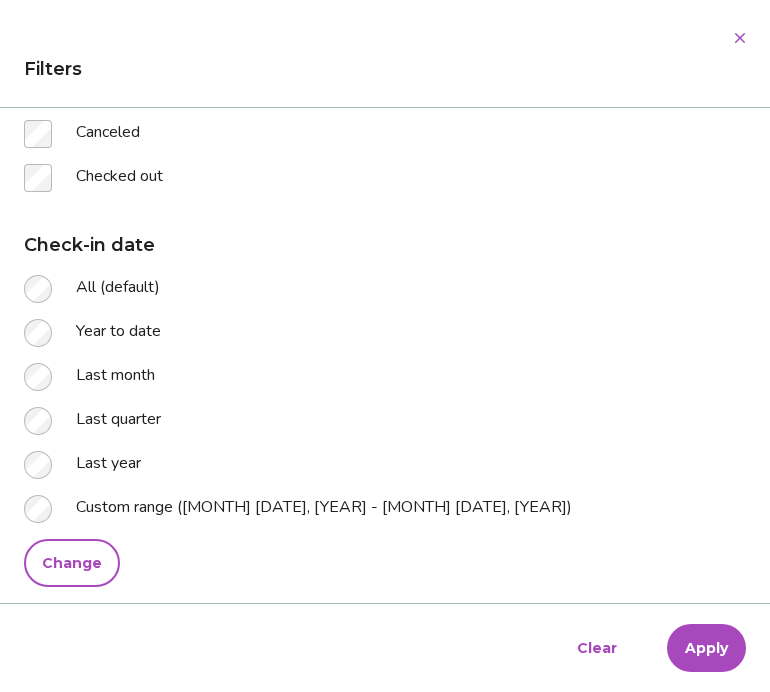 scroll, scrollTop: 327, scrollLeft: 0, axis: vertical 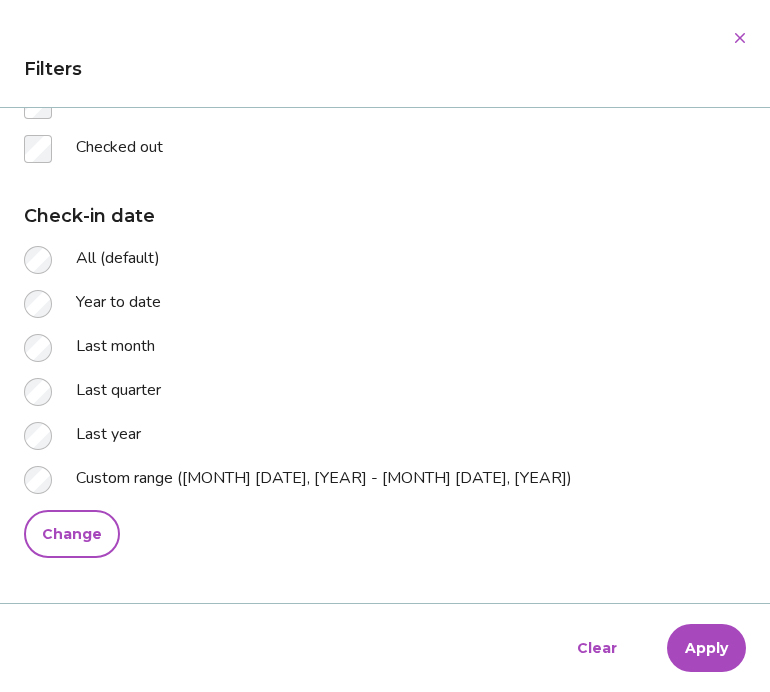click on "Apply" at bounding box center (706, 648) 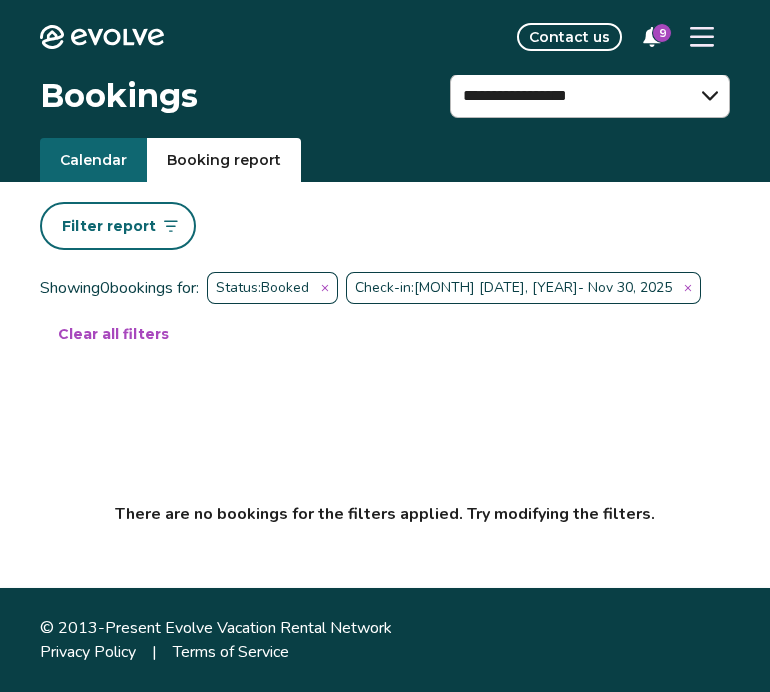 click 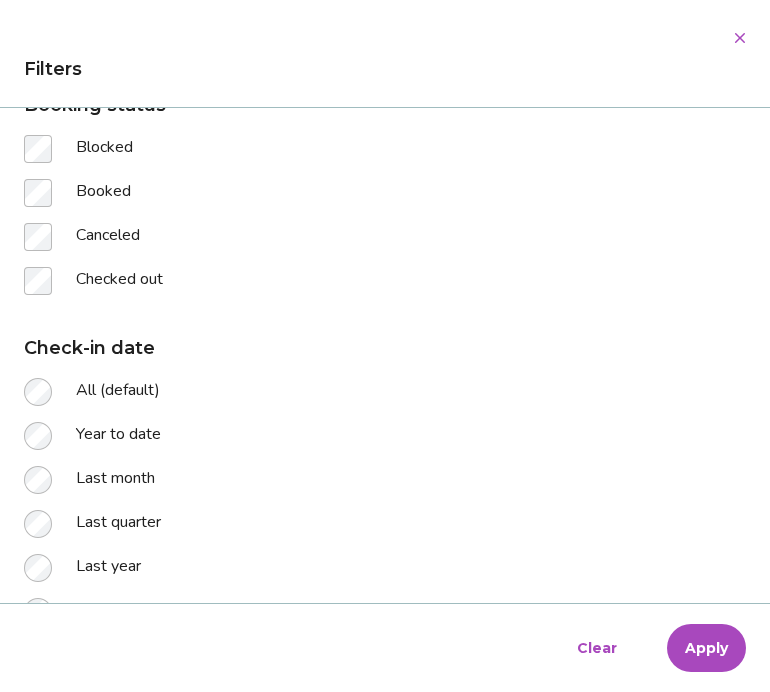 scroll, scrollTop: 327, scrollLeft: 0, axis: vertical 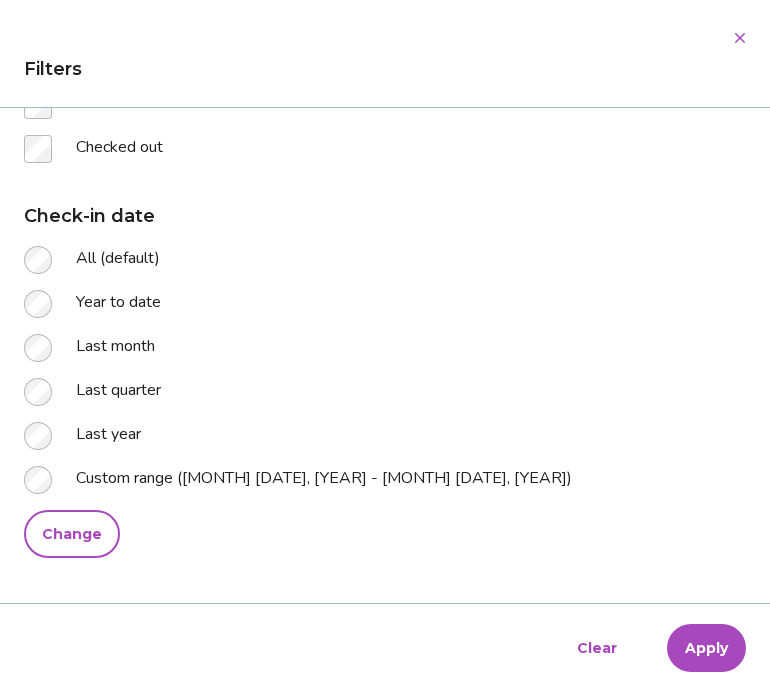 click on "Change" at bounding box center (72, 534) 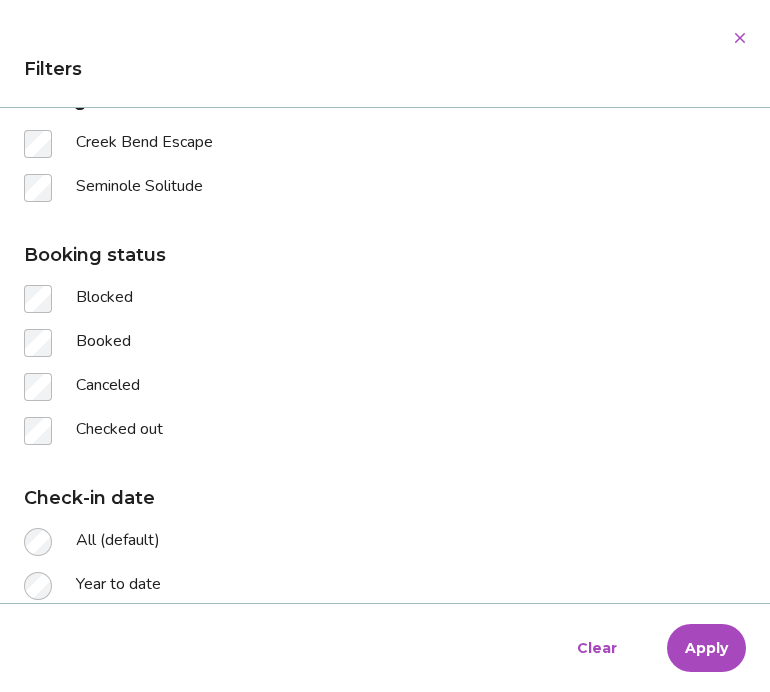 select on "**" 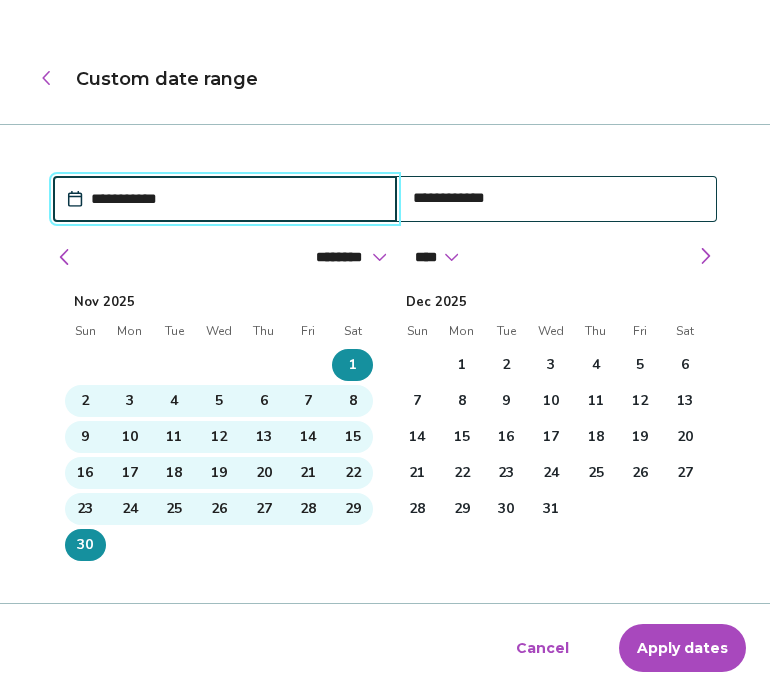 click on "1" at bounding box center (462, 365) 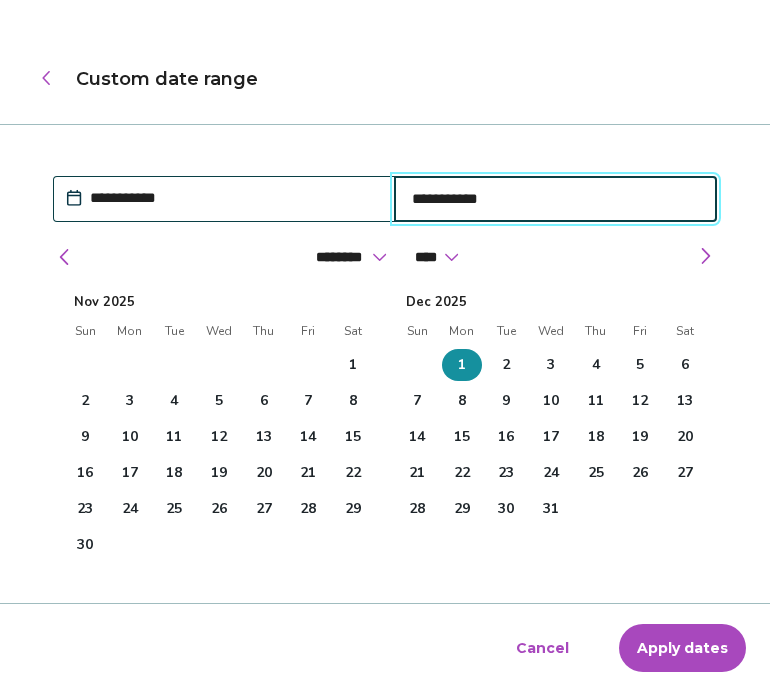 click on "31" at bounding box center [551, 509] 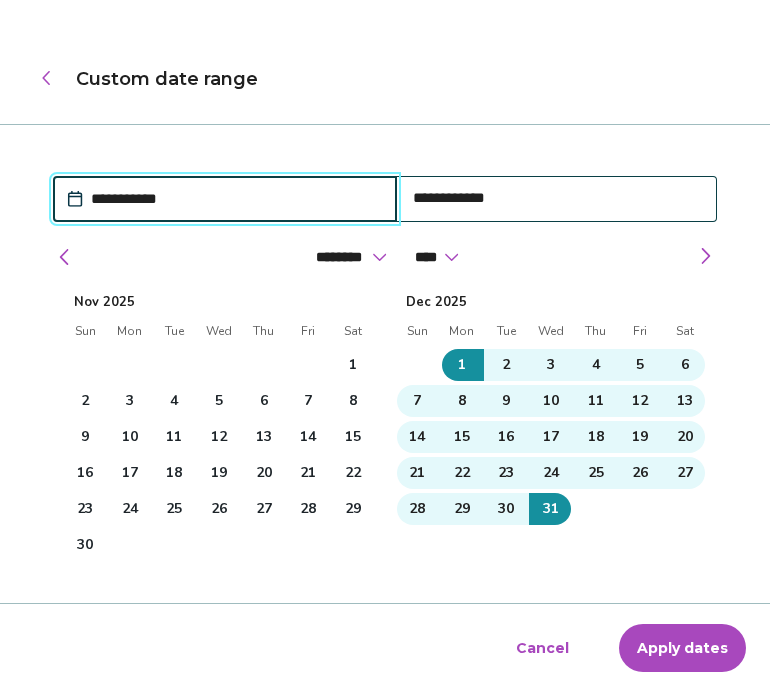 click on "Apply dates" at bounding box center [682, 648] 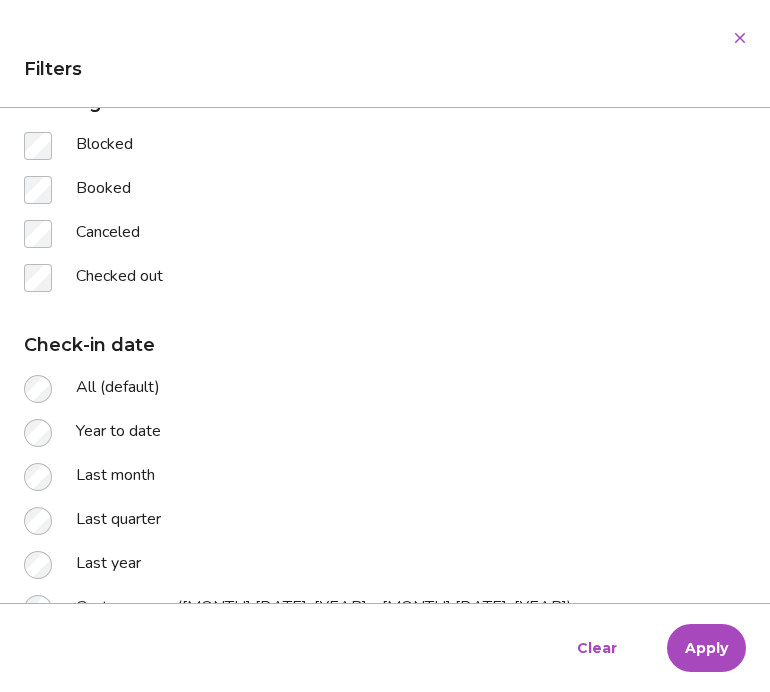 scroll, scrollTop: 327, scrollLeft: 0, axis: vertical 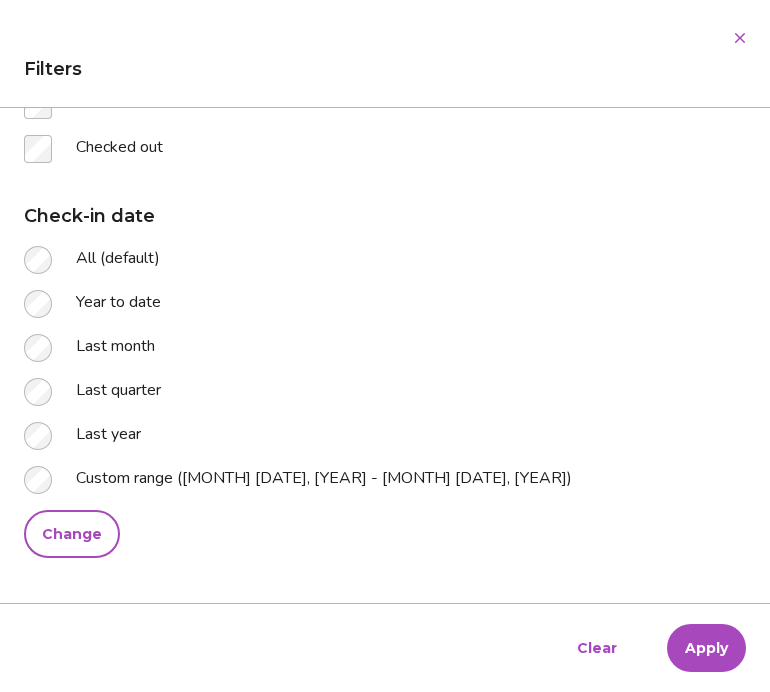 click on "Change" at bounding box center [72, 534] 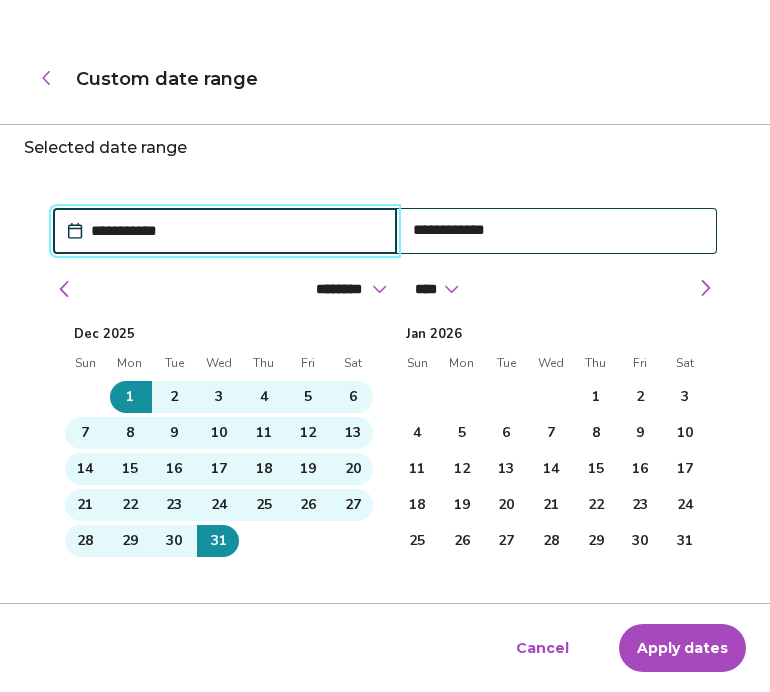scroll, scrollTop: 9, scrollLeft: 0, axis: vertical 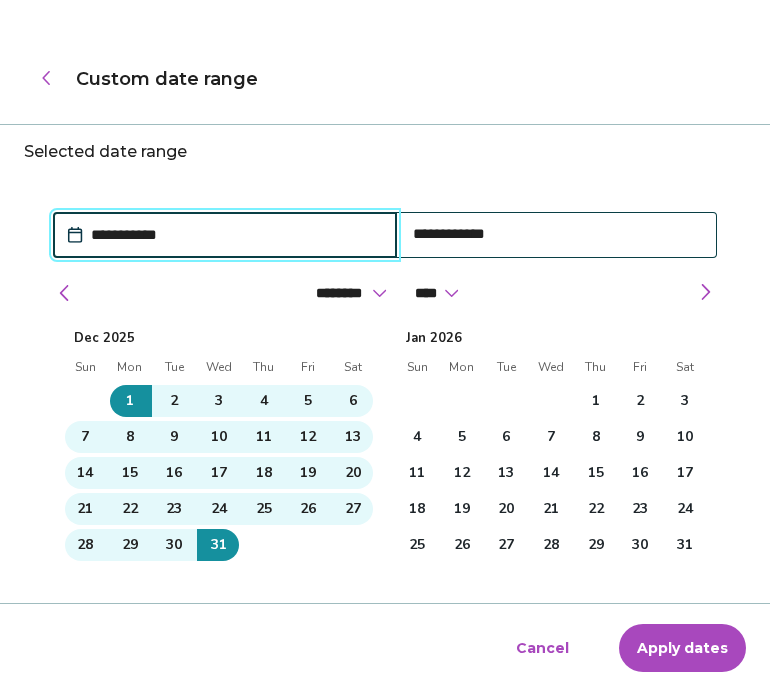 click on "Apply dates" at bounding box center [682, 648] 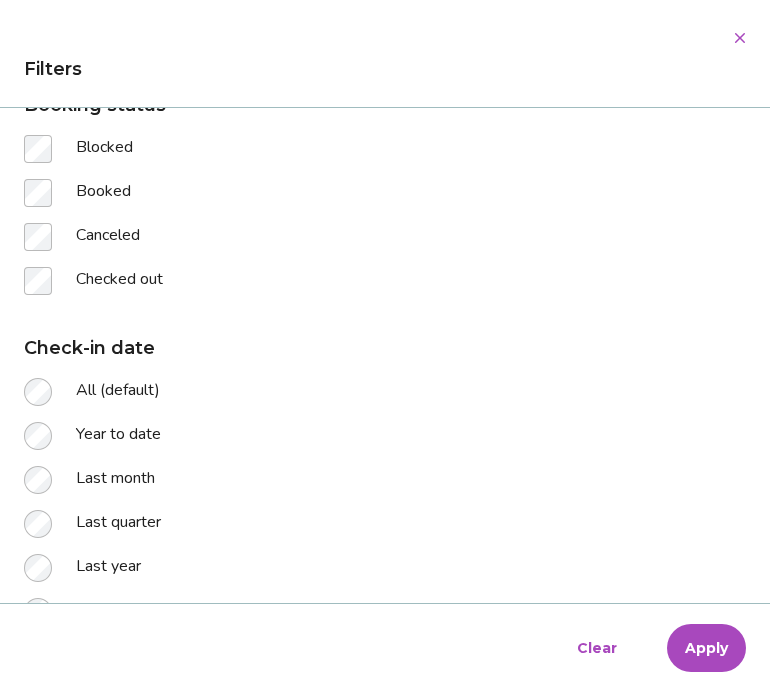 scroll, scrollTop: 327, scrollLeft: 0, axis: vertical 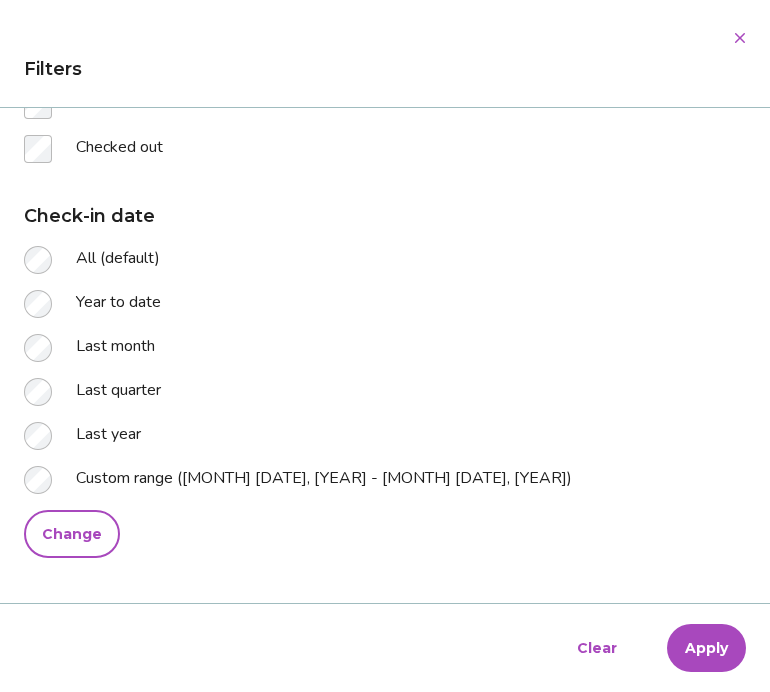 click on "Apply" at bounding box center (706, 648) 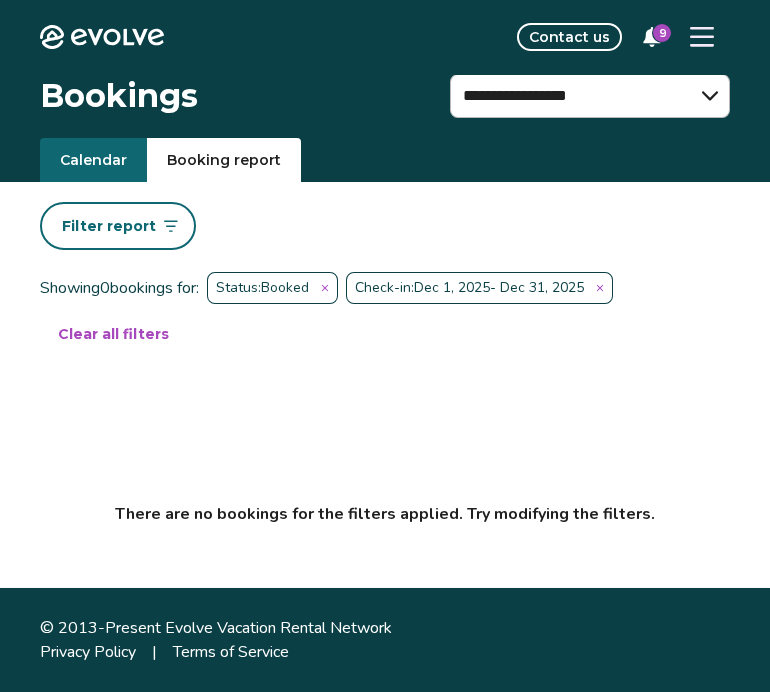 click 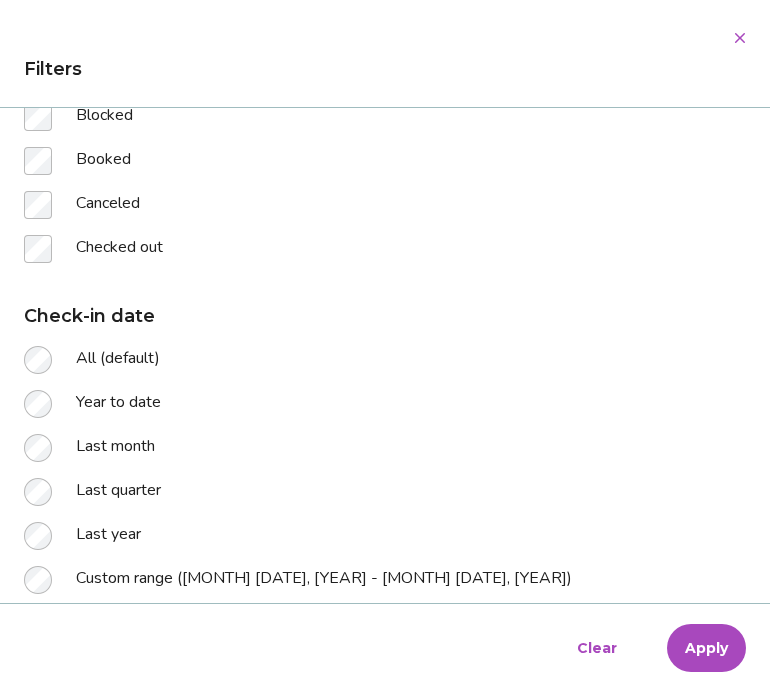 scroll, scrollTop: 327, scrollLeft: 0, axis: vertical 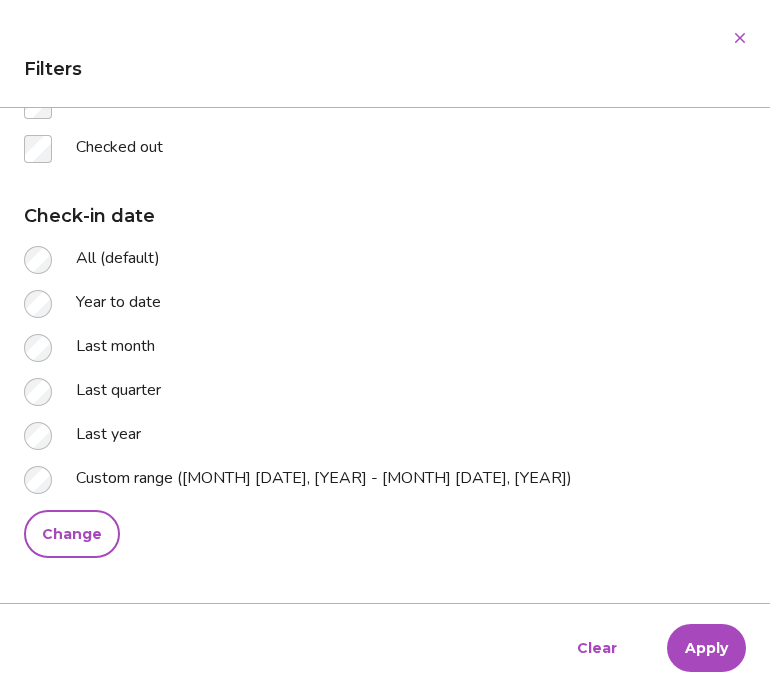 click on "Change" at bounding box center (72, 534) 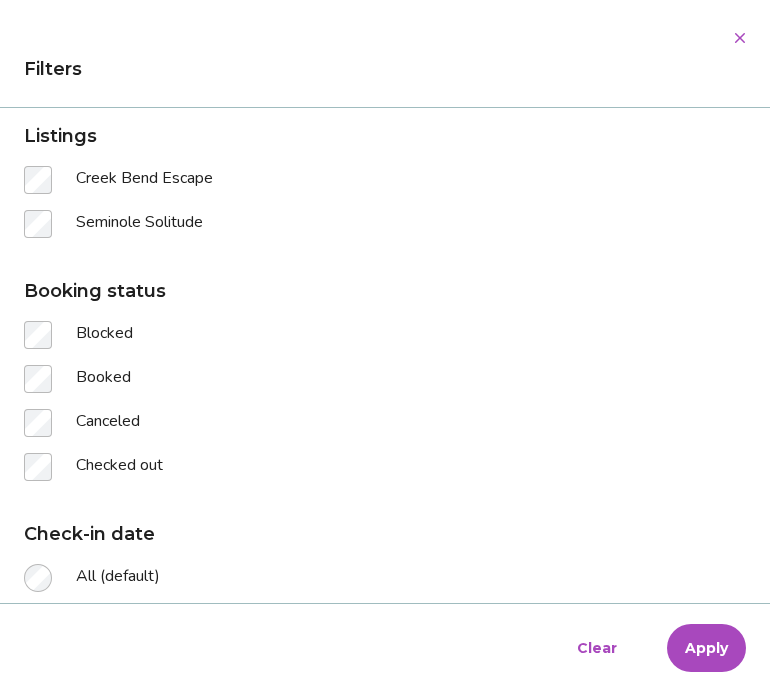 select on "**" 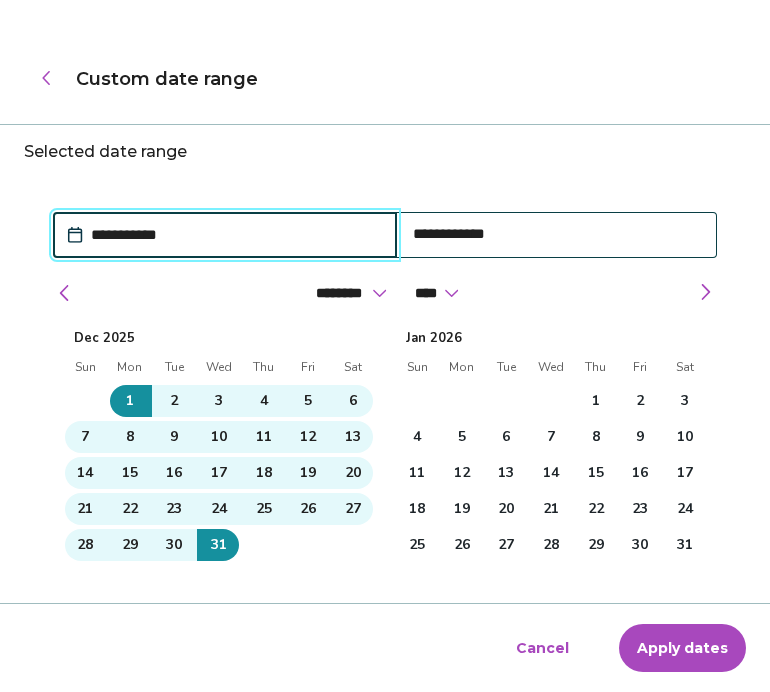 click on "1" at bounding box center (595, 401) 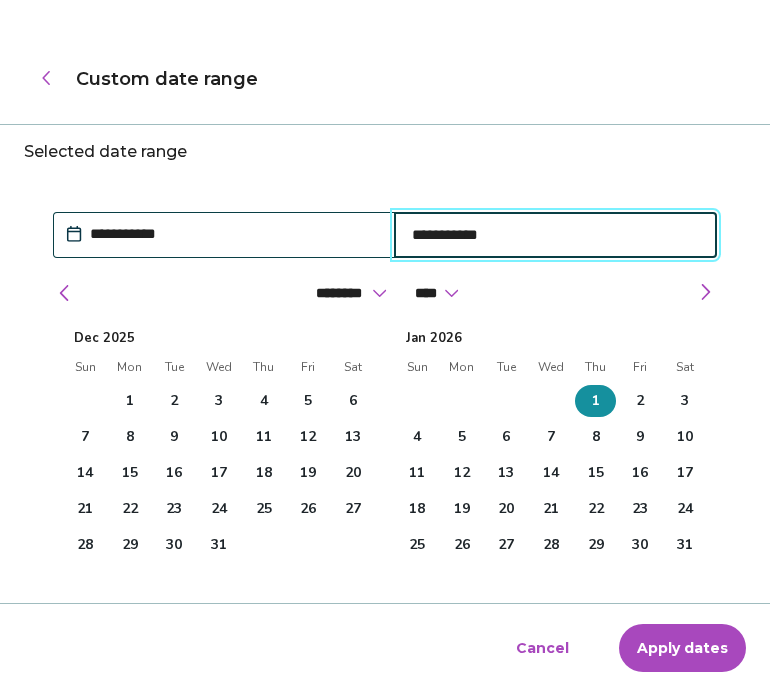 click on "31" at bounding box center [685, 545] 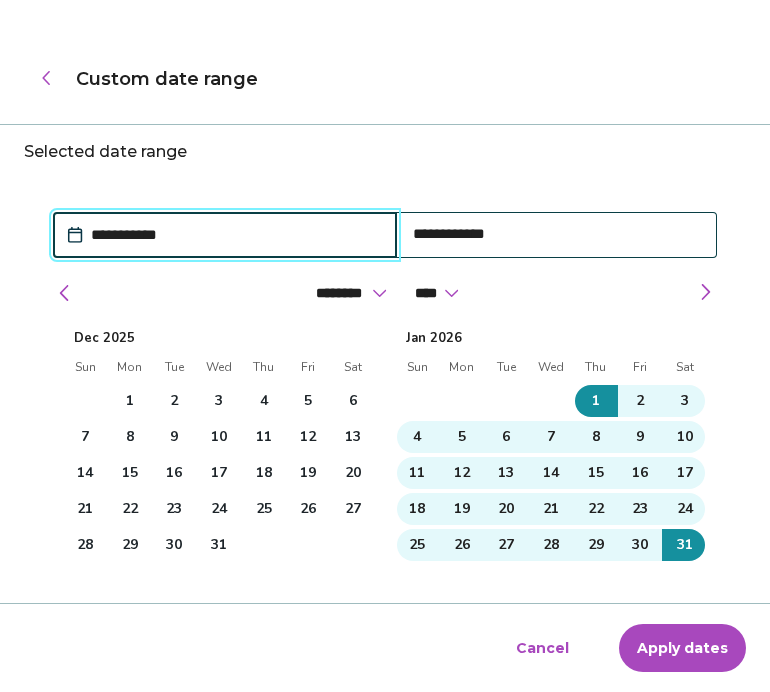click on "Apply dates" at bounding box center (682, 648) 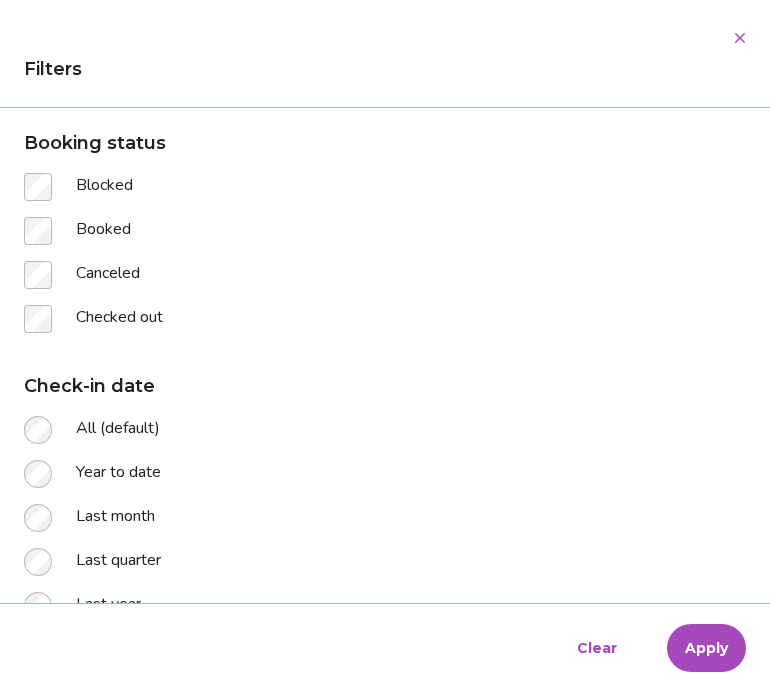 scroll, scrollTop: 327, scrollLeft: 0, axis: vertical 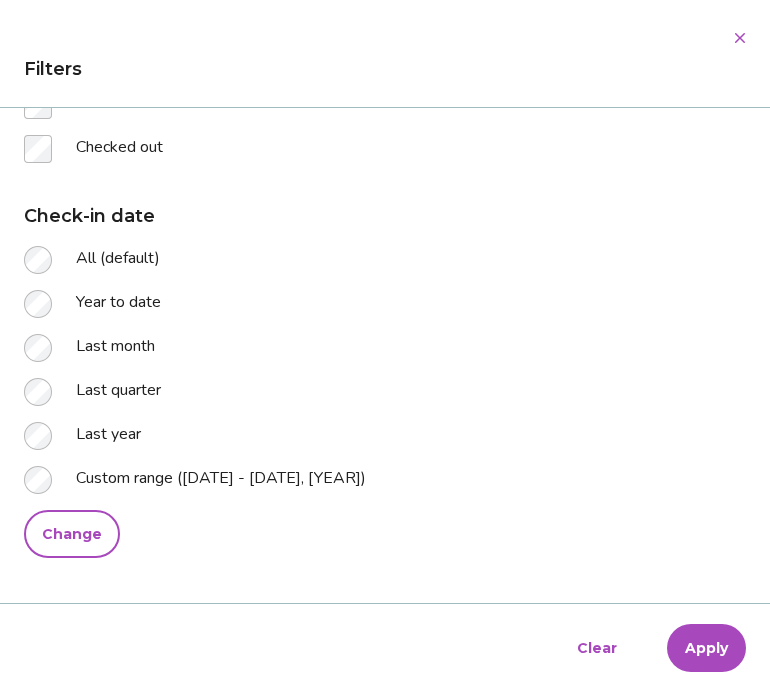 click on "Change" at bounding box center [72, 534] 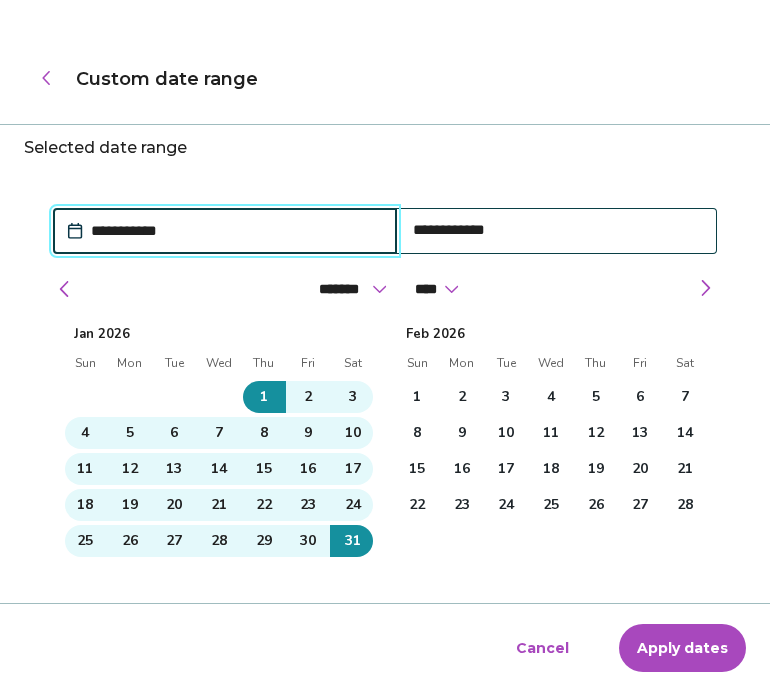scroll, scrollTop: 9, scrollLeft: 0, axis: vertical 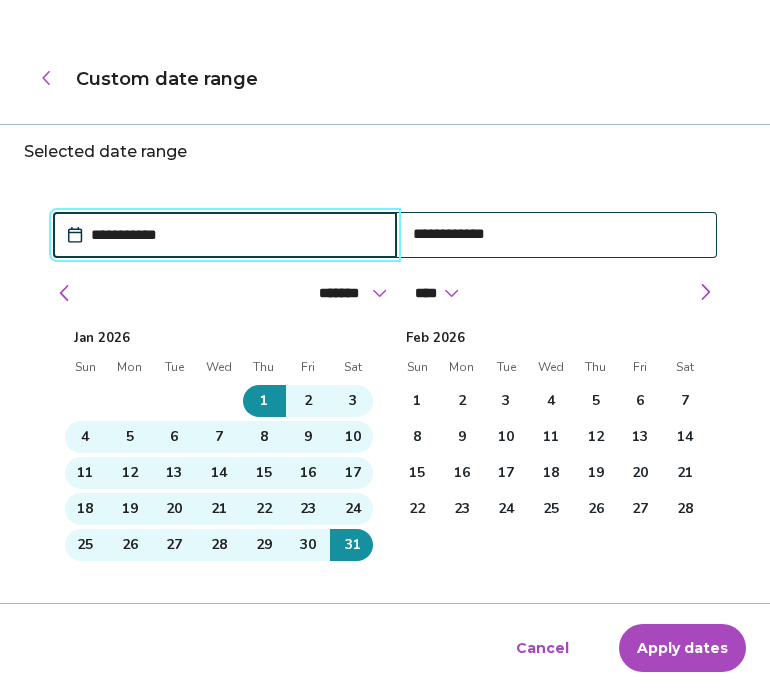 click on "Apply dates" at bounding box center (682, 648) 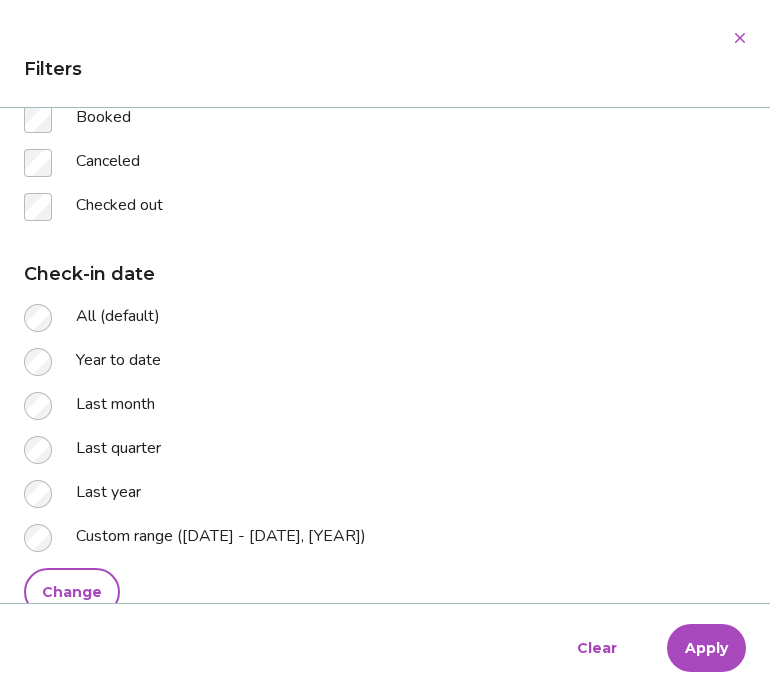 scroll, scrollTop: 327, scrollLeft: 0, axis: vertical 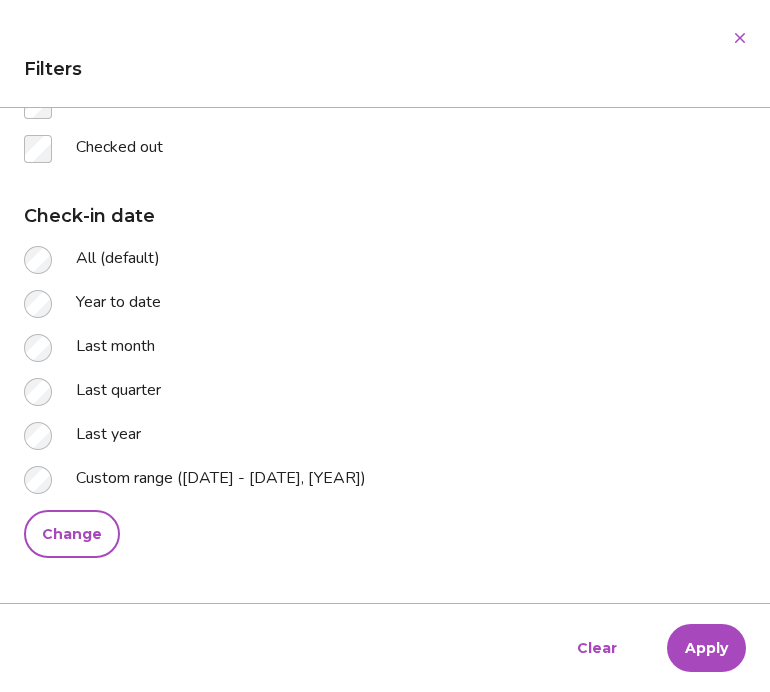 click on "Apply" at bounding box center [706, 648] 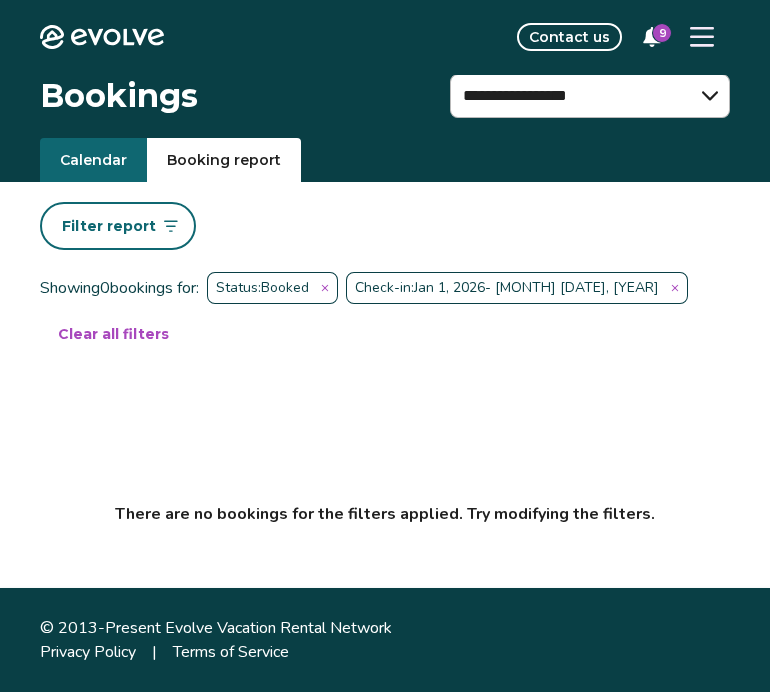 click on "Filter   report" at bounding box center (385, 226) 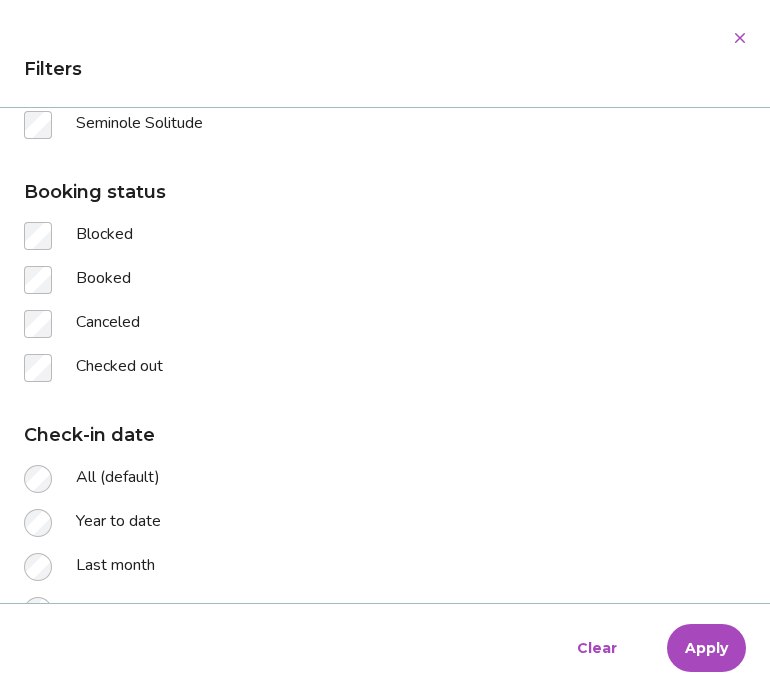 scroll, scrollTop: 327, scrollLeft: 0, axis: vertical 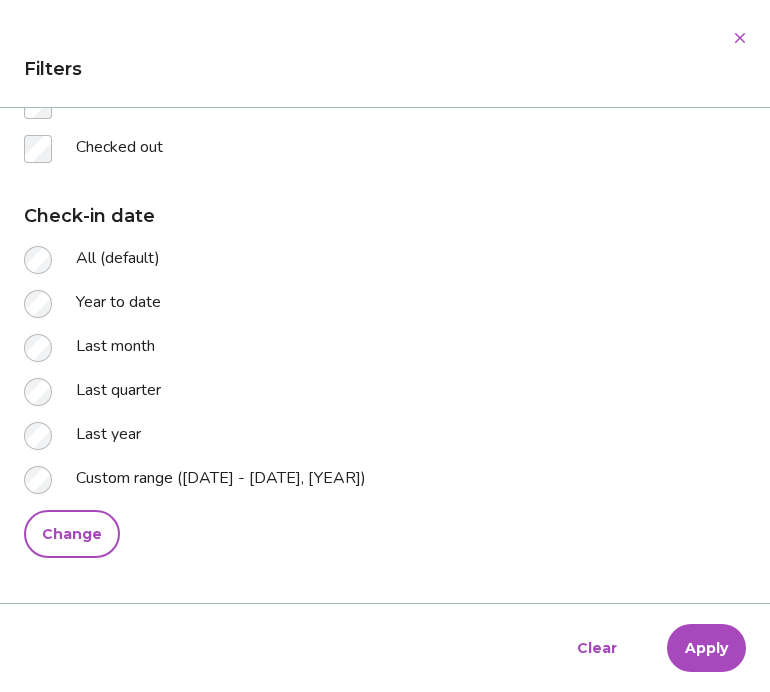 click on "Change" at bounding box center [72, 534] 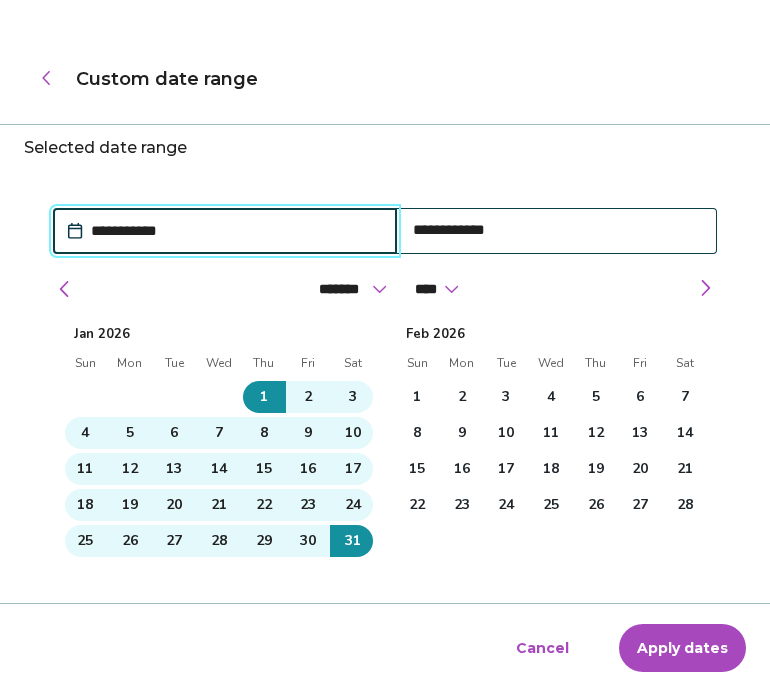 scroll, scrollTop: 9, scrollLeft: 0, axis: vertical 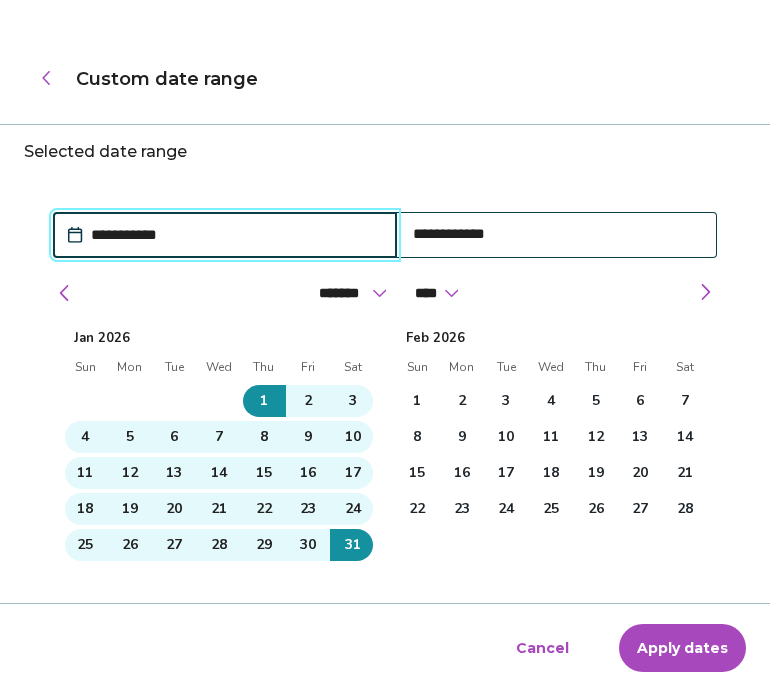 click on "1" at bounding box center (417, 401) 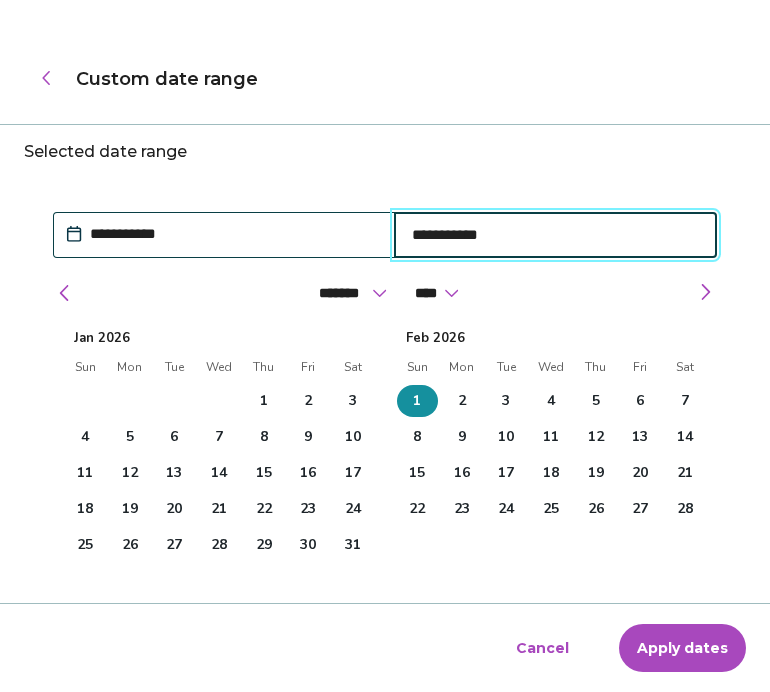 click on "28" at bounding box center (685, 509) 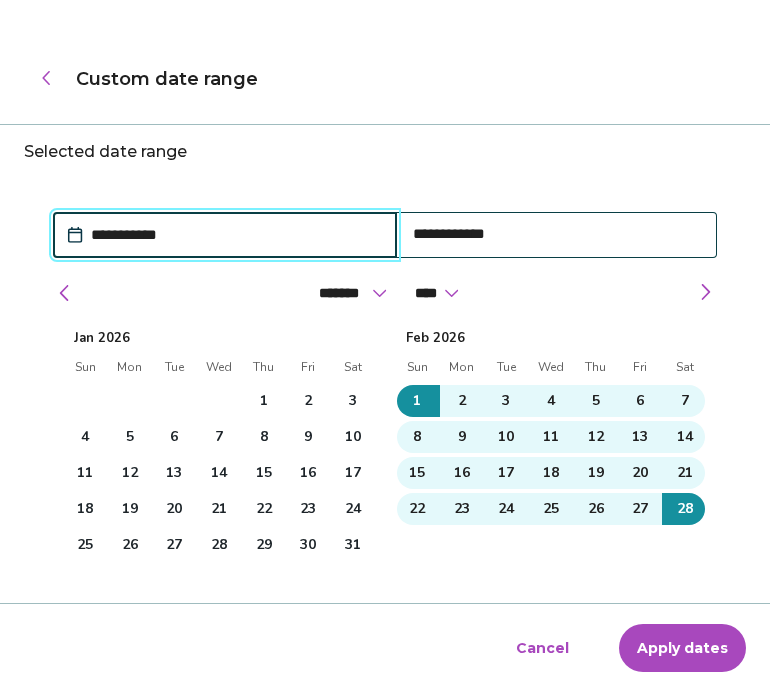 click on "Apply dates" at bounding box center (682, 648) 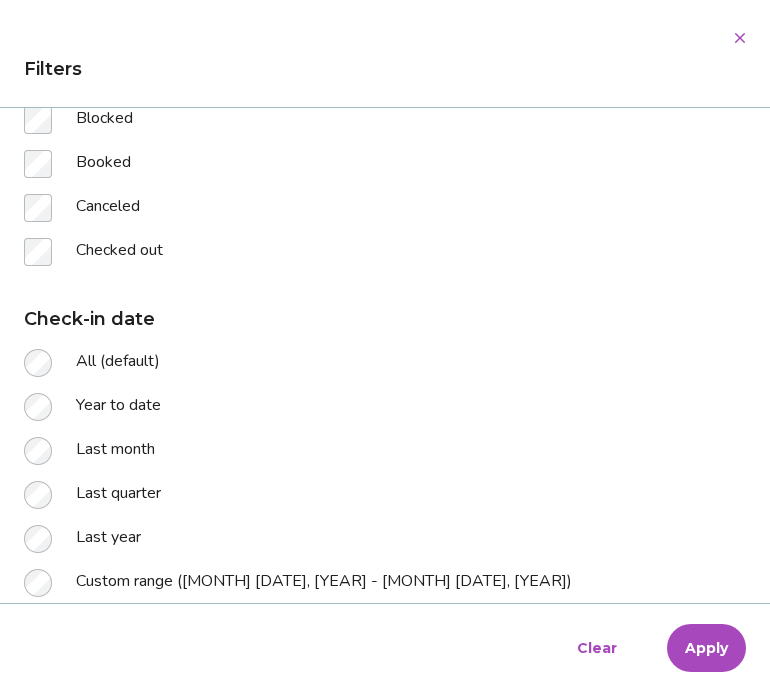 scroll, scrollTop: 327, scrollLeft: 0, axis: vertical 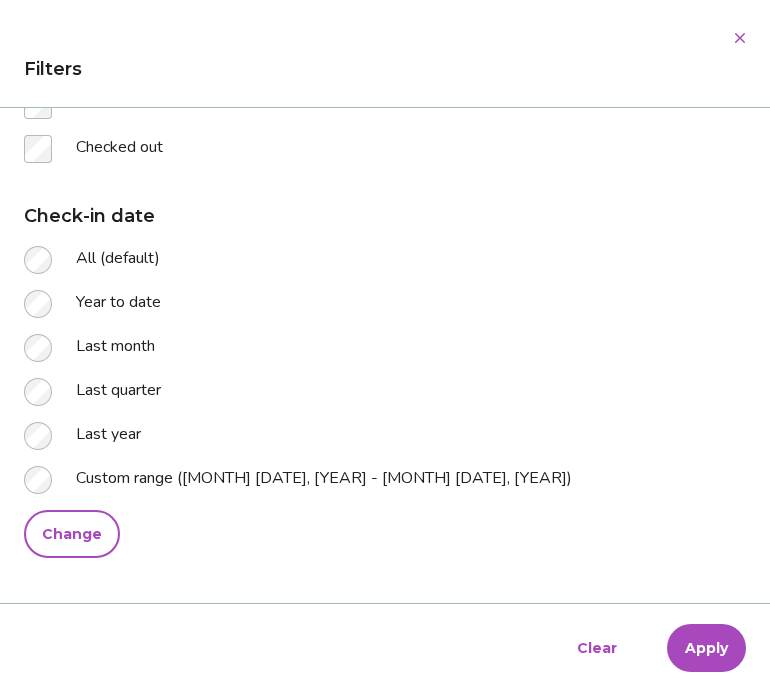 click on "Apply" at bounding box center (706, 648) 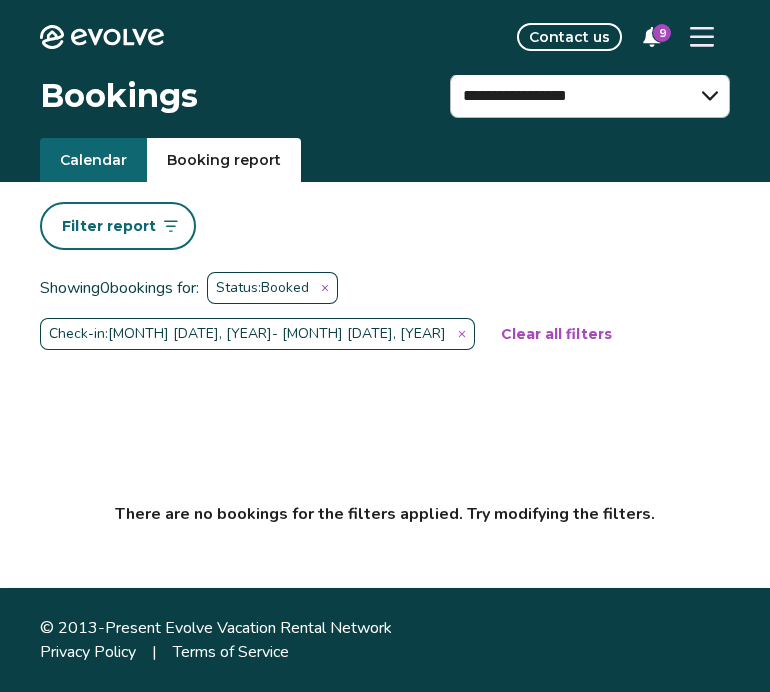 click on "Filter   report" at bounding box center (118, 226) 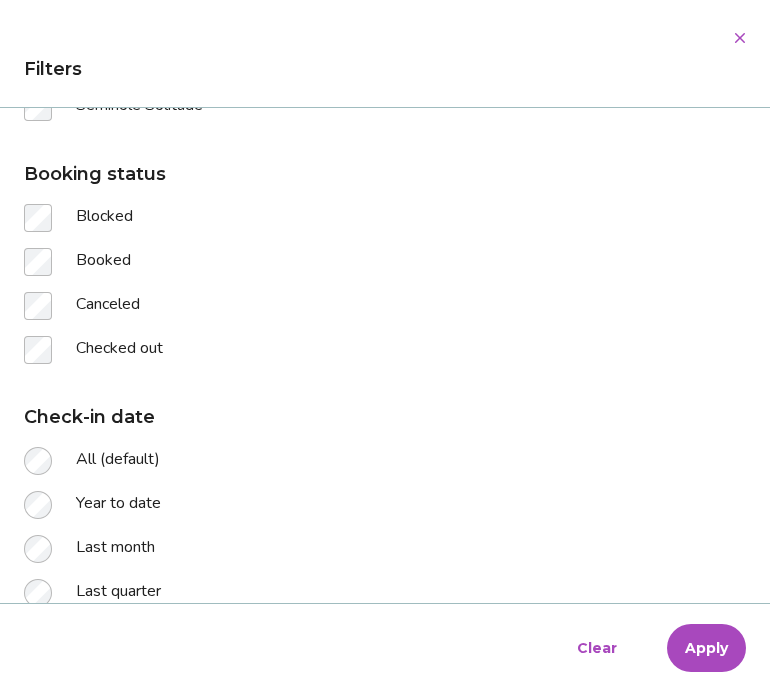 scroll, scrollTop: 327, scrollLeft: 0, axis: vertical 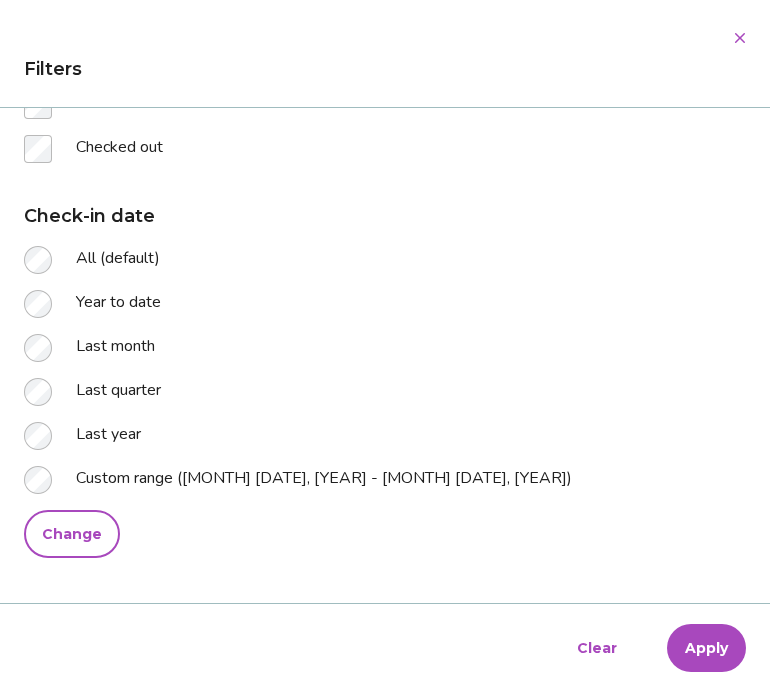 click on "Change" at bounding box center (72, 534) 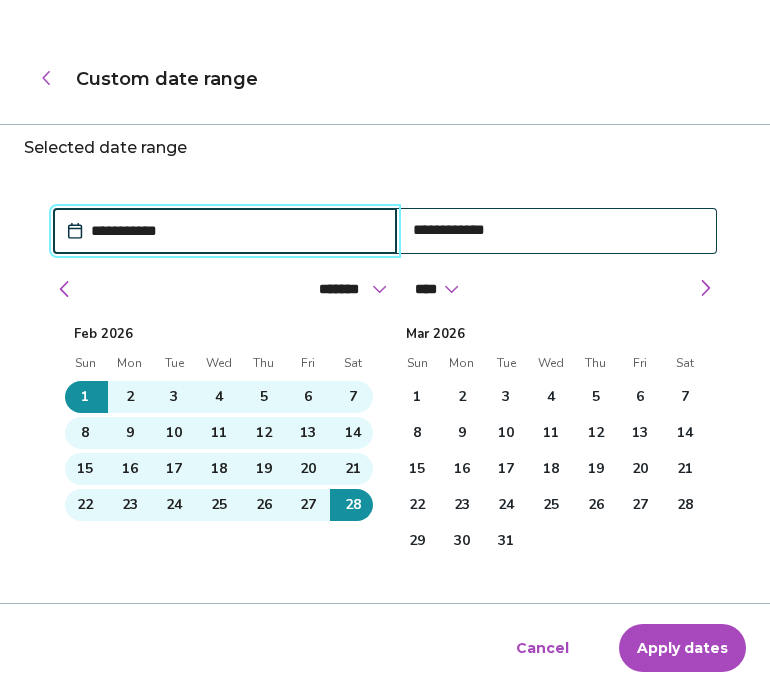 scroll, scrollTop: 9, scrollLeft: 0, axis: vertical 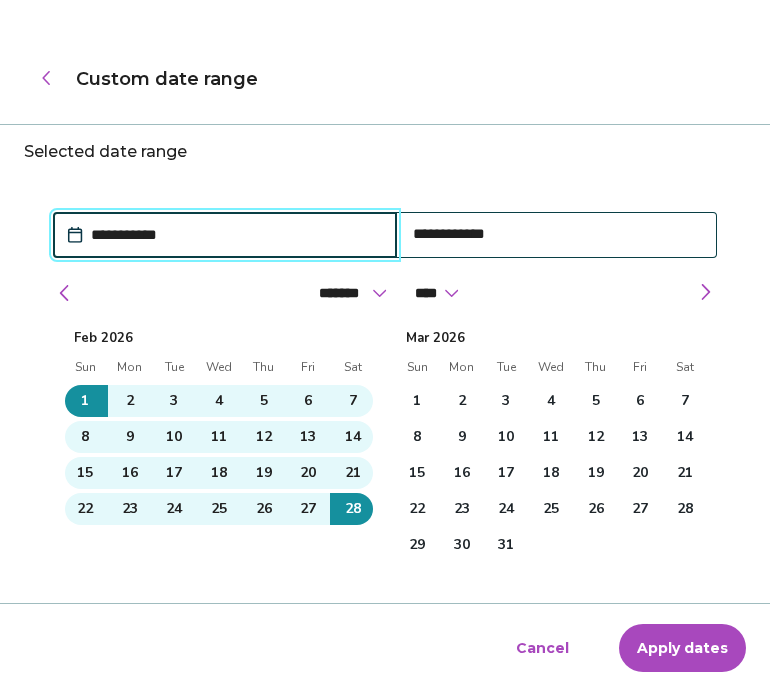 click on "1" at bounding box center (417, 401) 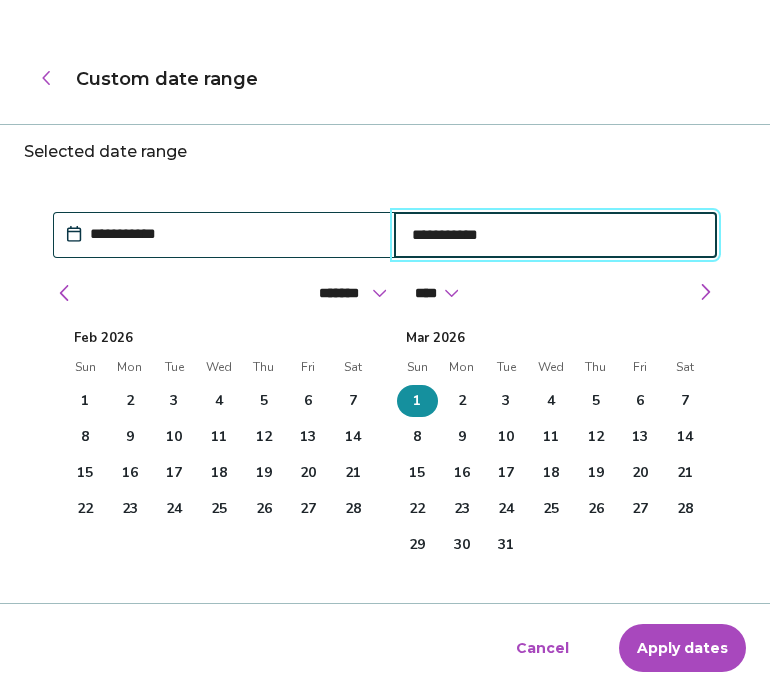 click on "31" at bounding box center [506, 545] 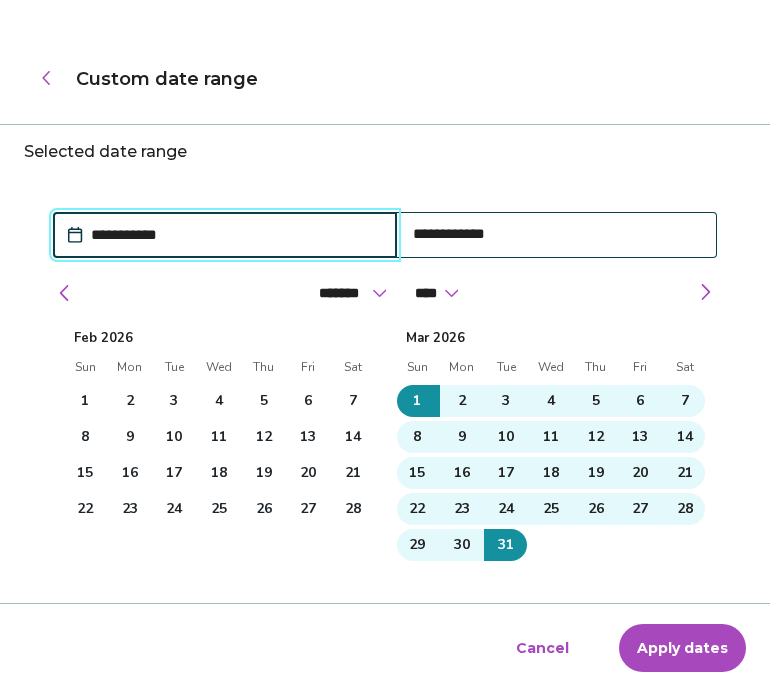 click on "Apply dates" at bounding box center (682, 648) 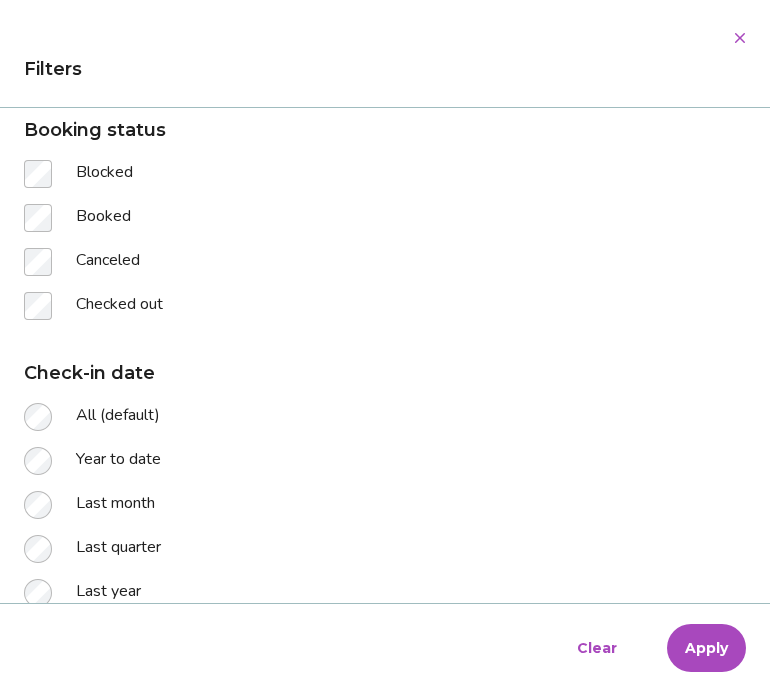 scroll, scrollTop: 327, scrollLeft: 0, axis: vertical 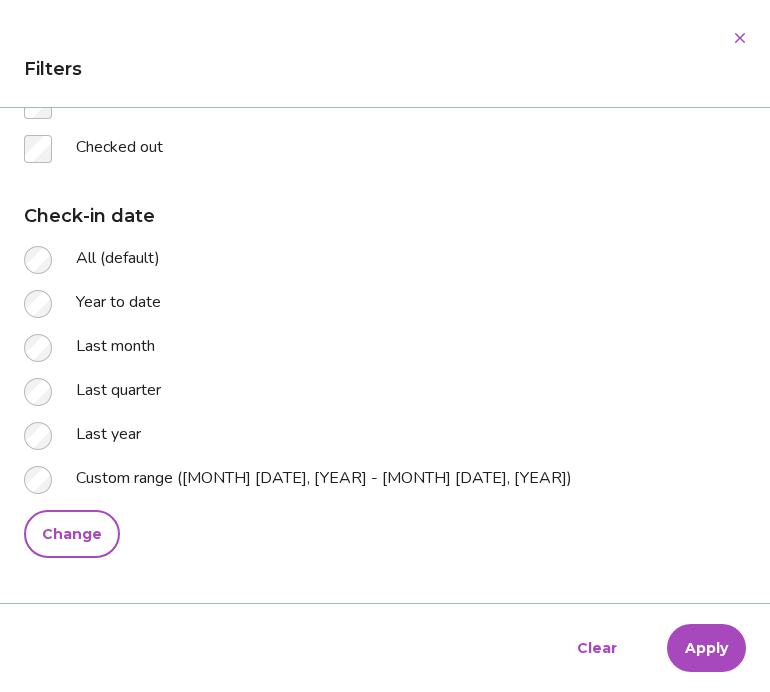click on "Apply" at bounding box center (706, 648) 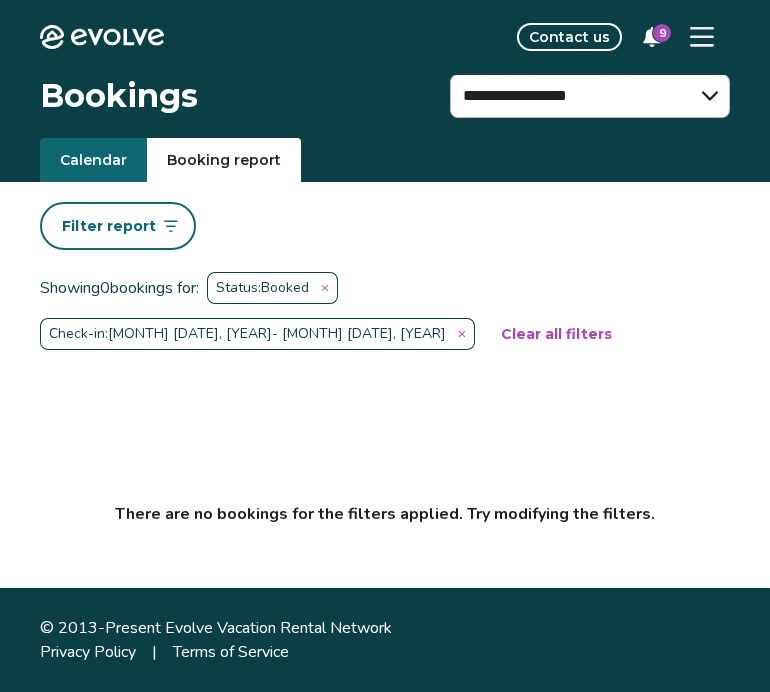 click on "Filter   report" at bounding box center (118, 226) 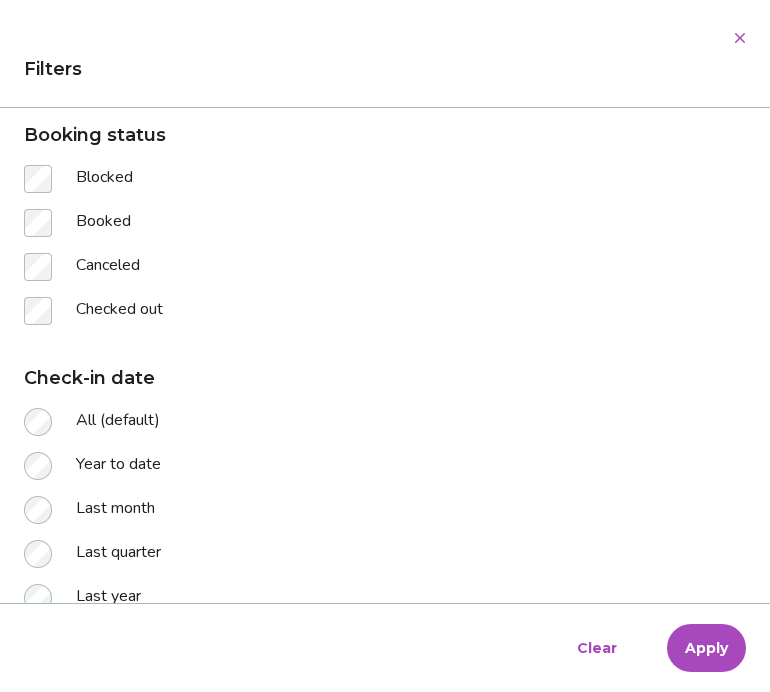 scroll, scrollTop: 327, scrollLeft: 0, axis: vertical 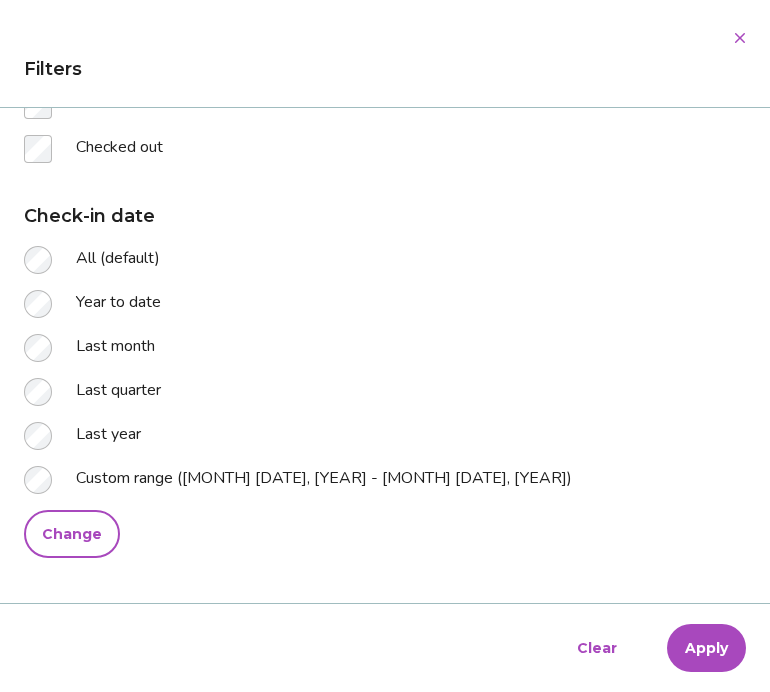 click on "Change" at bounding box center (72, 534) 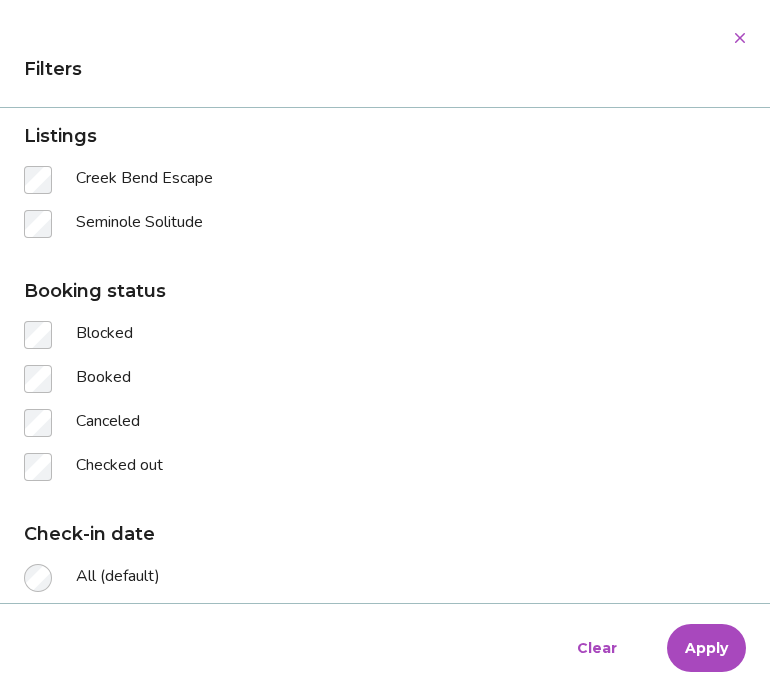 select on "*" 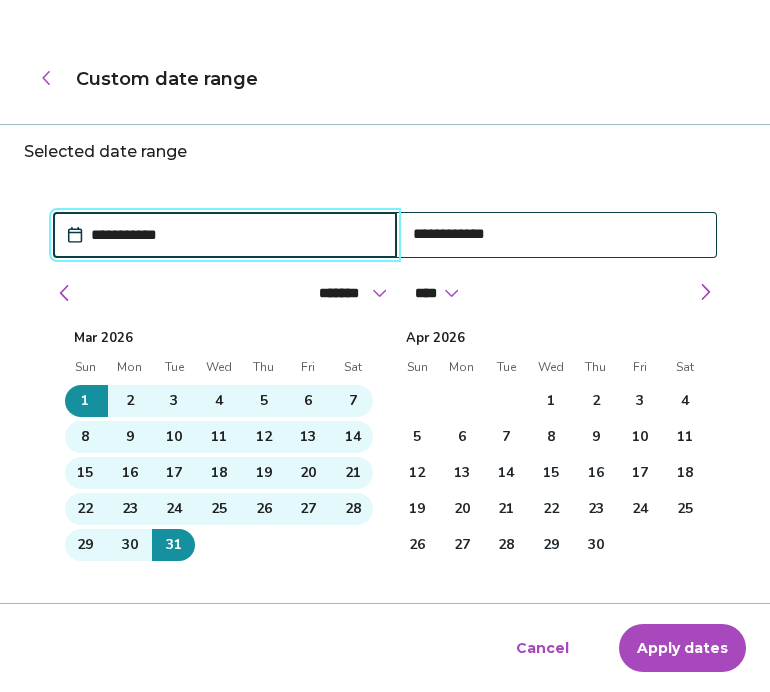 click on "1" at bounding box center [551, 401] 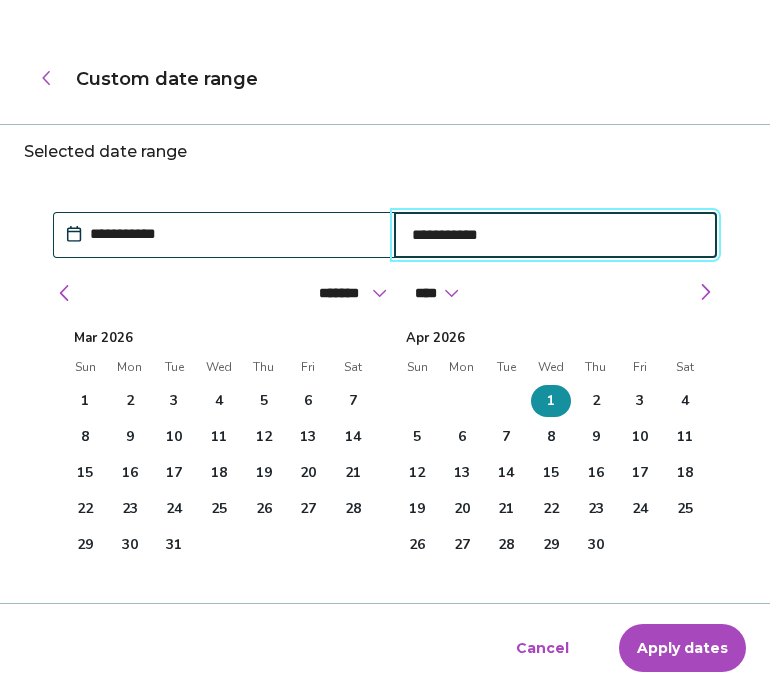 click on "30" at bounding box center [596, 545] 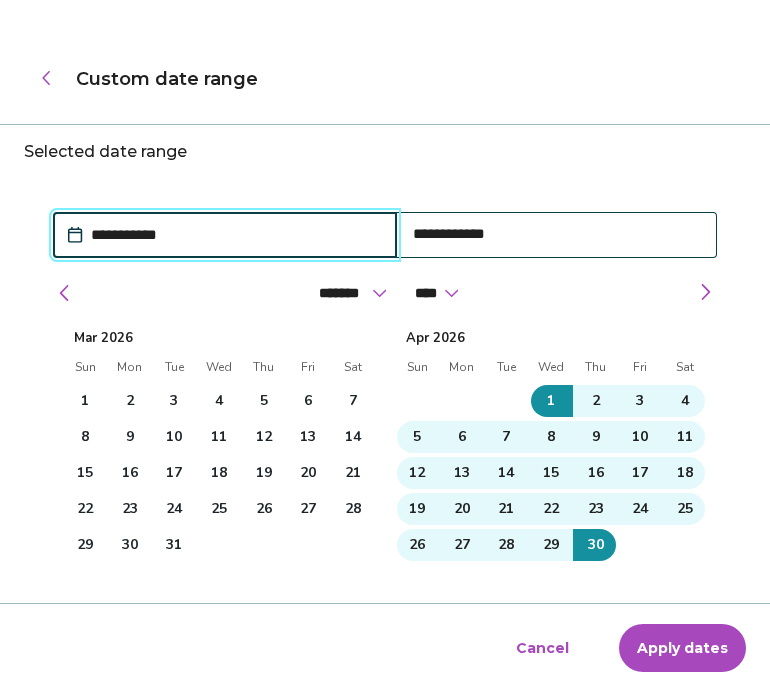click on "Apply dates" at bounding box center (682, 648) 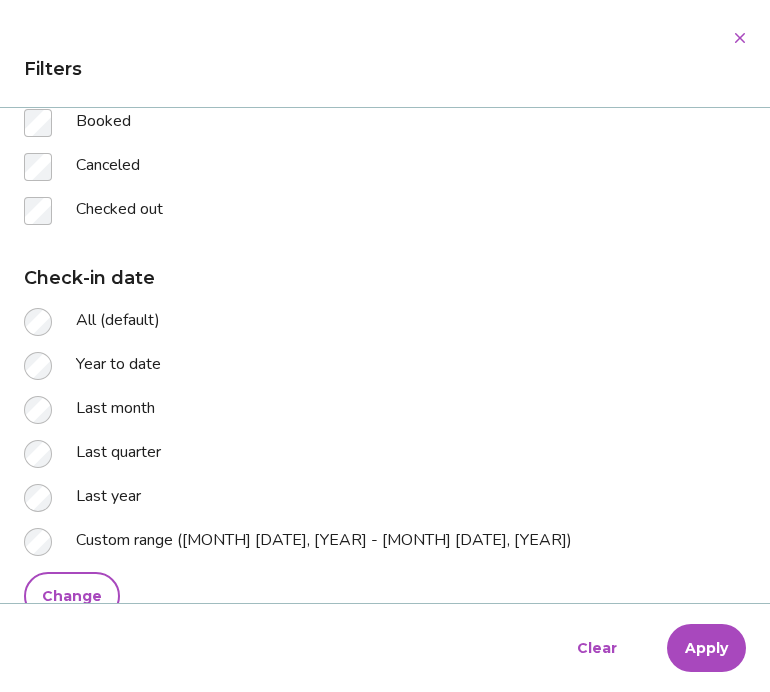 scroll, scrollTop: 327, scrollLeft: 0, axis: vertical 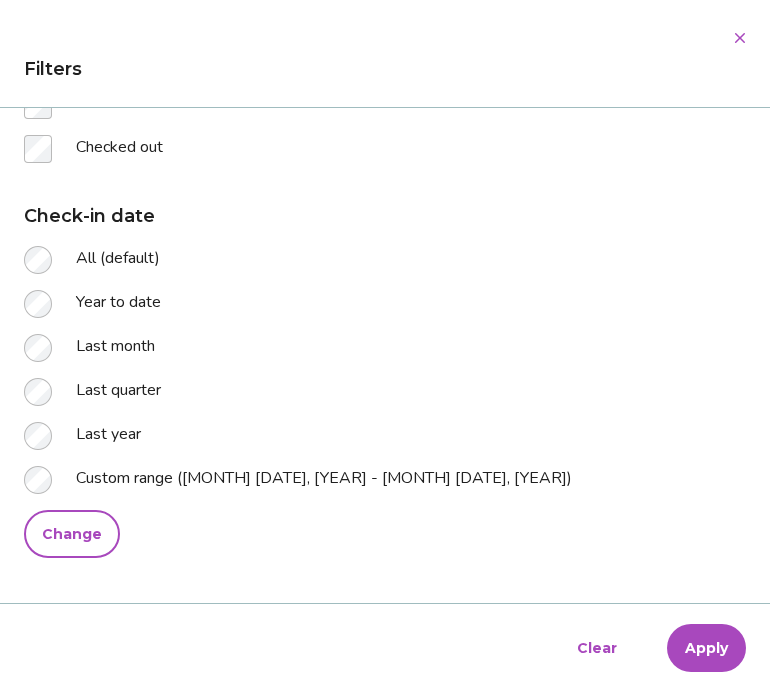 click on "Apply" at bounding box center [706, 648] 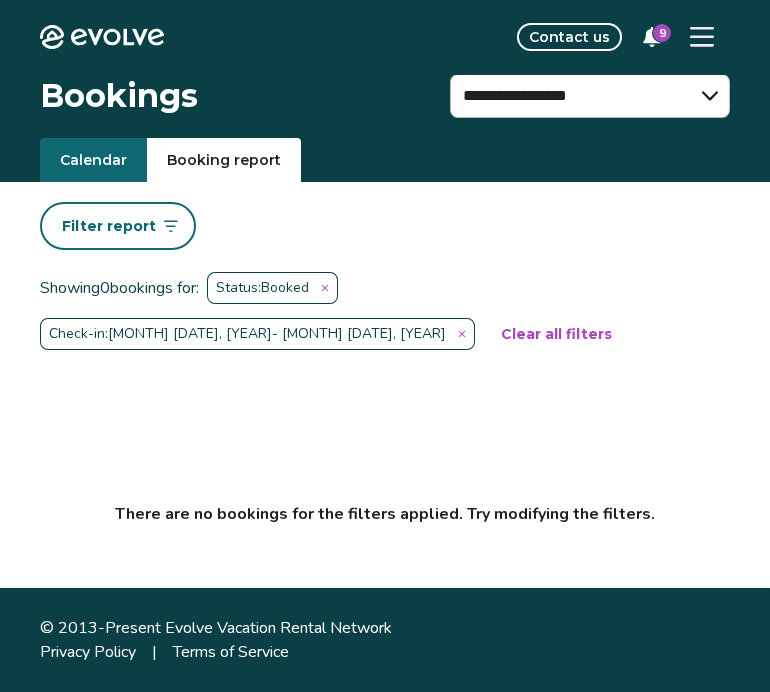 click 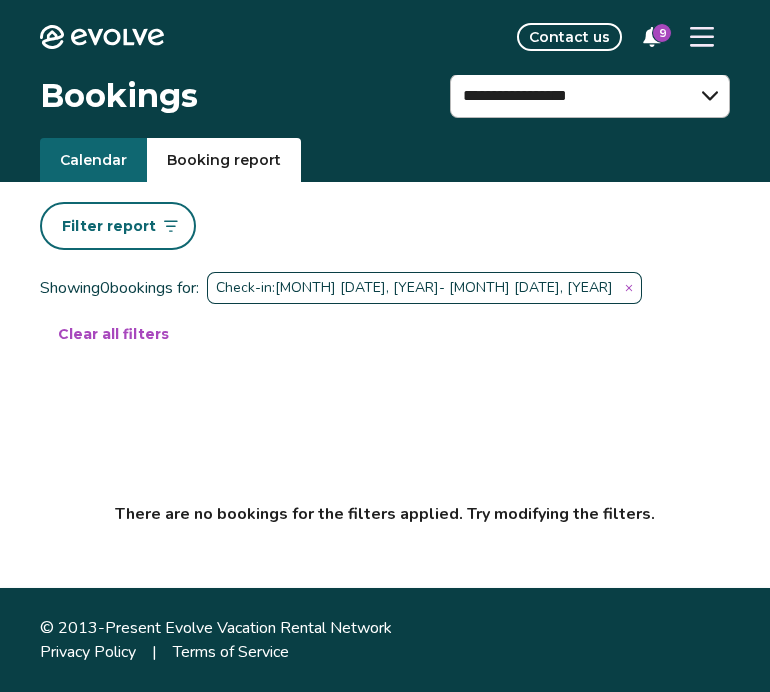 click 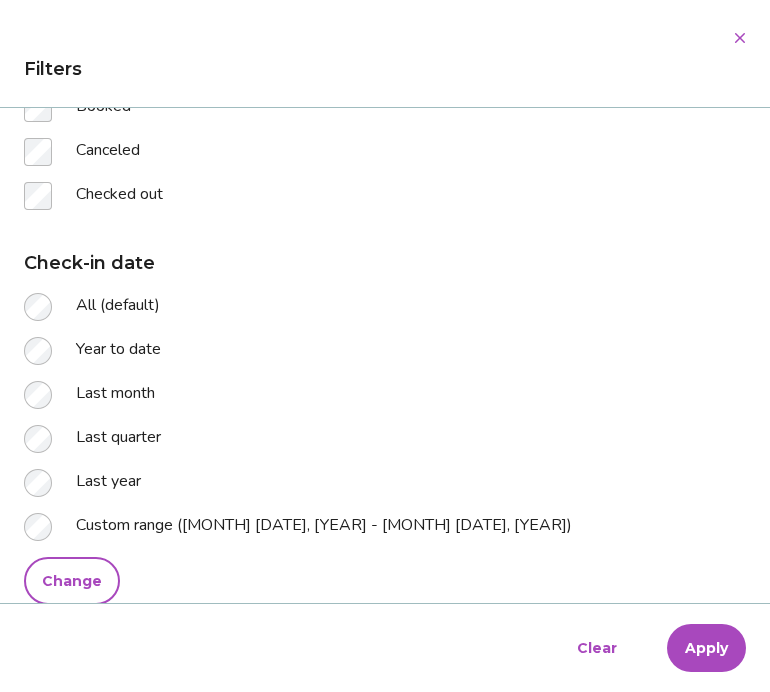 scroll, scrollTop: 290, scrollLeft: 0, axis: vertical 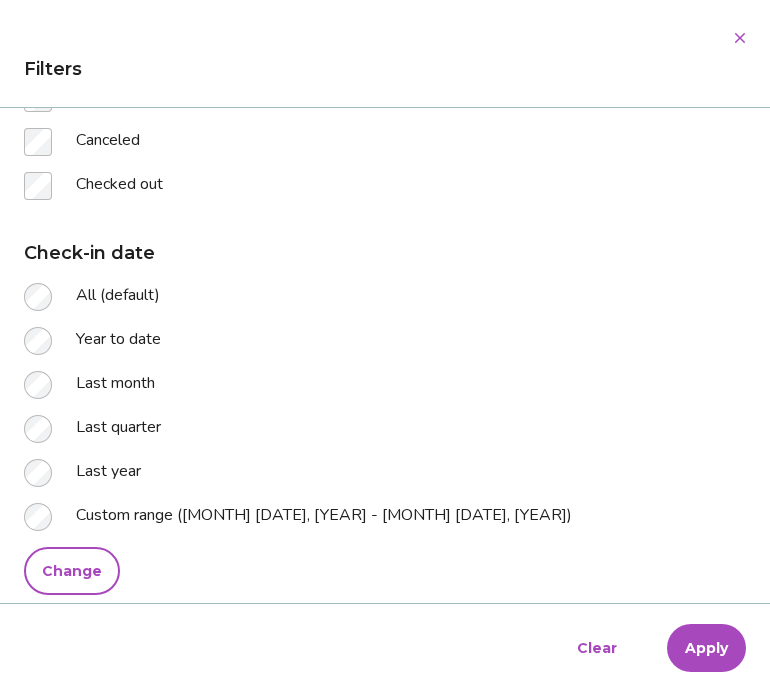 click on "Apply" at bounding box center [706, 648] 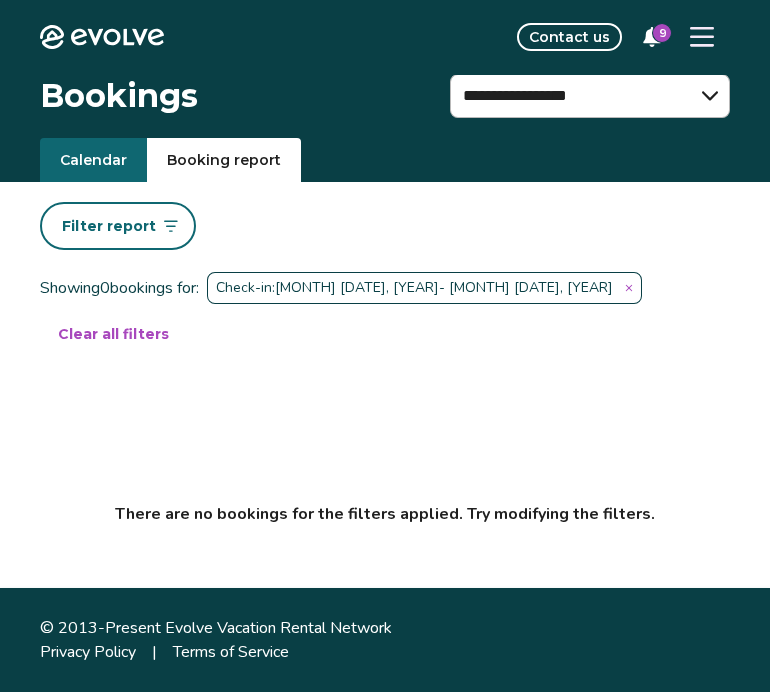 click on "Filter   report" at bounding box center [118, 226] 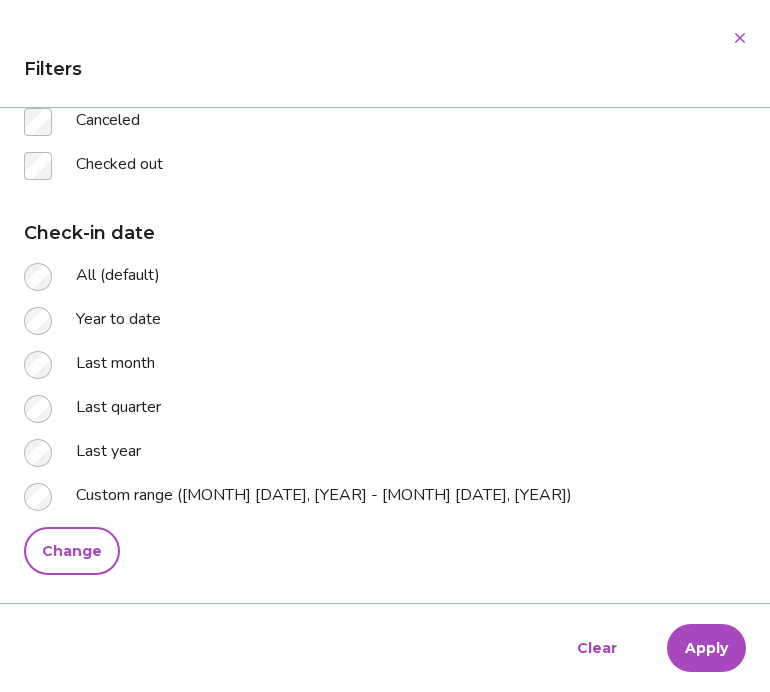 scroll, scrollTop: 327, scrollLeft: 0, axis: vertical 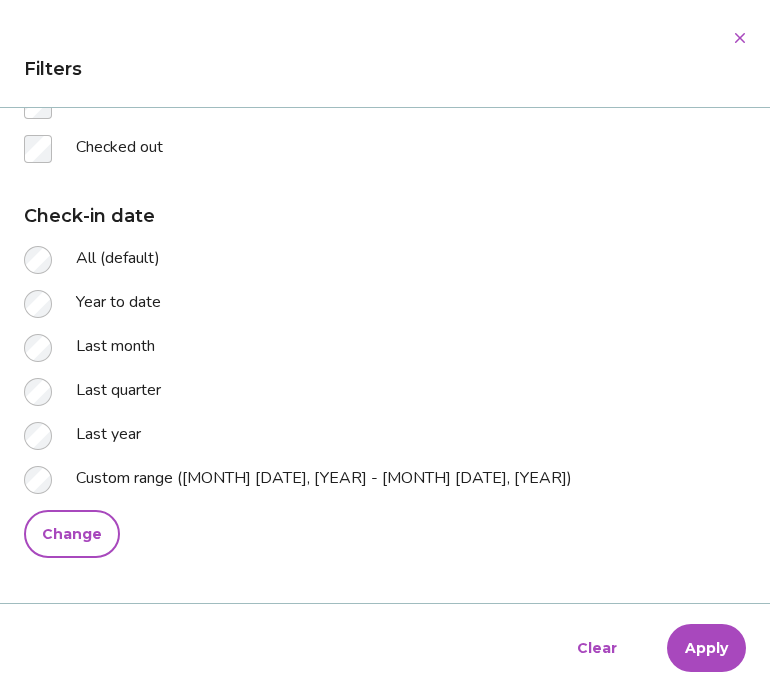 click on "Change" at bounding box center (72, 534) 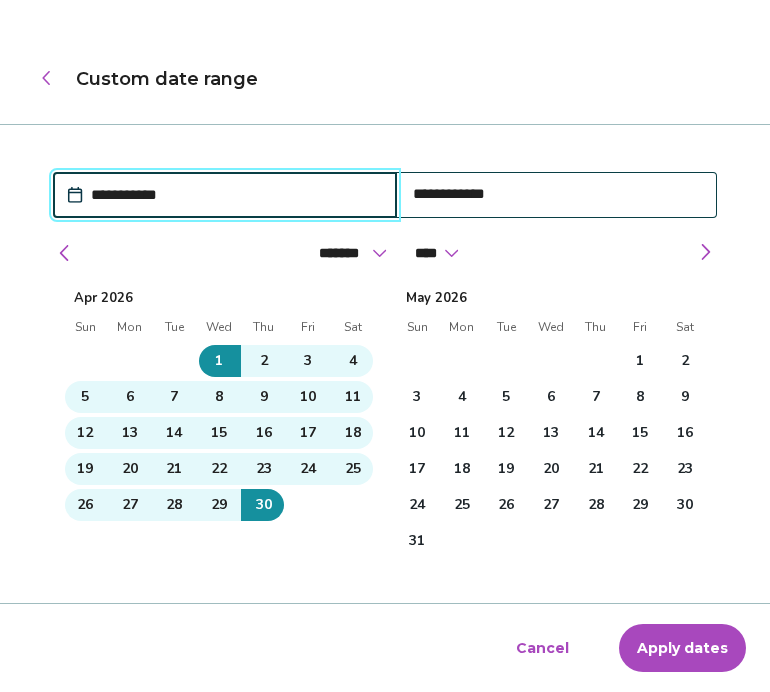 scroll, scrollTop: 45, scrollLeft: 0, axis: vertical 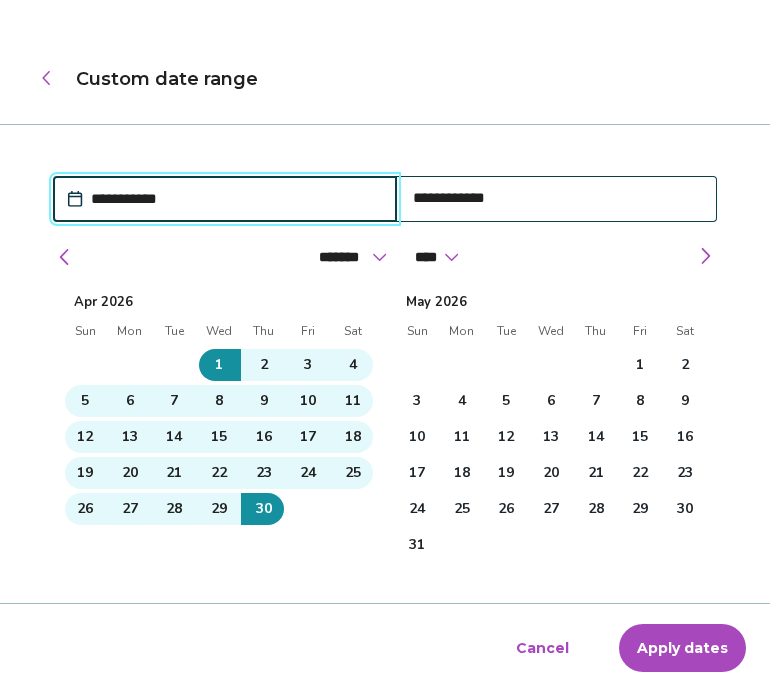 click on "1" at bounding box center [640, 365] 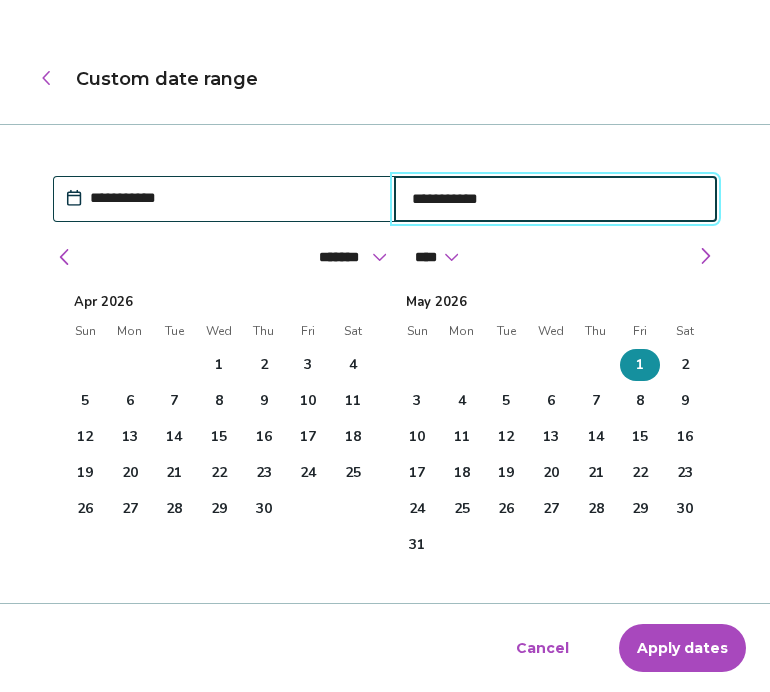 click on "31" at bounding box center (417, 545) 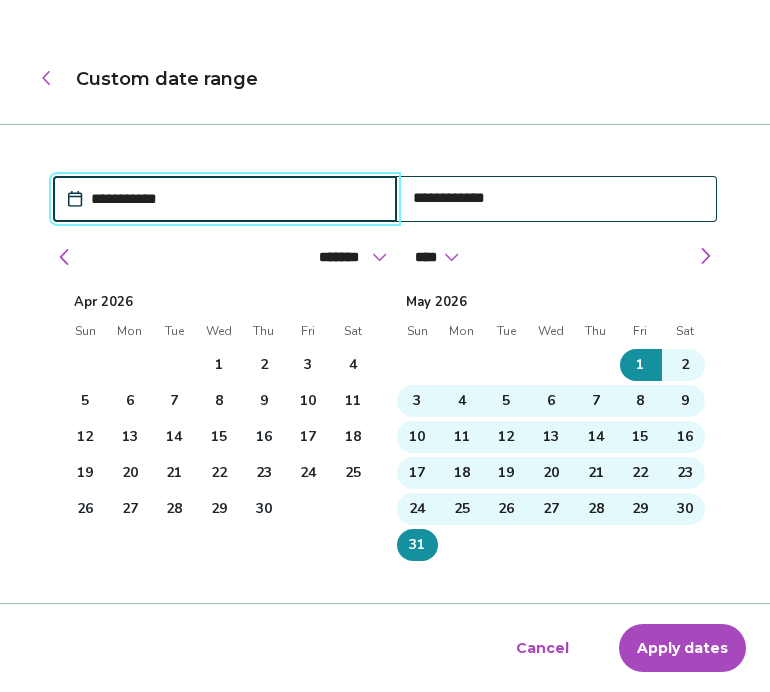 click on "Apply dates" at bounding box center [682, 648] 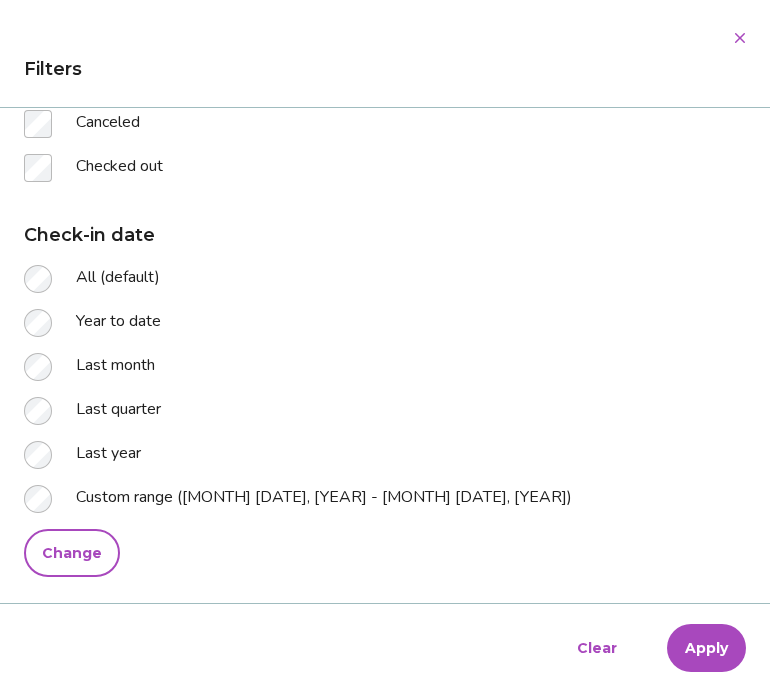 scroll, scrollTop: 327, scrollLeft: 0, axis: vertical 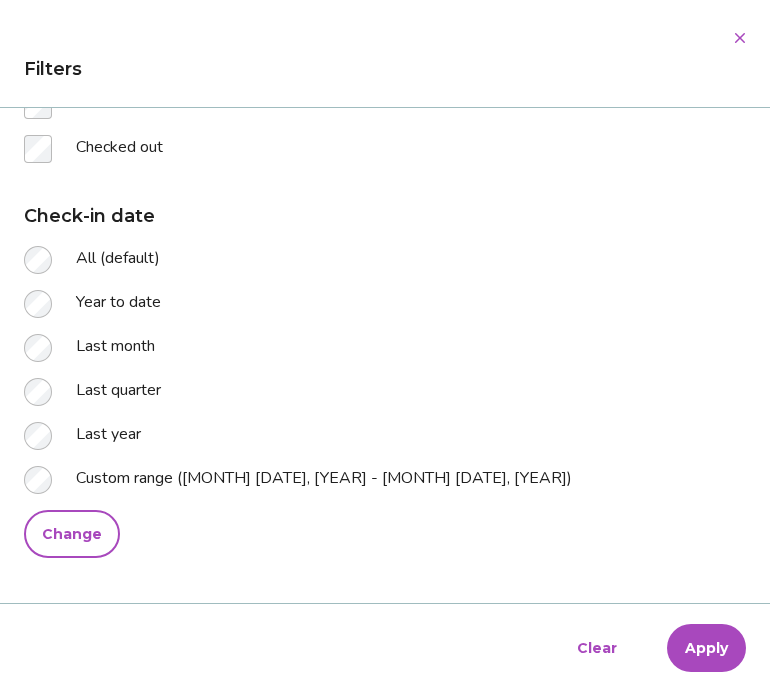 click on "Apply" at bounding box center [706, 648] 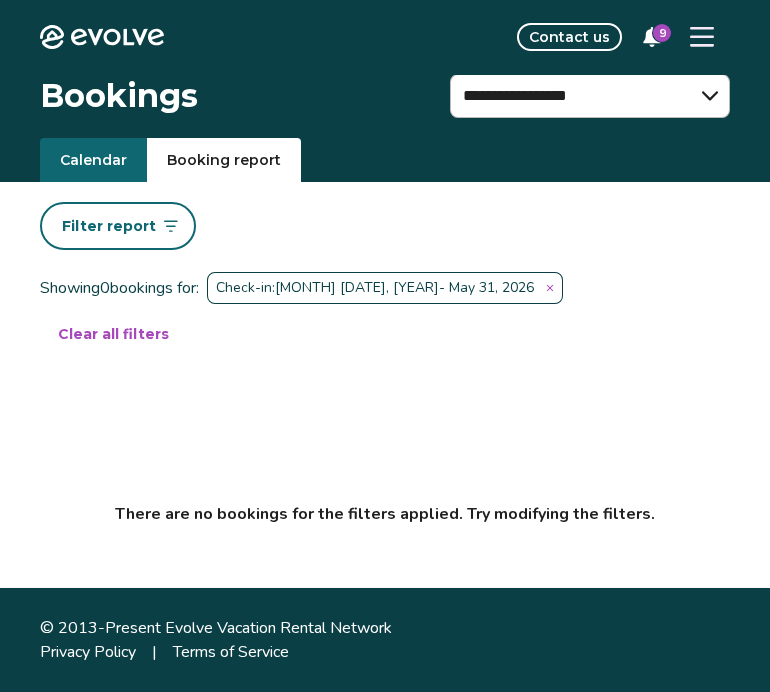 click on "Filter   report" at bounding box center [118, 226] 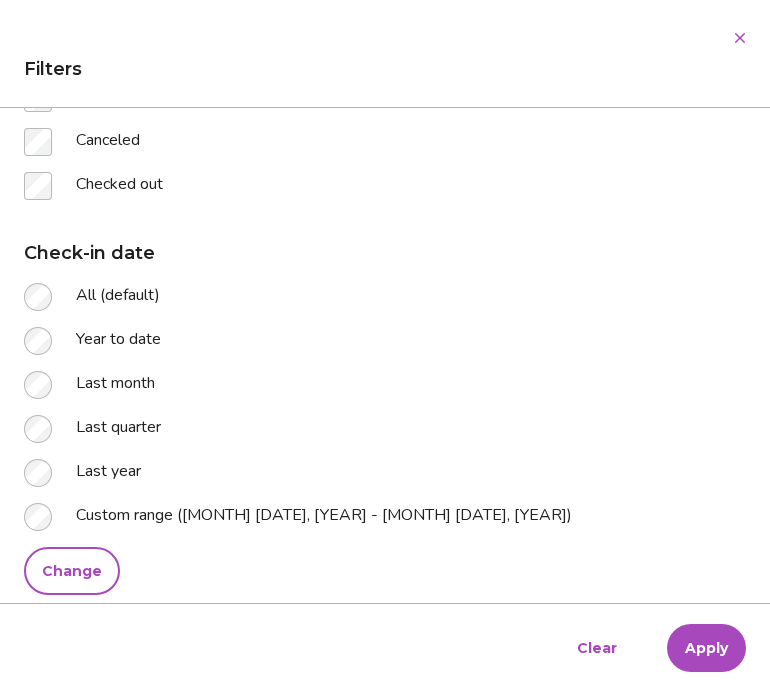 scroll, scrollTop: 290, scrollLeft: 0, axis: vertical 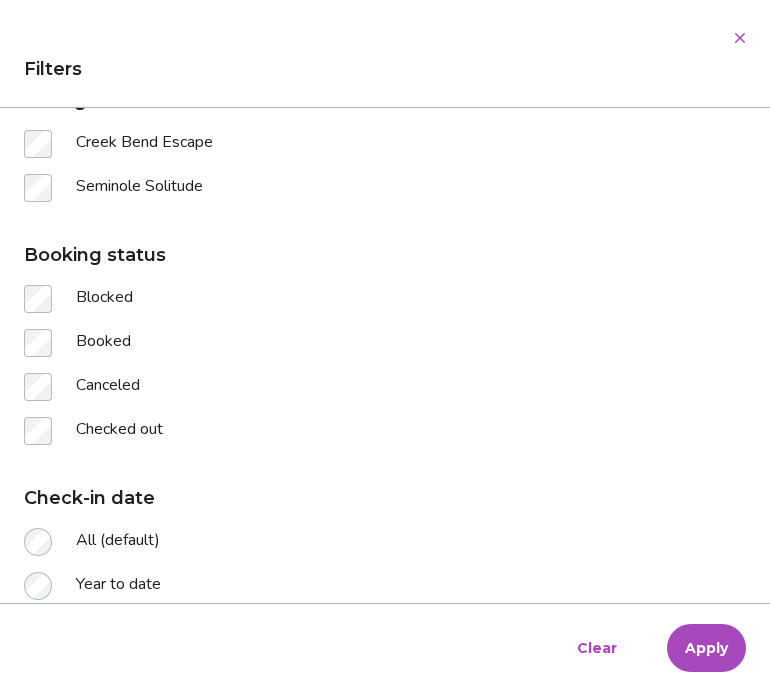 select on "*" 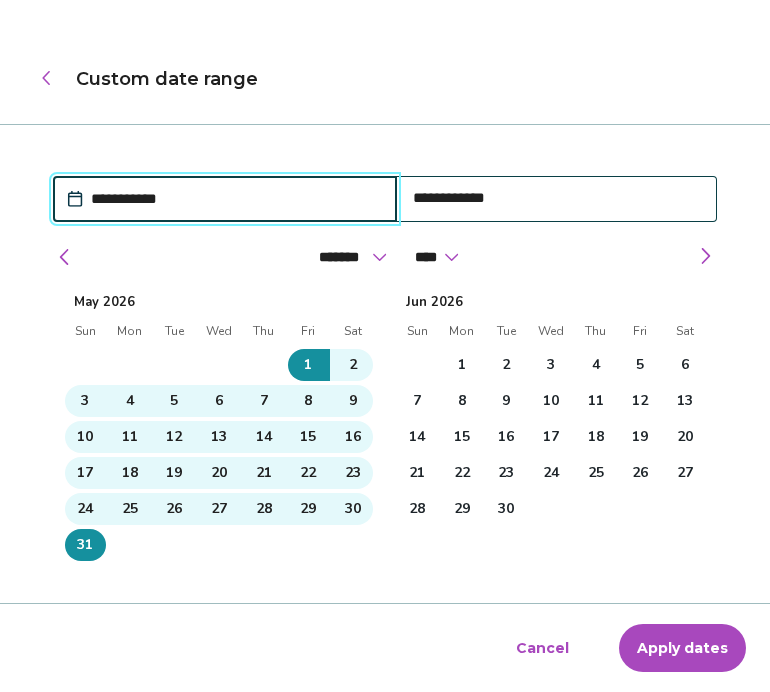 click on "1" at bounding box center (462, 365) 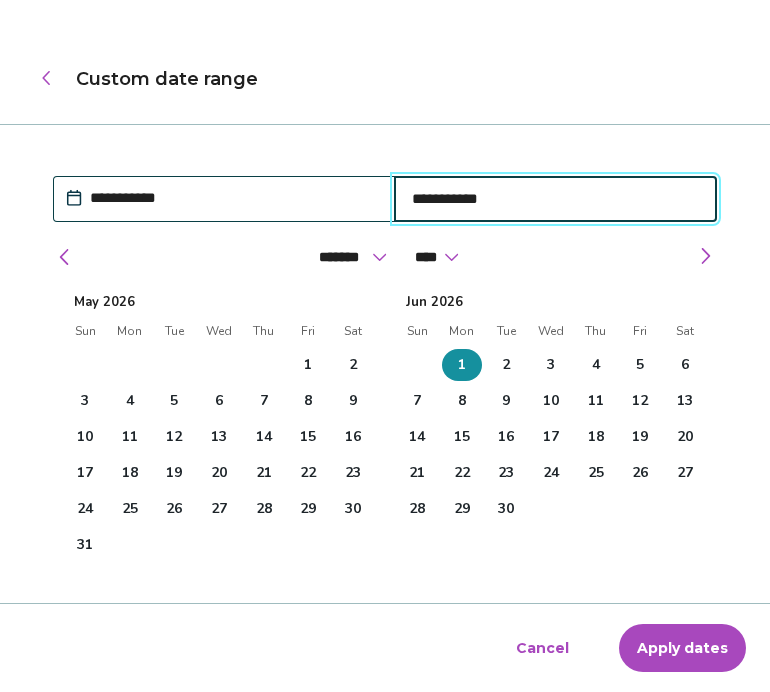 click on "30" at bounding box center [506, 509] 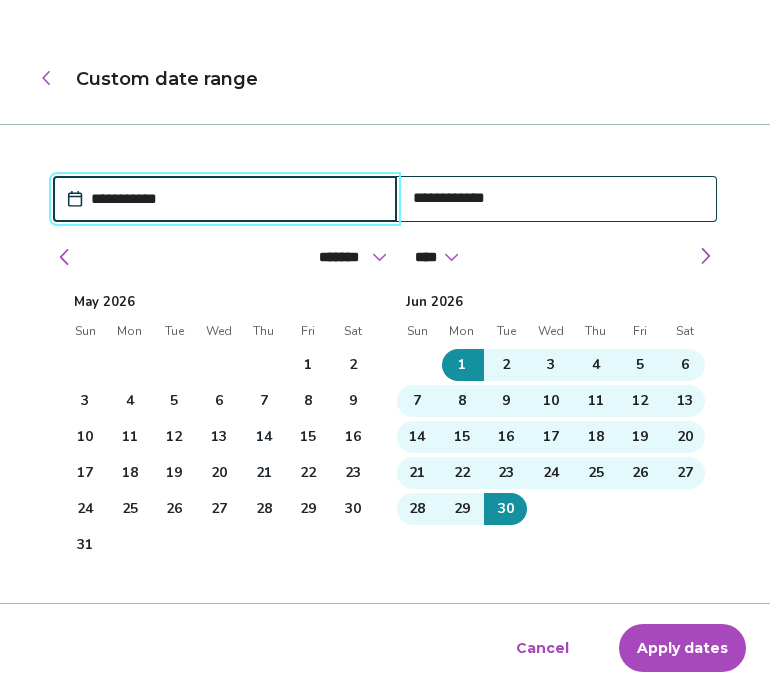 click on "Apply dates" at bounding box center (682, 648) 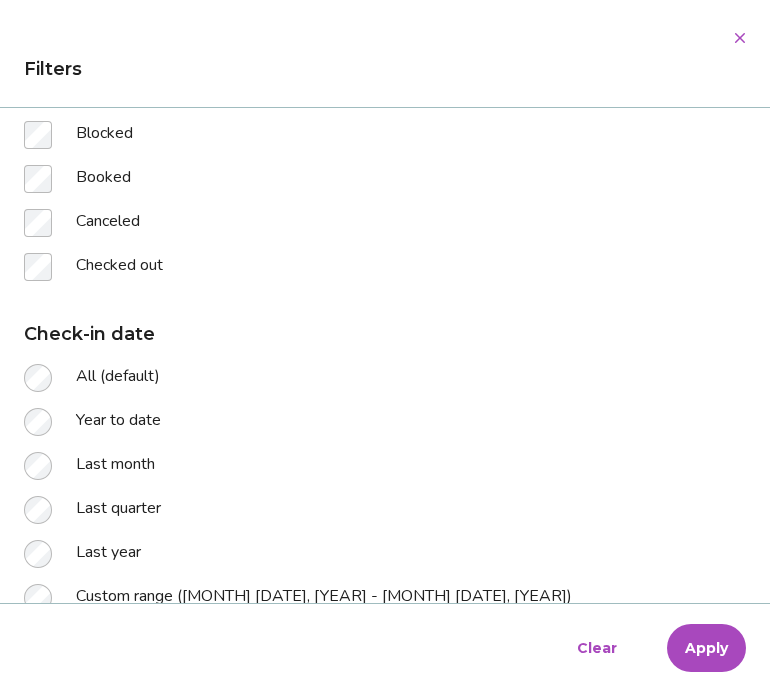 scroll, scrollTop: 327, scrollLeft: 0, axis: vertical 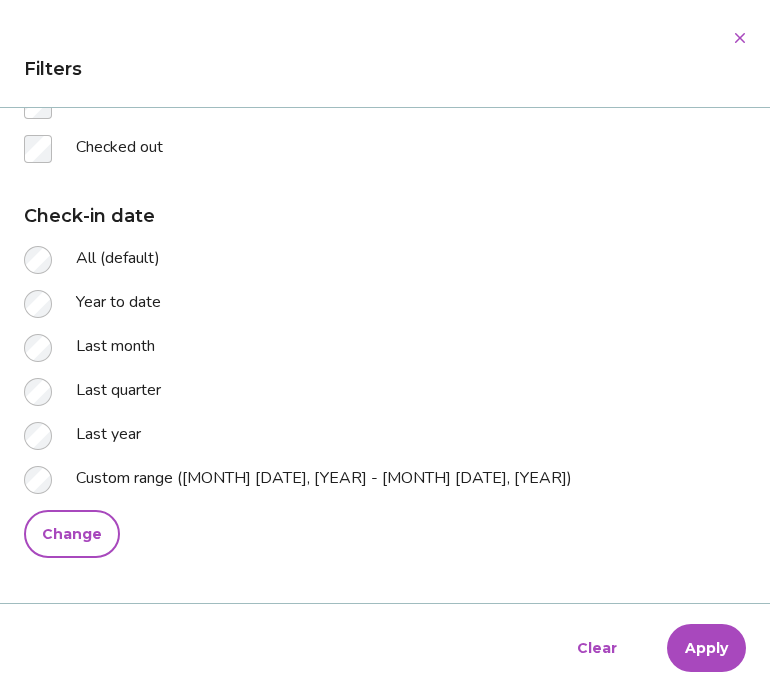 click on "Apply" at bounding box center [706, 648] 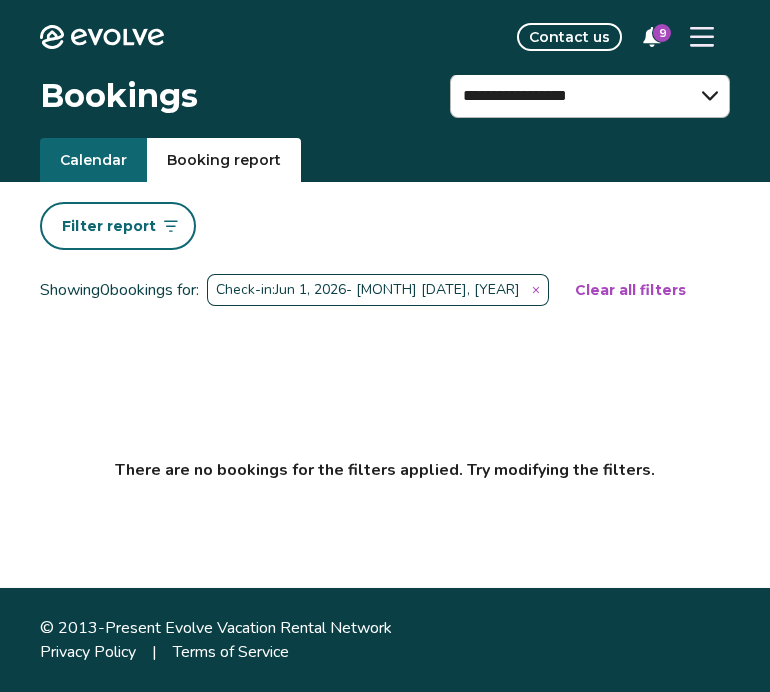 click on "Evolve Contact us 9" at bounding box center (385, 37) 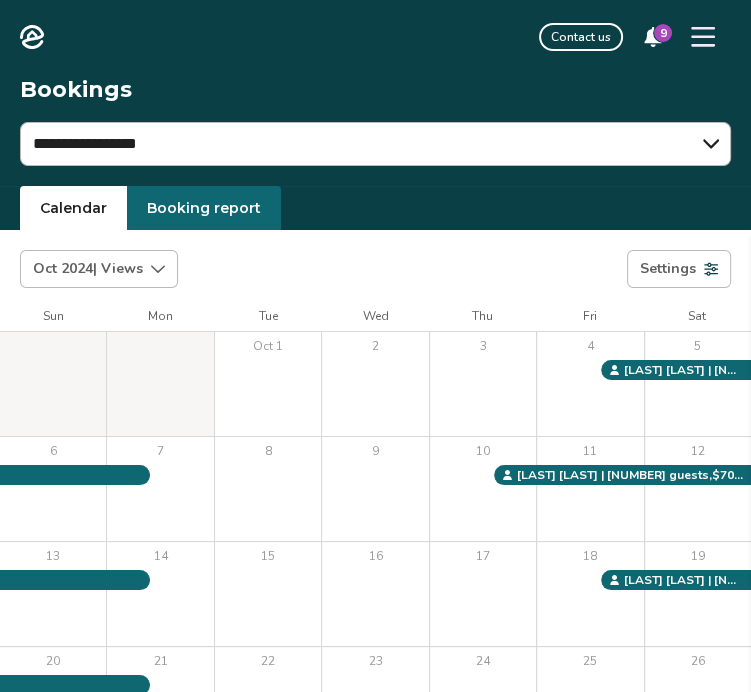 click on "Calendar" at bounding box center (73, 208) 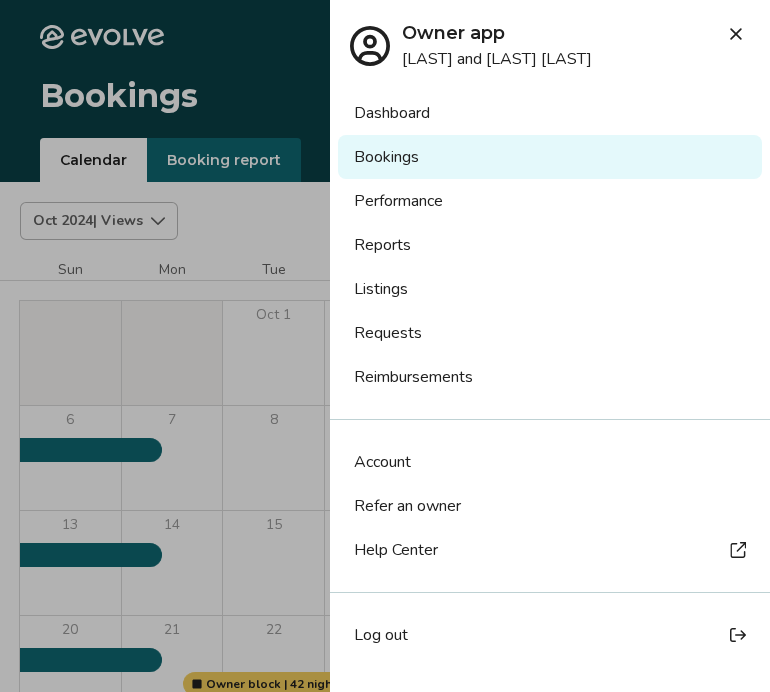 click on "Reports" at bounding box center [550, 245] 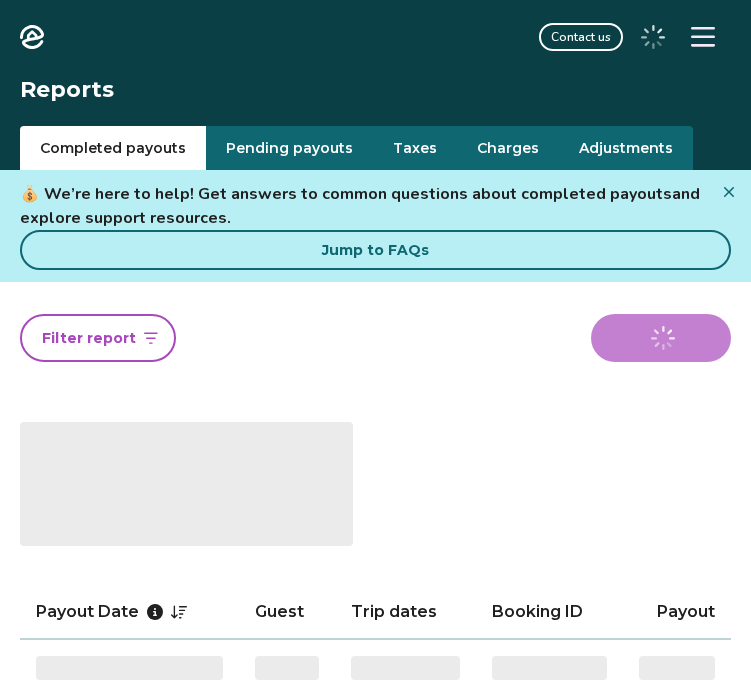 scroll, scrollTop: 0, scrollLeft: 0, axis: both 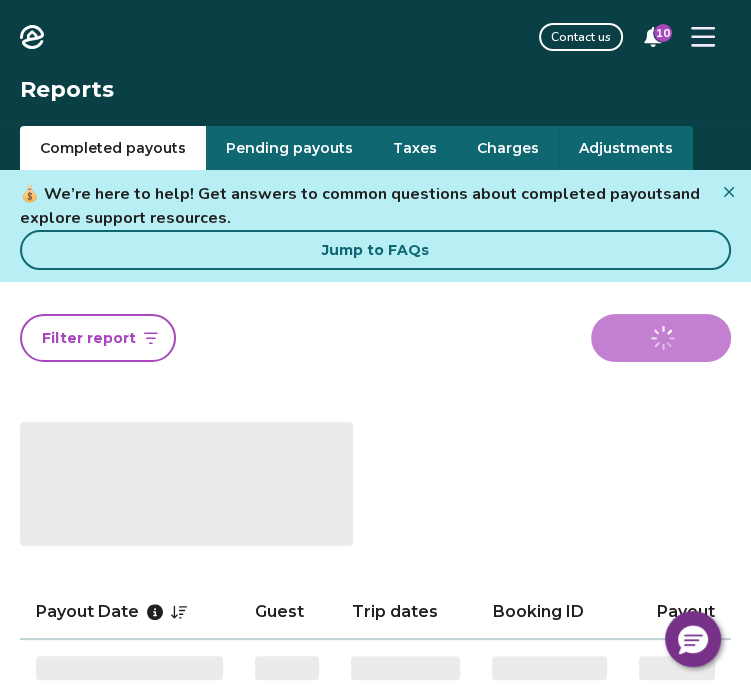 click 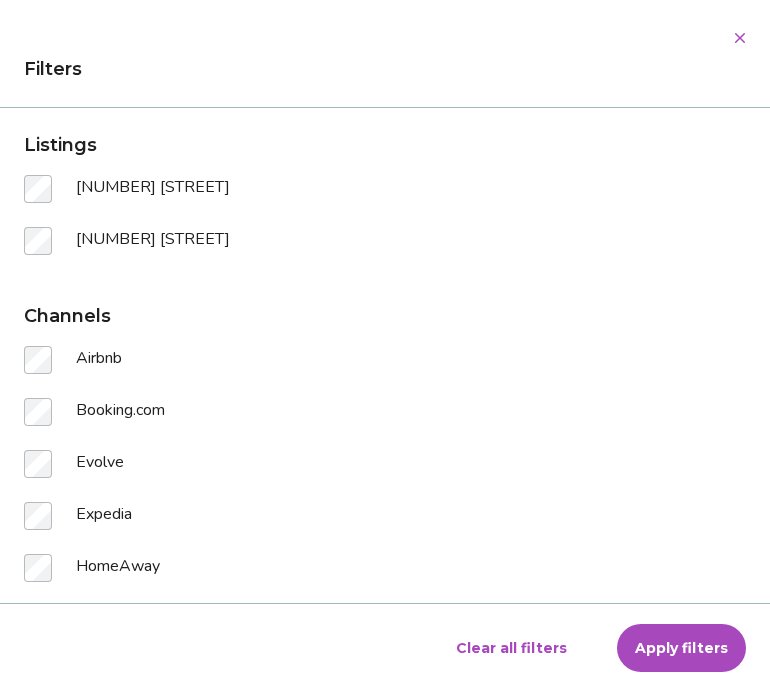 click on "Apply filters" at bounding box center [681, 648] 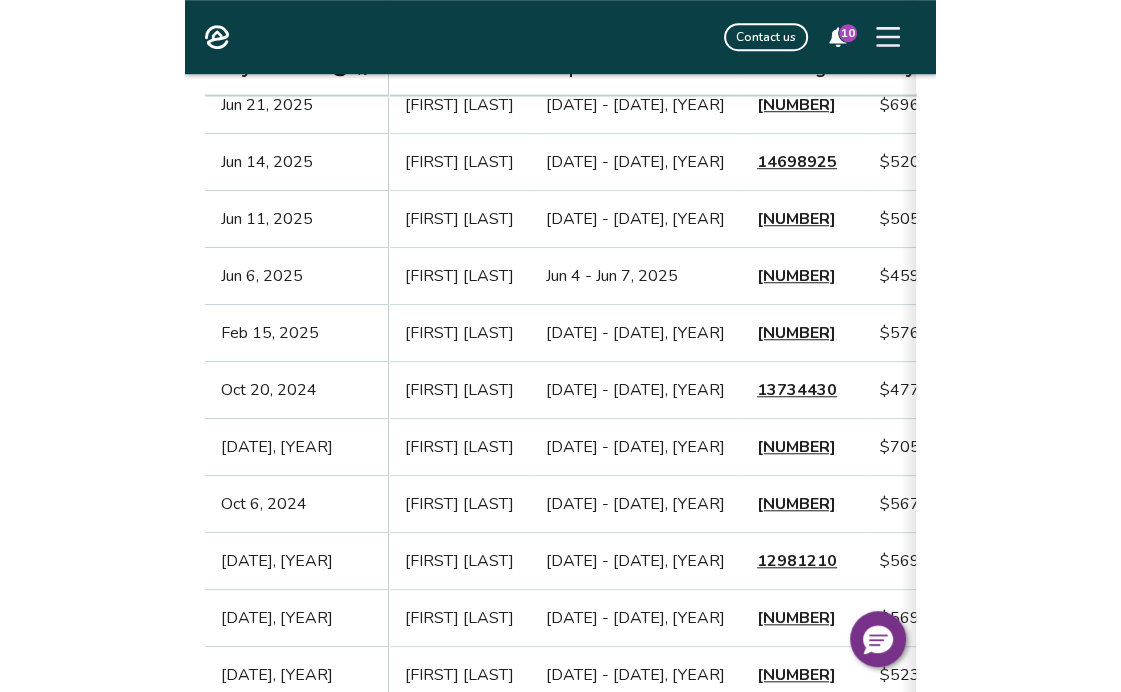 scroll, scrollTop: 810, scrollLeft: 0, axis: vertical 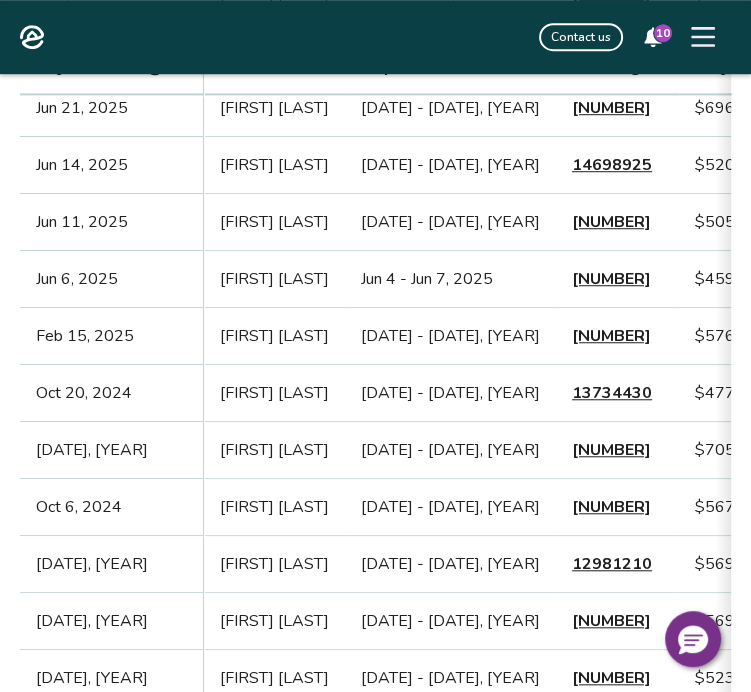 click on "Contact us 10" at bounding box center [449, 37] 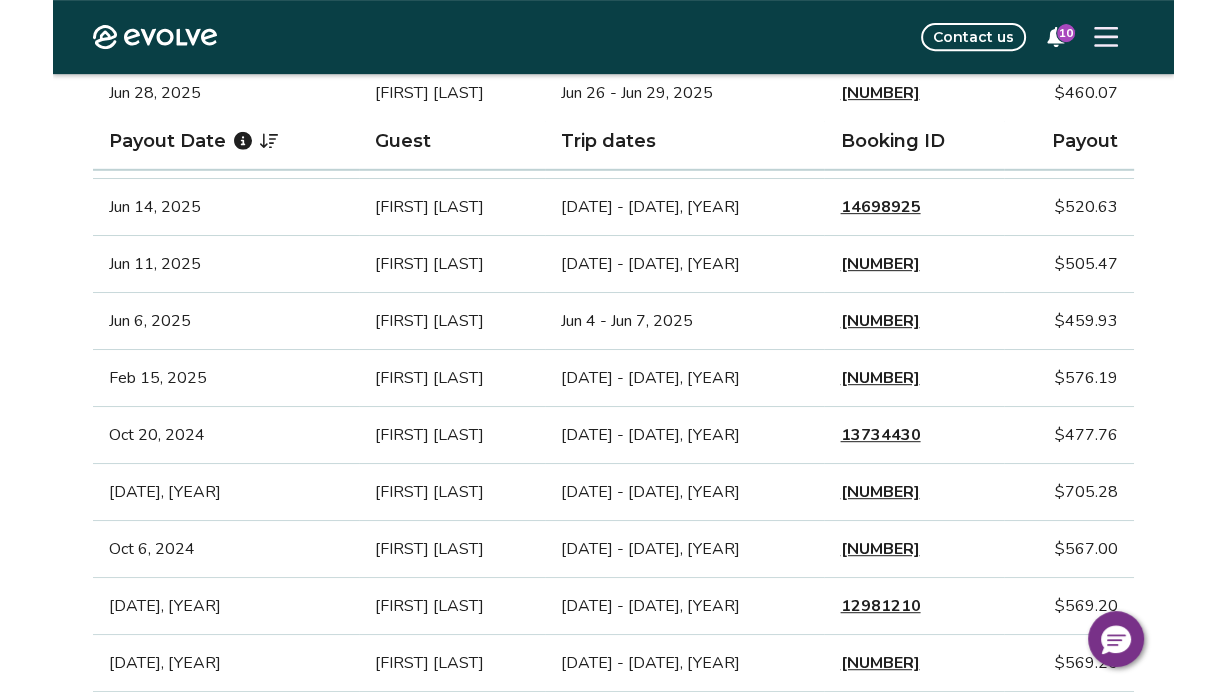 scroll, scrollTop: 806, scrollLeft: 0, axis: vertical 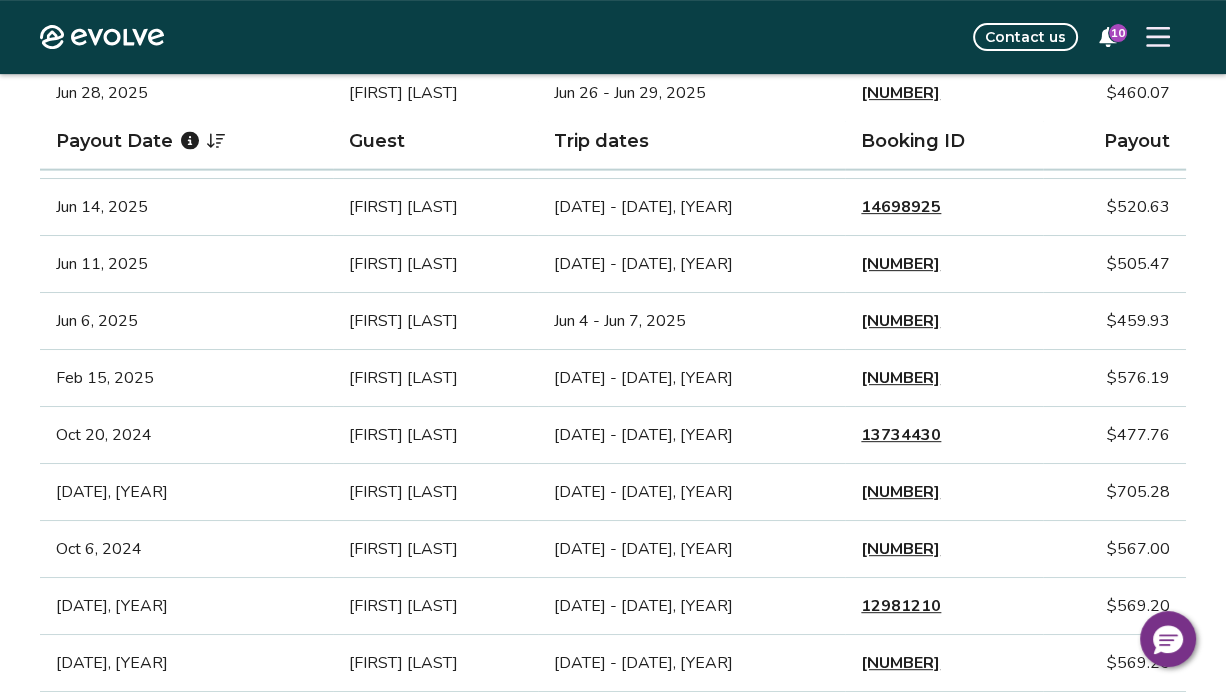click on "Contact us 10" at bounding box center [687, 37] 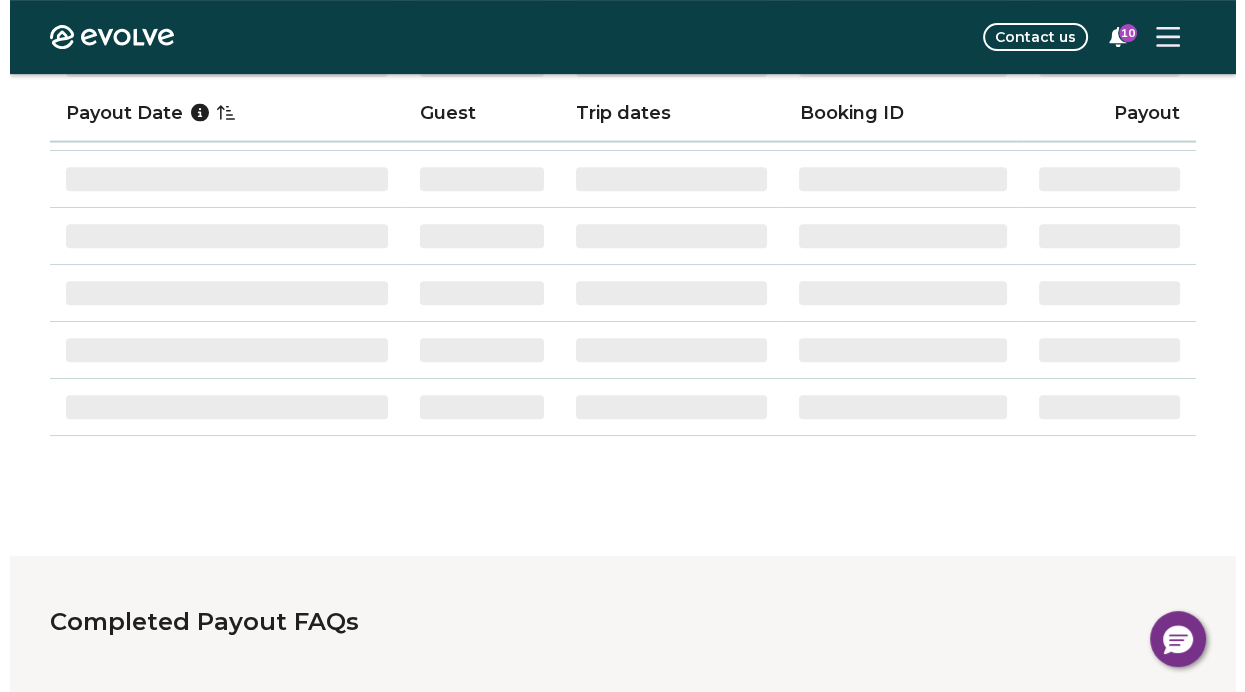 scroll, scrollTop: 814, scrollLeft: 0, axis: vertical 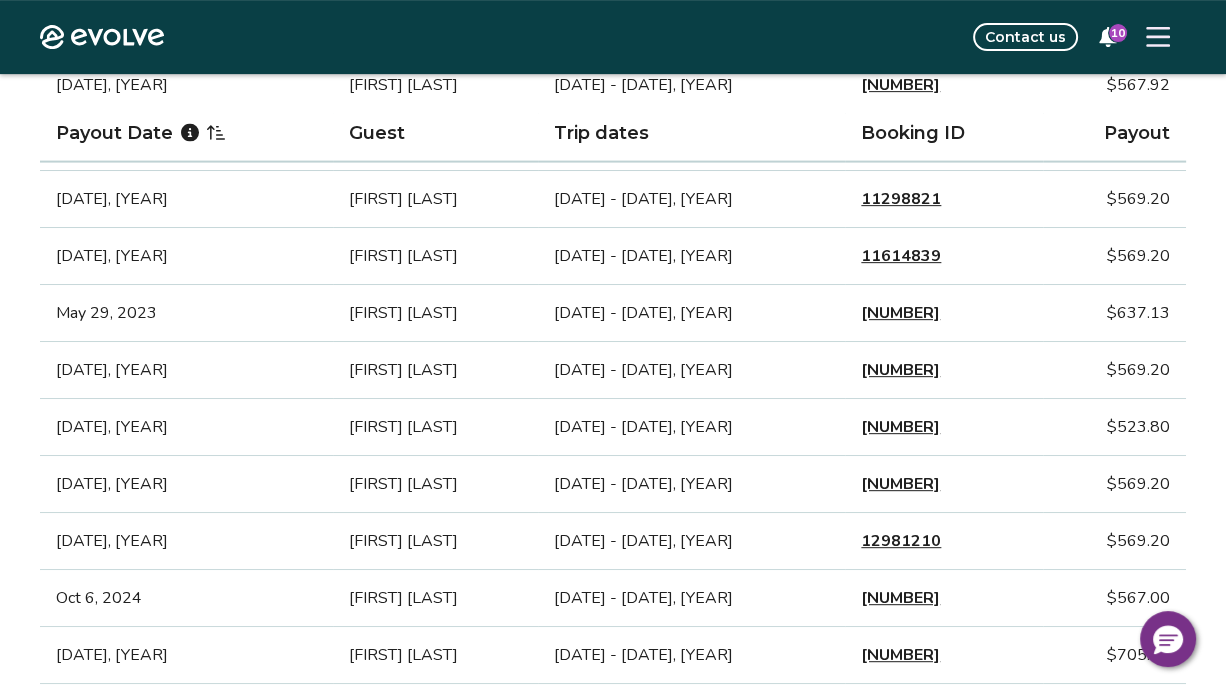 click on "Contact us 10" at bounding box center (687, 37) 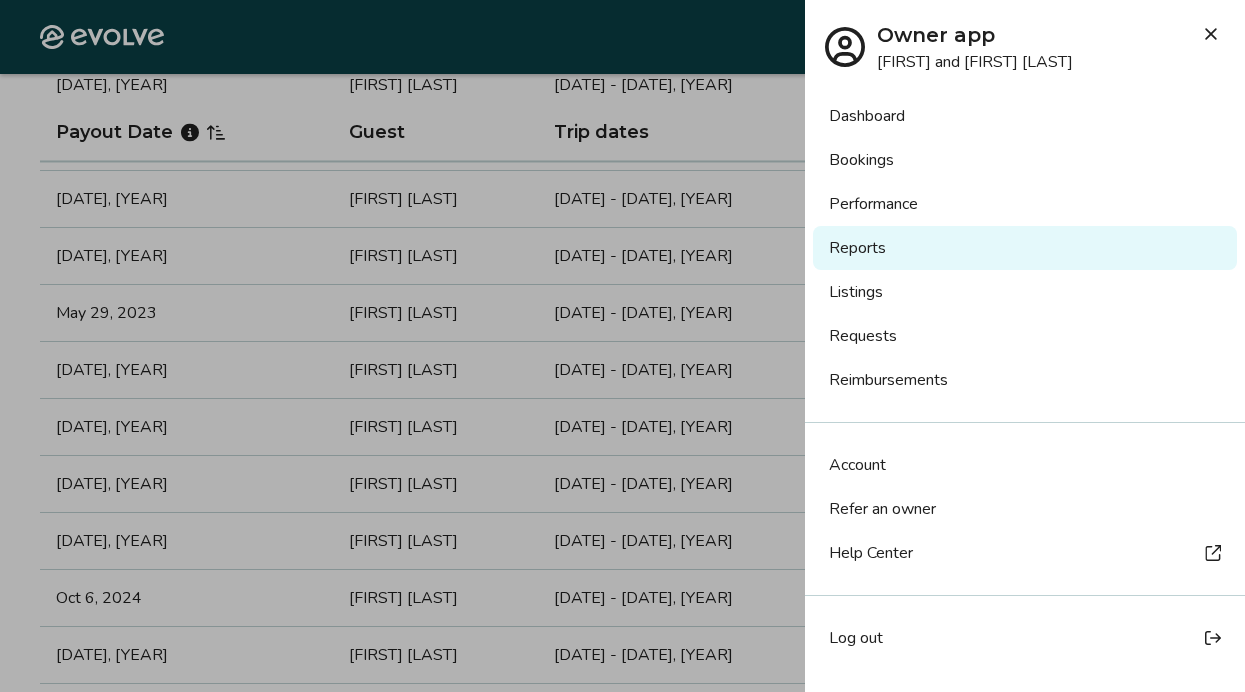 click on "Reports" at bounding box center (1025, 248) 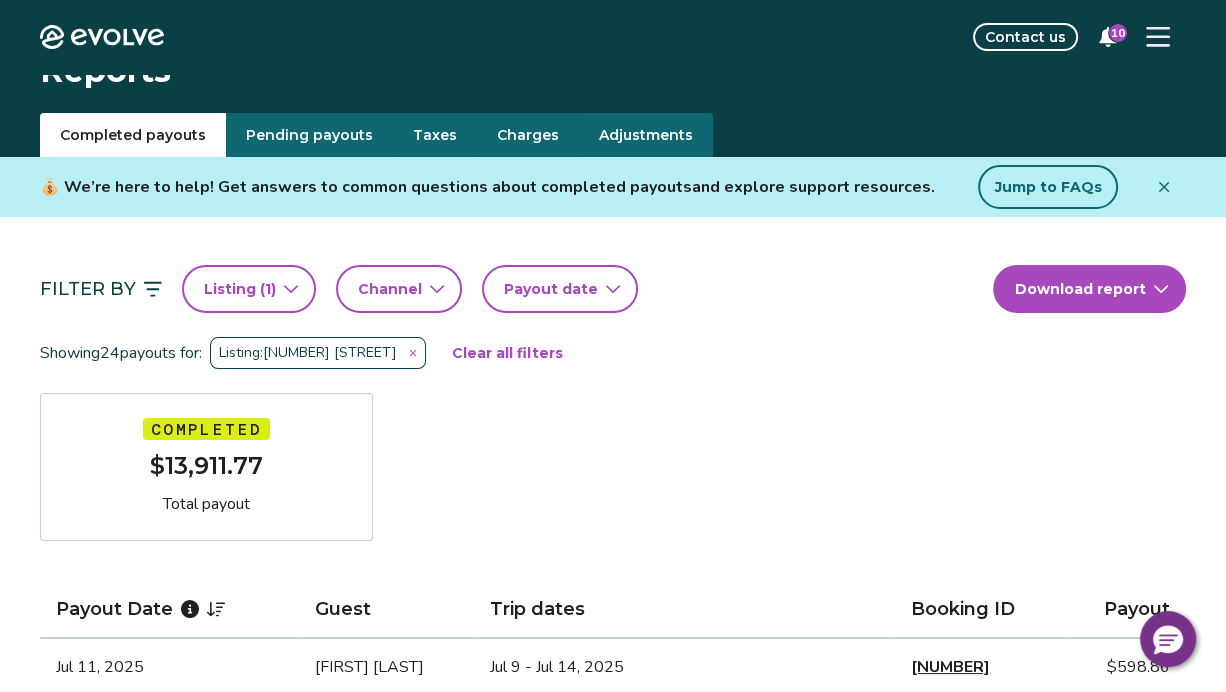 scroll, scrollTop: 0, scrollLeft: 0, axis: both 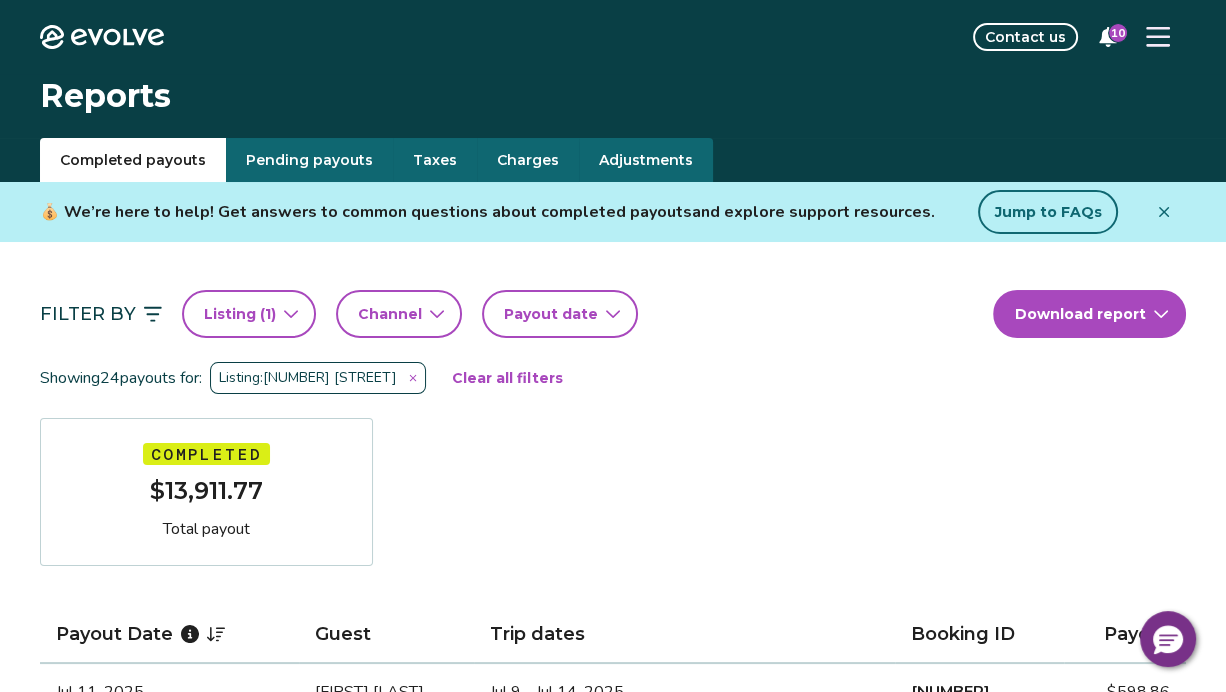 click on "Listing ( 1 )" at bounding box center (249, 314) 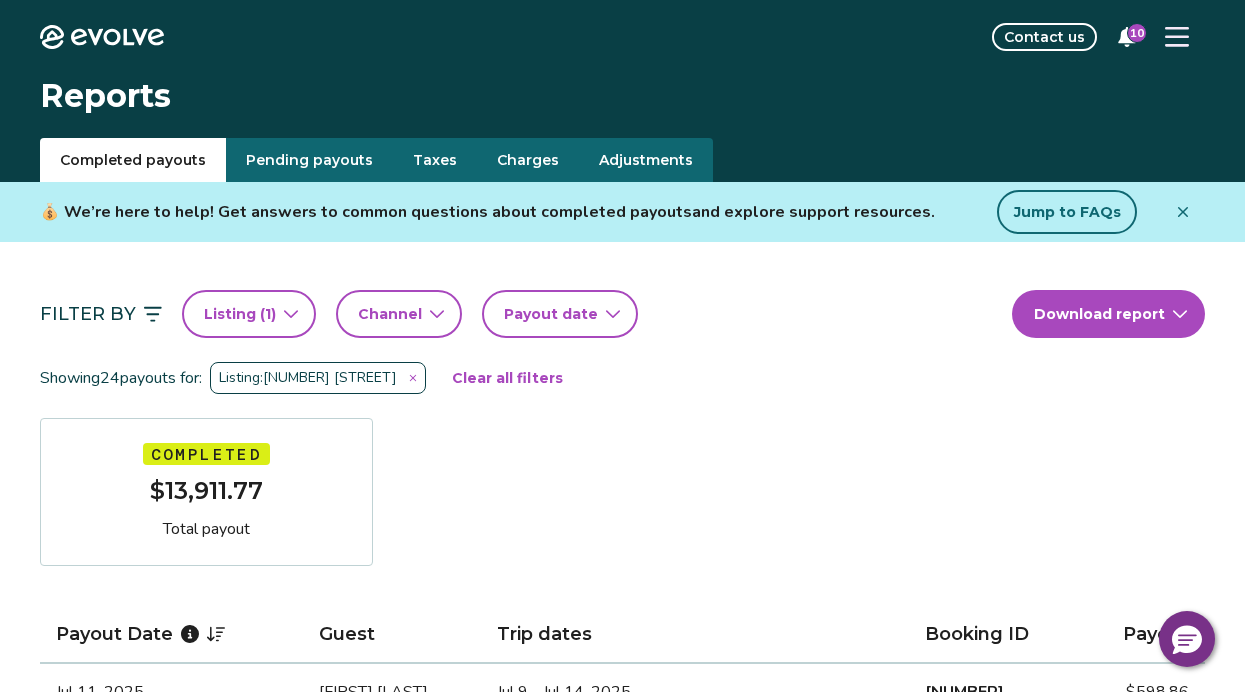 click on "Evolve Contact us 10 Reports Completed payouts Pending payouts Taxes Charges Adjustments 💰 We’re here to help! Get answers to common questions about   completed payouts  and explore support resources. Jump to FAQs Filter By  Listing ( 1 ) Channel Payout date Download   report Showing  24  payouts   for: Listing:  55 Creek Bend Rd Clear all filters Completed $13,911.77 Total payout Payout Date Guest Trip dates Booking ID Payout Jul 11, 2025 Spring Downey Jul 9 - Jul 14, 2025 14817423 $598.86 Jul 5, 2025 Melvin Haas Jul 3 - Jul 6, 2025 14663520 $677.79 Jul 2, 2025 Mary Davis Jun 30 - Jul 3, 2025 14806971 $394.20 Jun 28, 2025 Kathryn Harmon Jun 26 - Jun 29, 2025 14761007 $460.07 Jun 21, 2025 Selina McClain Jun 19 - Jun 24, 2025 14265807 $696.91 Jun 14, 2025 grant becker Jun 12 - Jun 15, 2025 14698925 $520.63 Jun 11, 2025 Lindsey Smith Jun 9 - Jun 12, 2025 14645004 $505.47 Jun 6, 2025 Rick Banker Jun 4 - Jun 7, 2025 14672638 $459.93 Feb 15, 2025 Katherine Carroll Feb 13 - Feb 16, 2025 13986983 $576.19 1 2" at bounding box center [622, 1503] 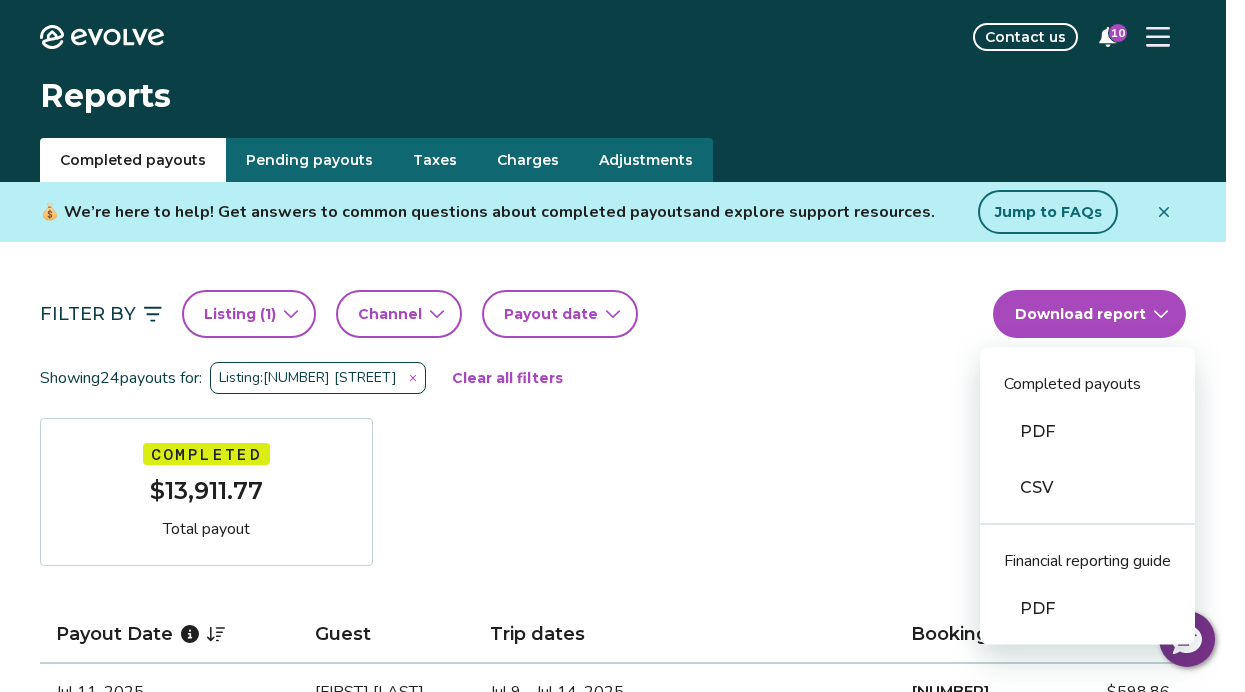 click on "PDF" at bounding box center [1087, 432] 